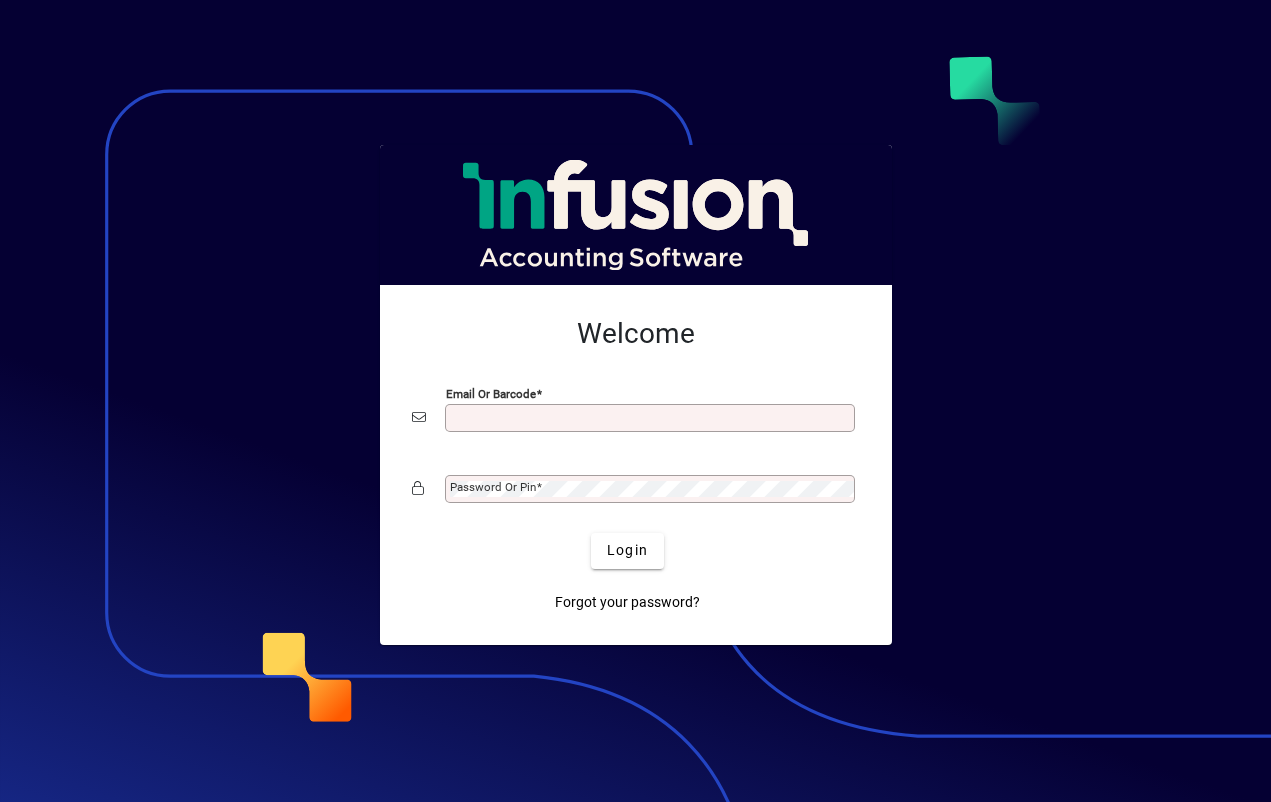 scroll, scrollTop: 0, scrollLeft: 0, axis: both 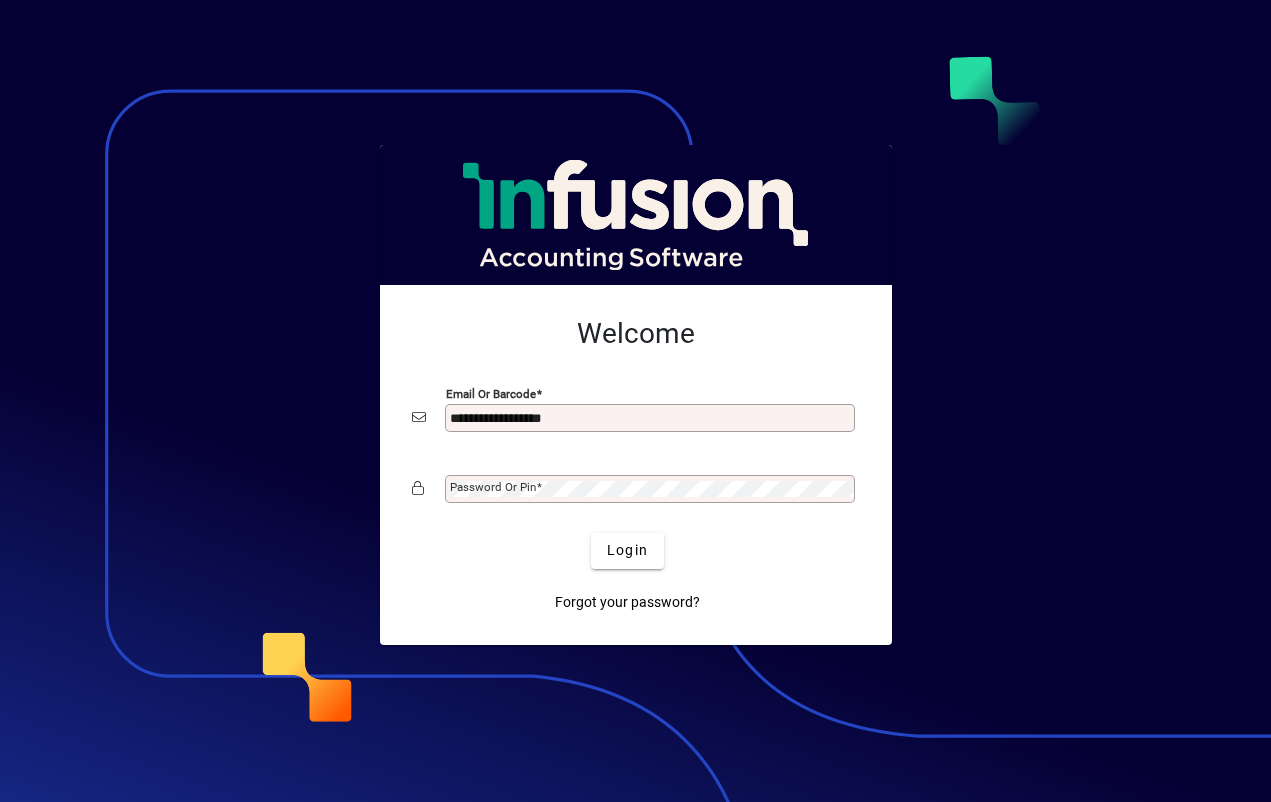 click on "Login" 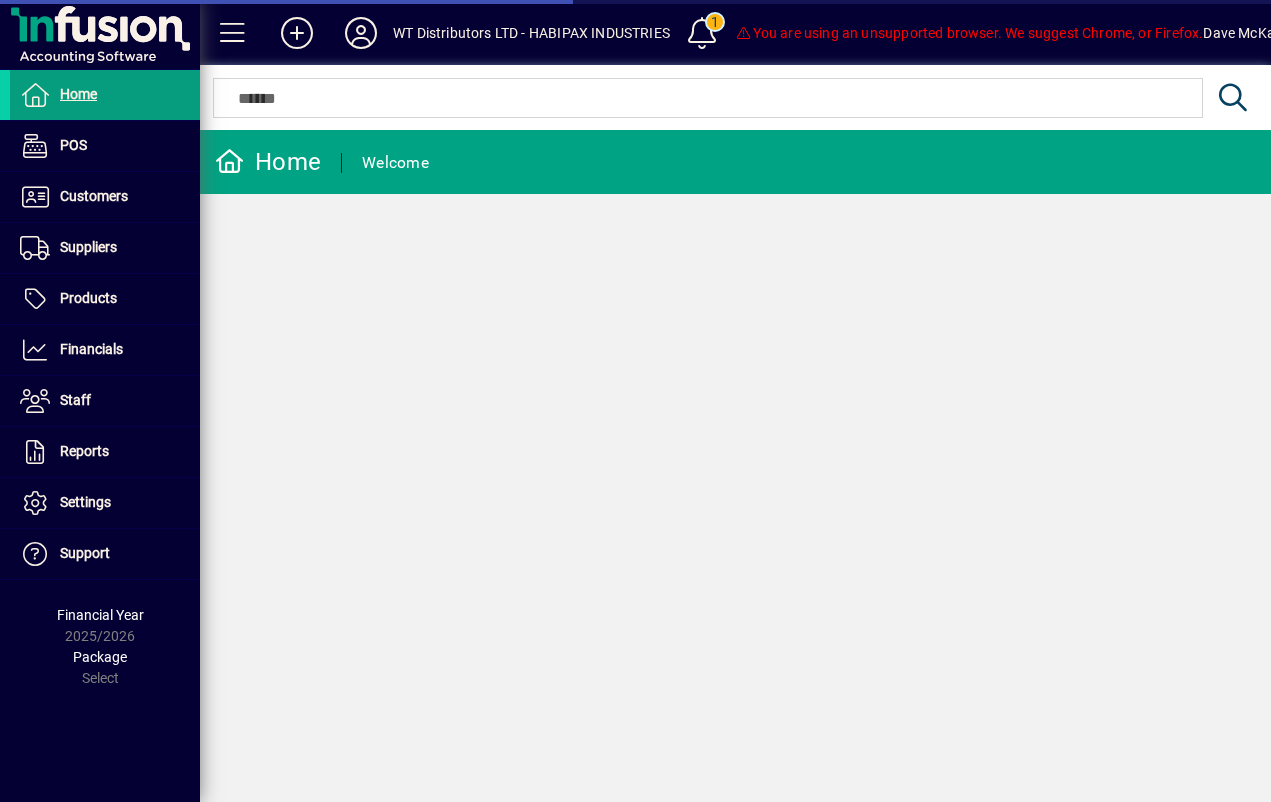 scroll, scrollTop: 0, scrollLeft: 0, axis: both 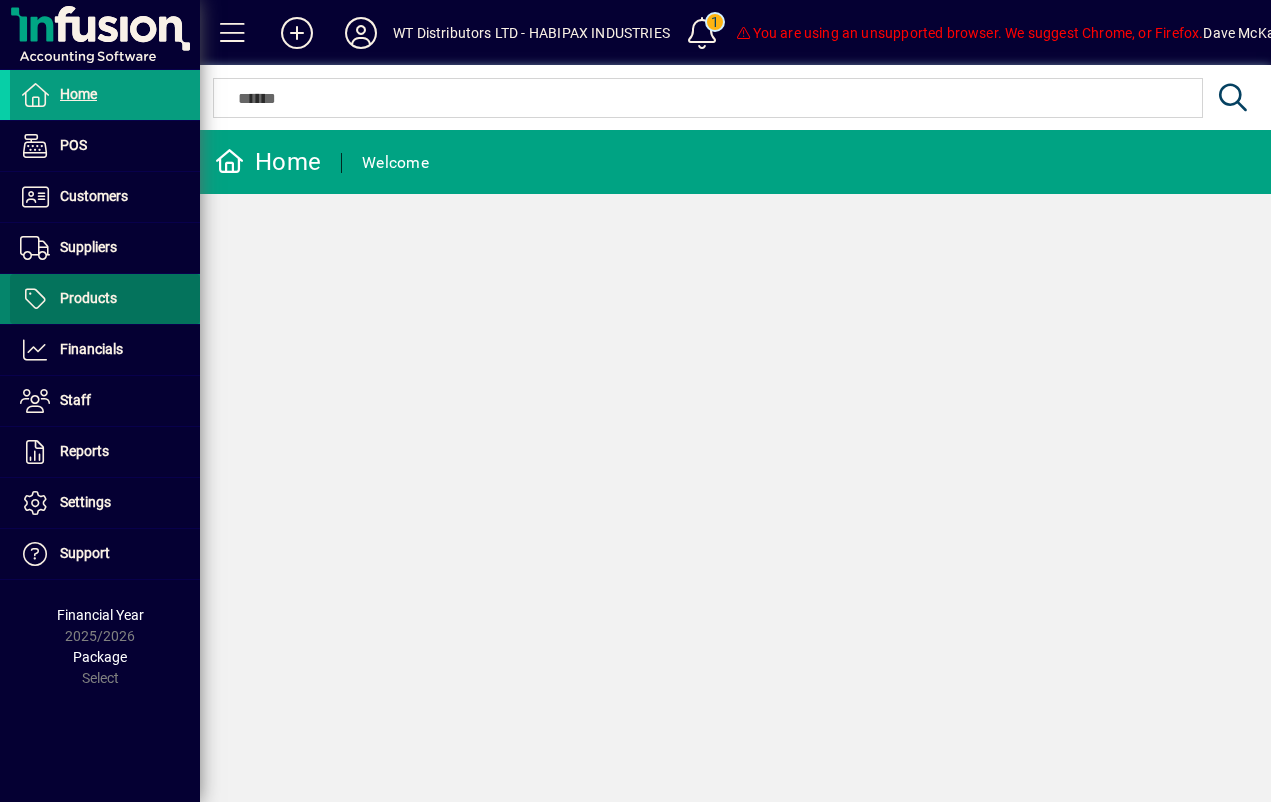 click on "Products" at bounding box center (88, 298) 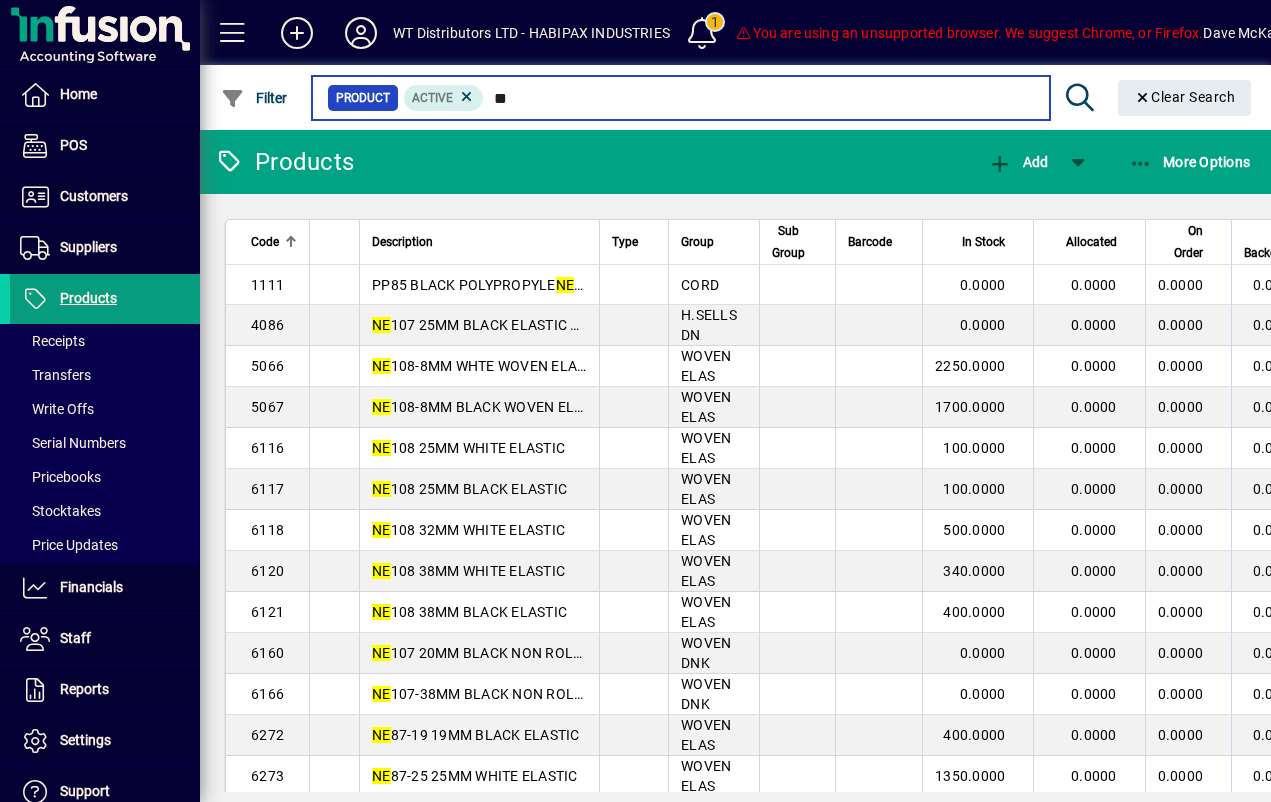 scroll, scrollTop: 0, scrollLeft: 0, axis: both 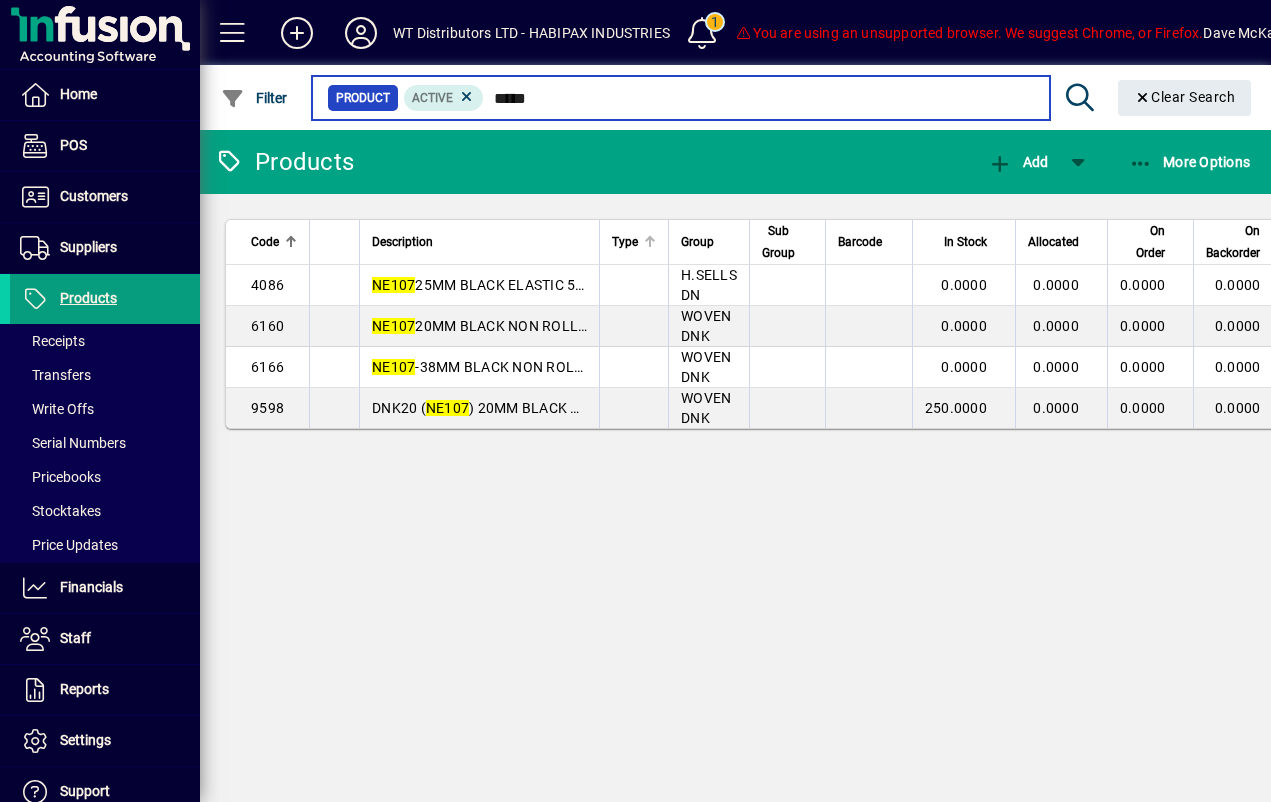 type on "*****" 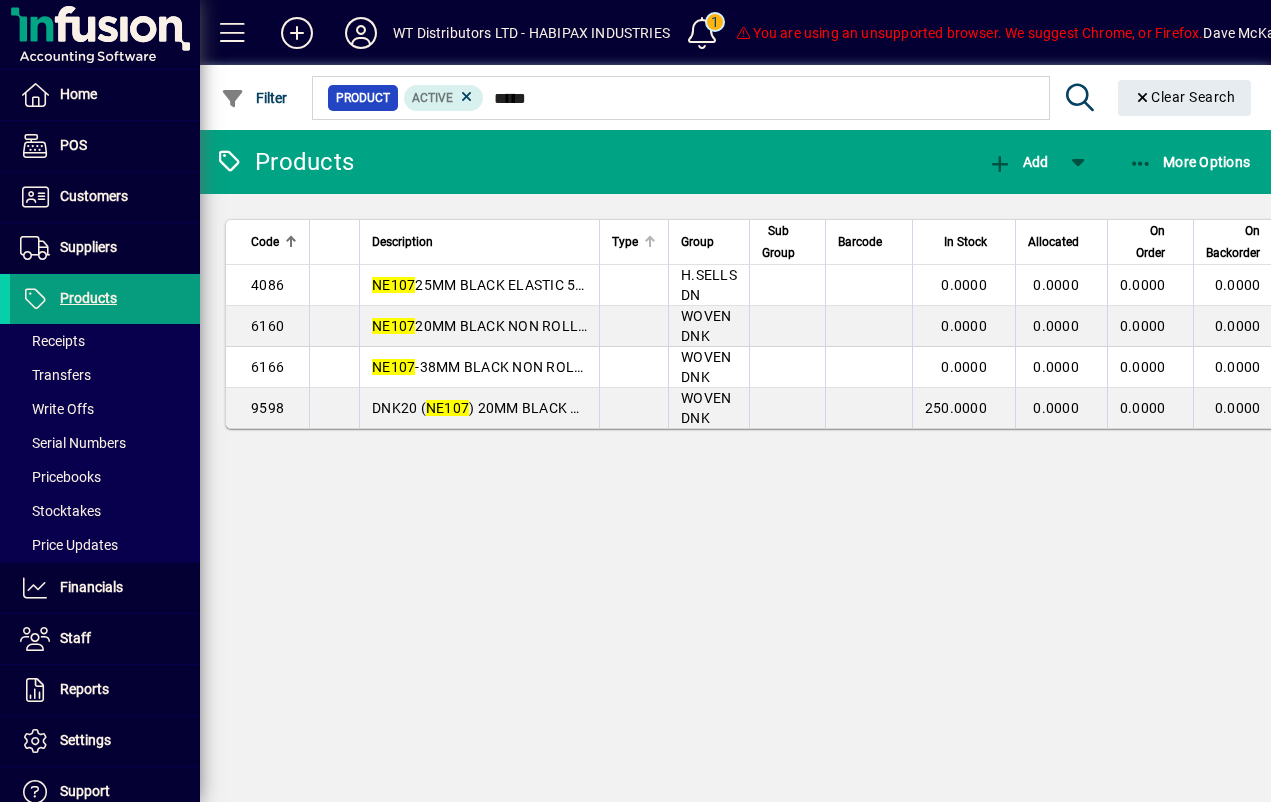 click on "Type" at bounding box center [633, 242] 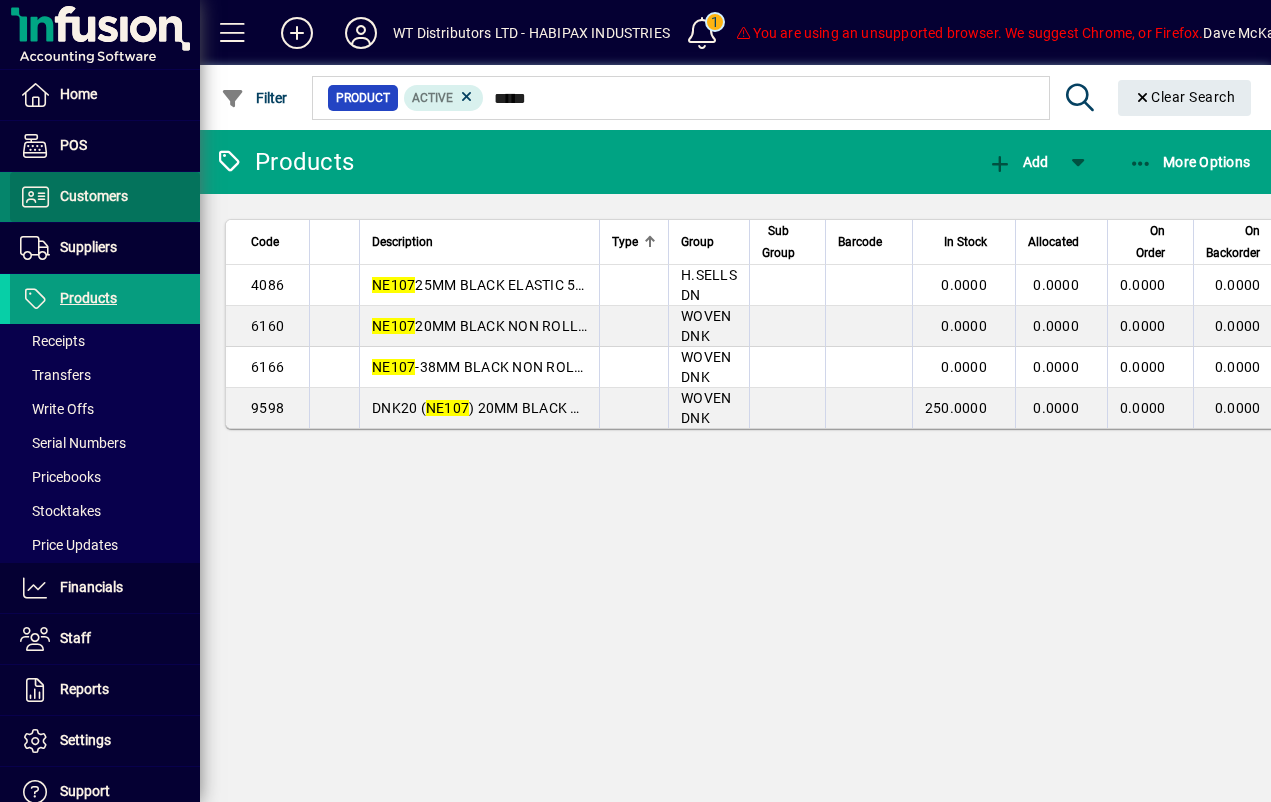 click on "Customers" at bounding box center [94, 196] 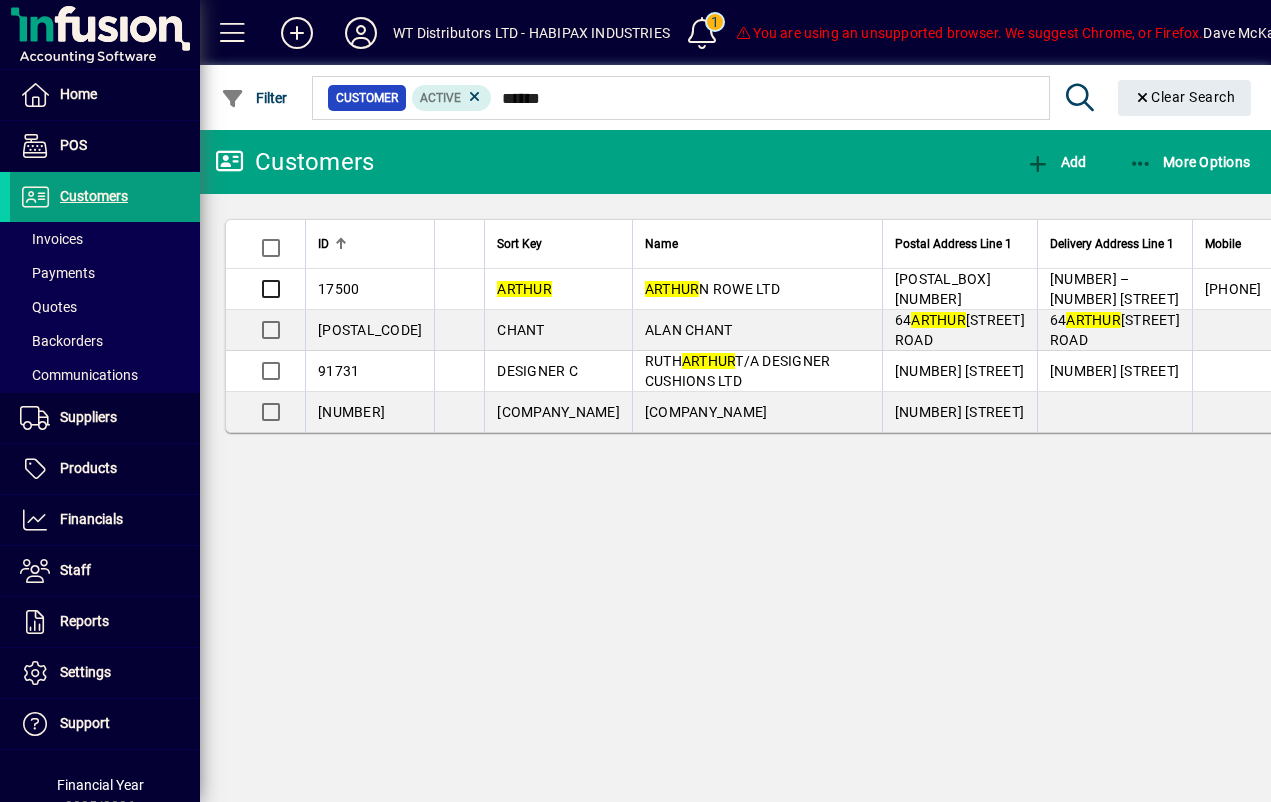 type on "******" 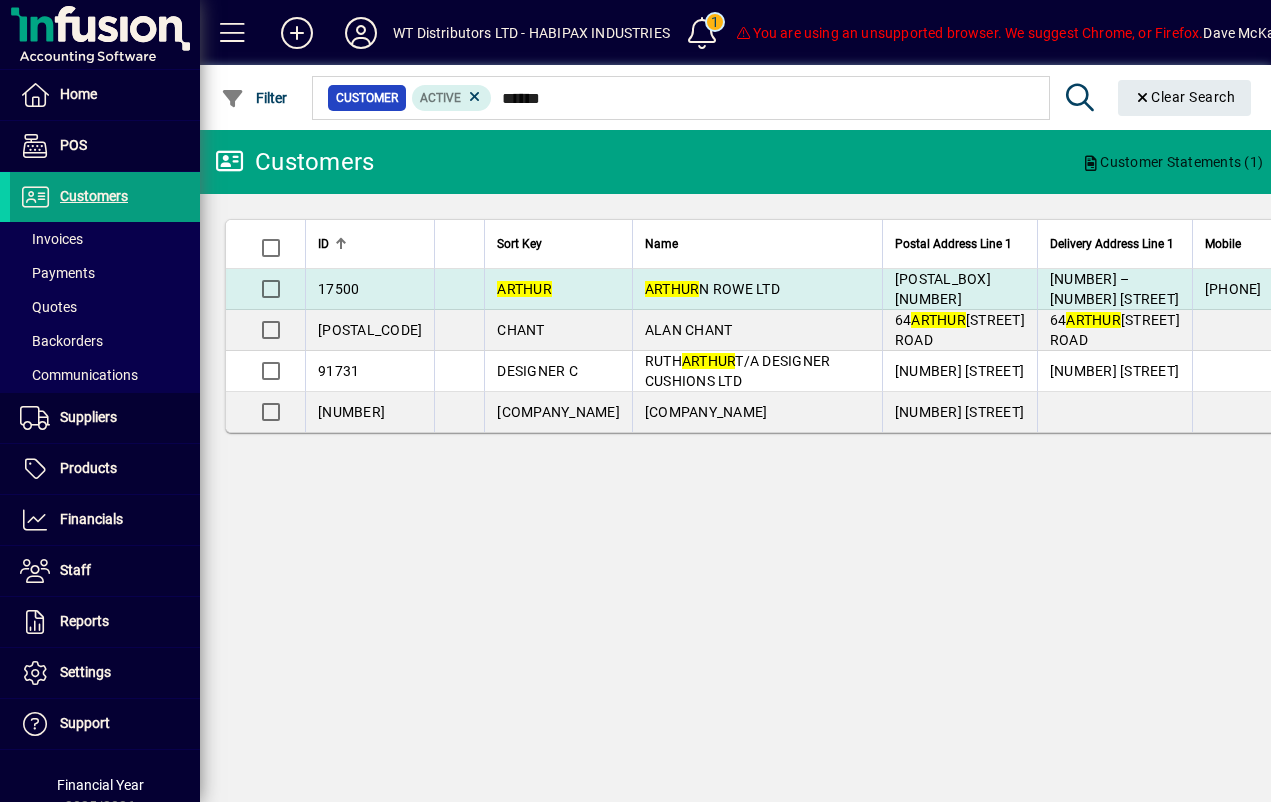 click on "ARTHUR" at bounding box center [524, 289] 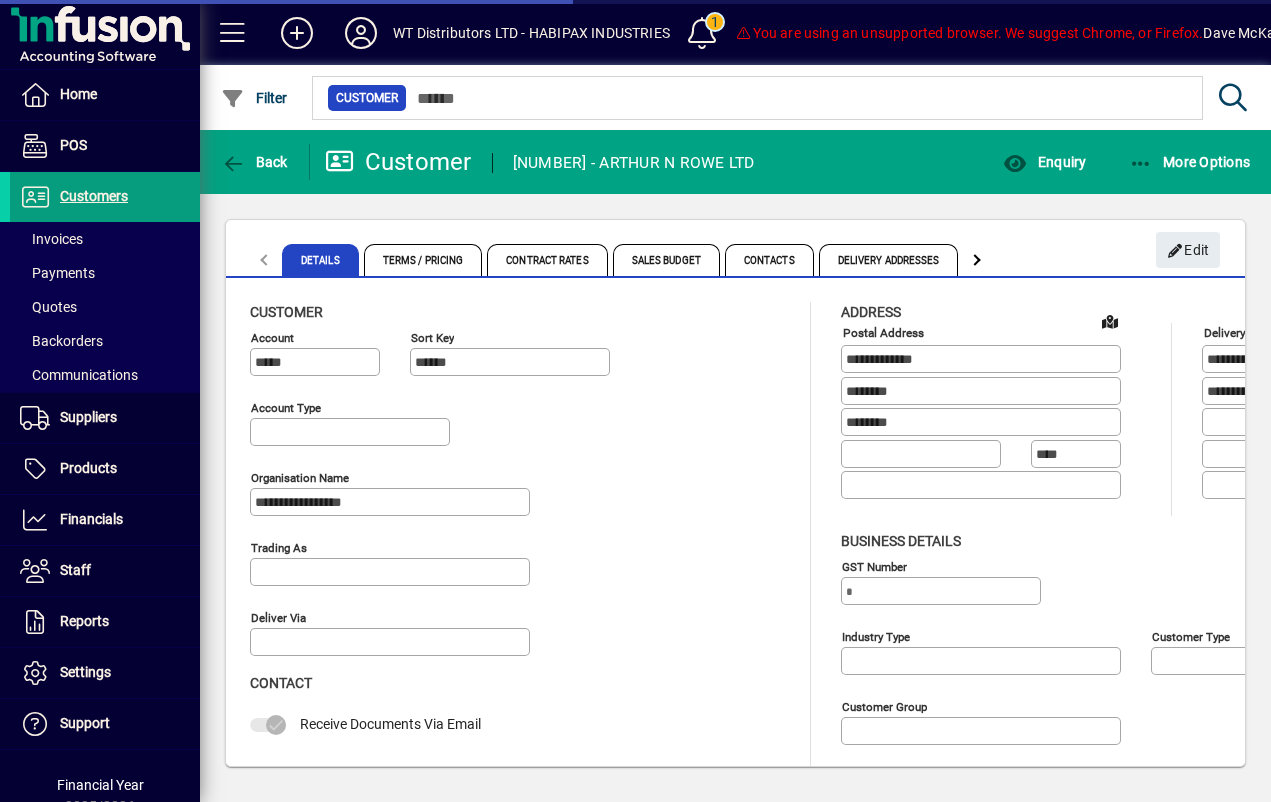 type on "**********" 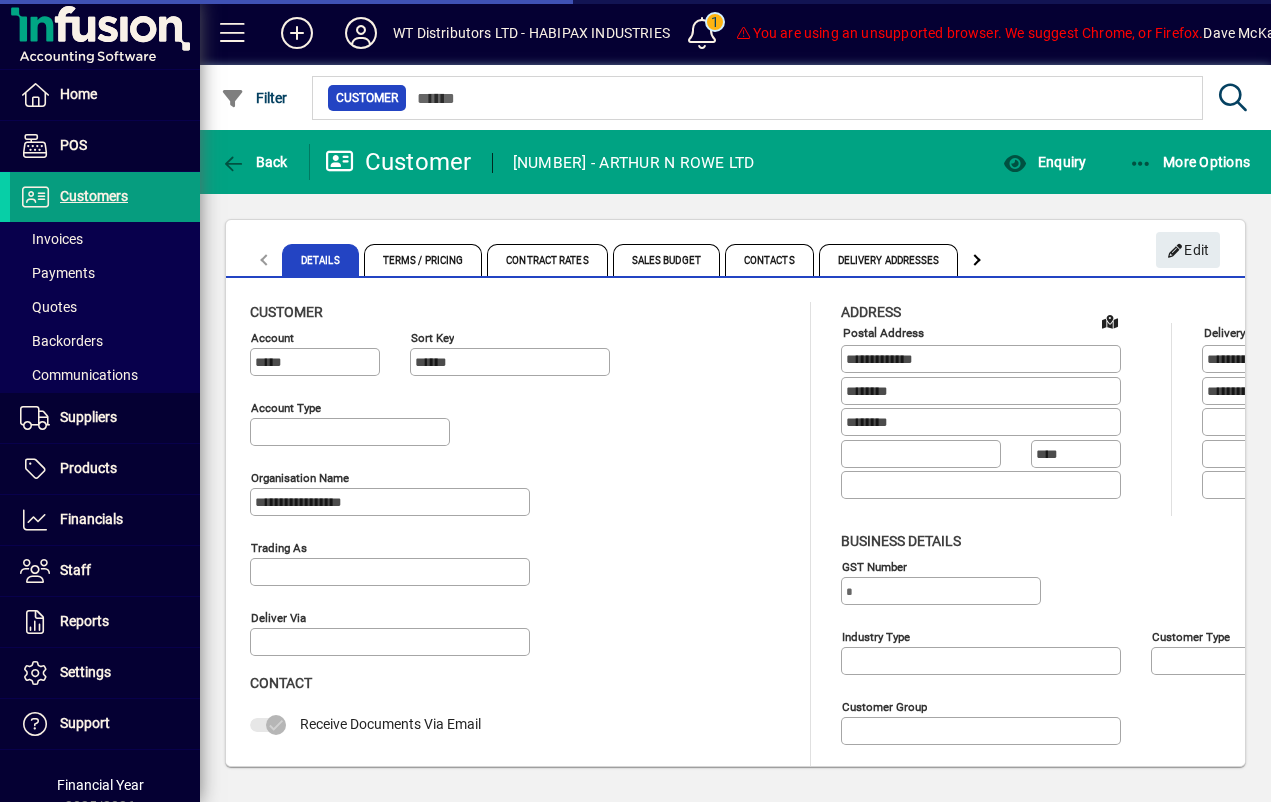 type on "*********" 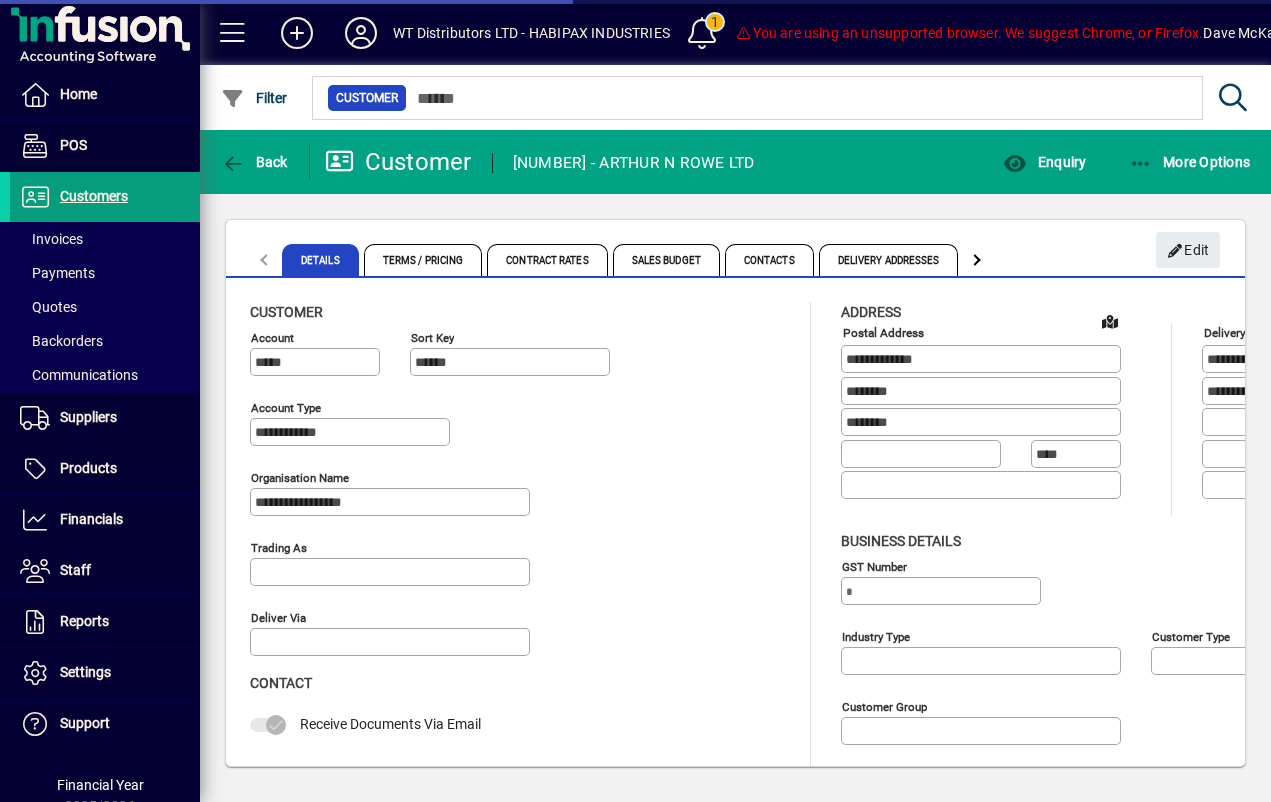 type on "**********" 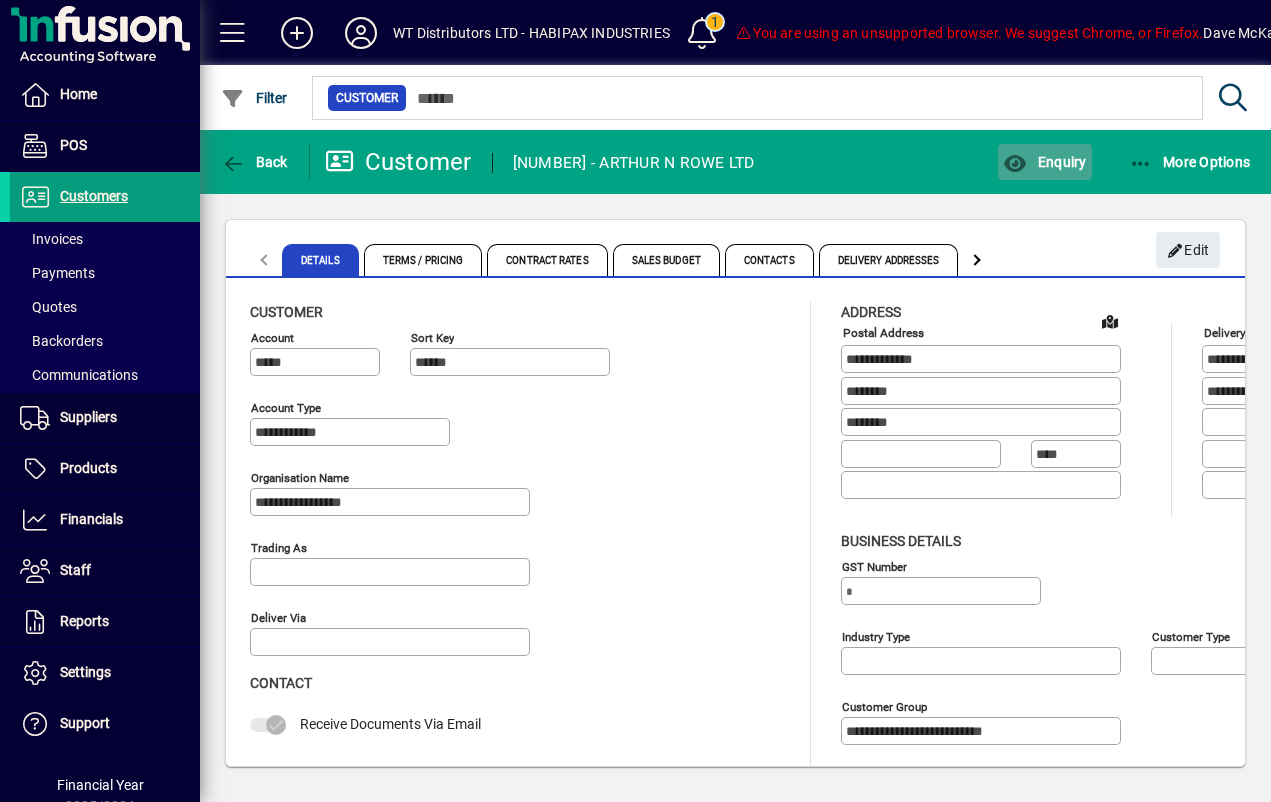 click on "Enquiry" 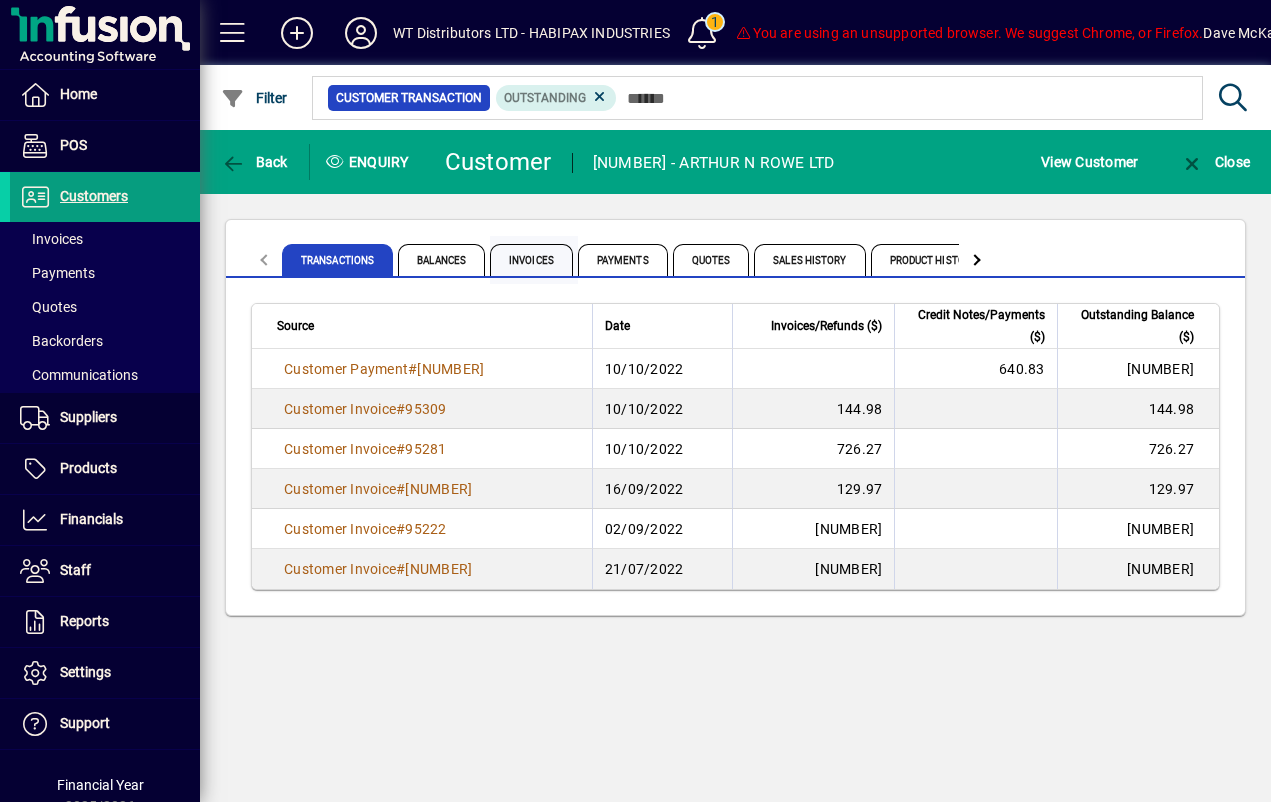 click on "Invoices" at bounding box center (531, 260) 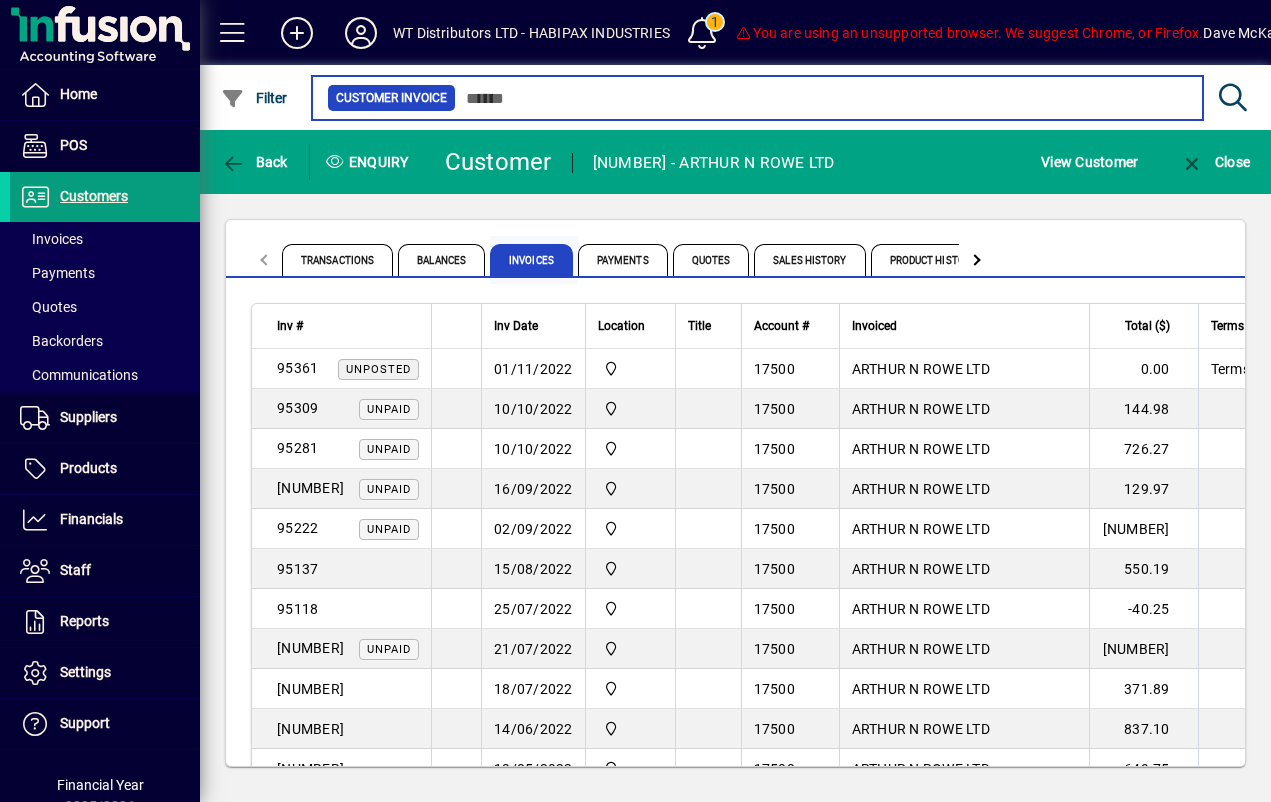 scroll, scrollTop: 0, scrollLeft: 0, axis: both 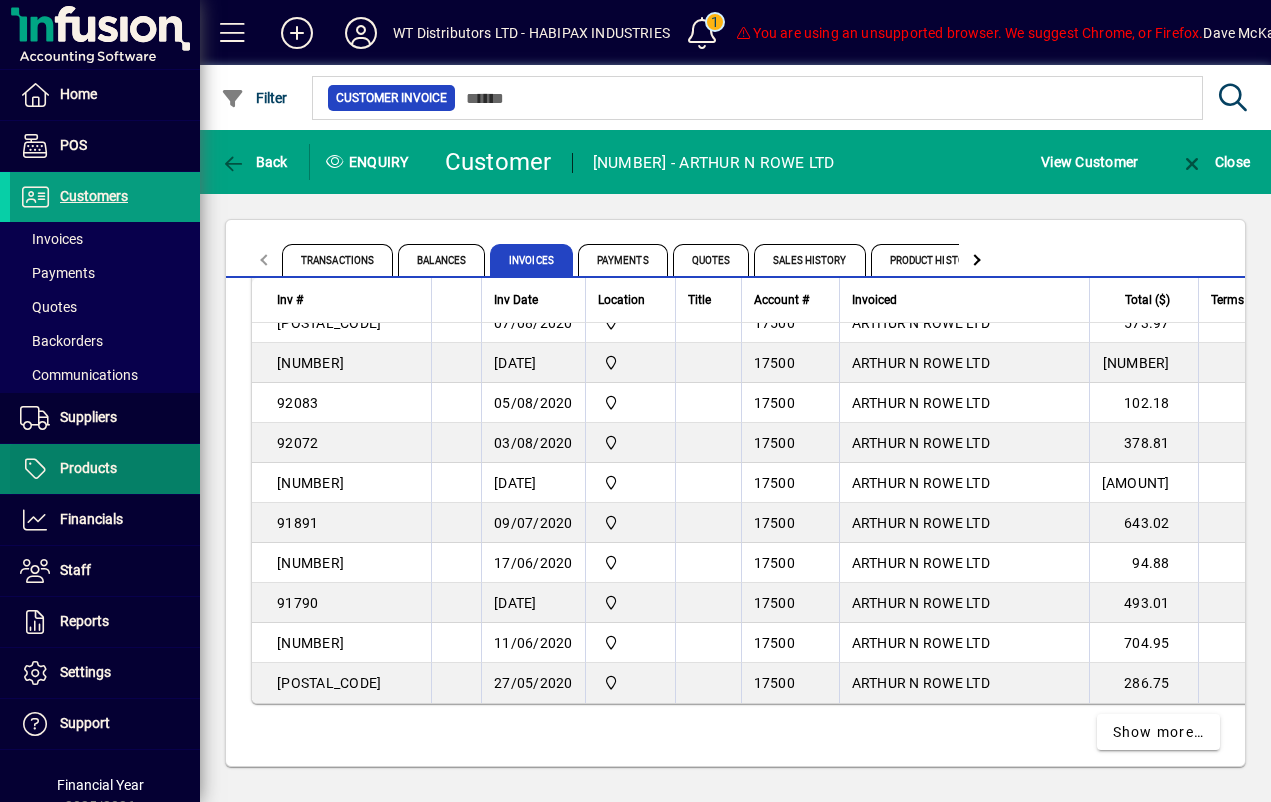 click on "Products" at bounding box center (88, 468) 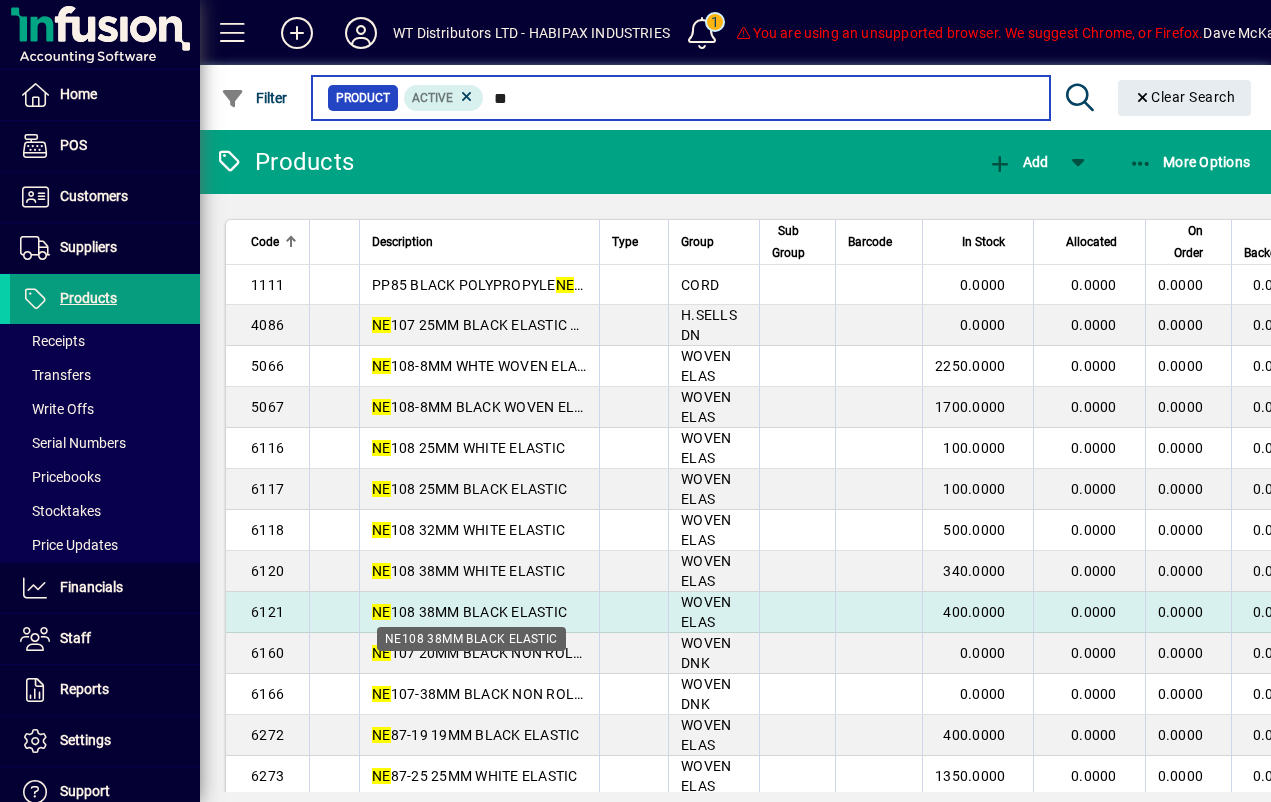 scroll, scrollTop: 0, scrollLeft: 0, axis: both 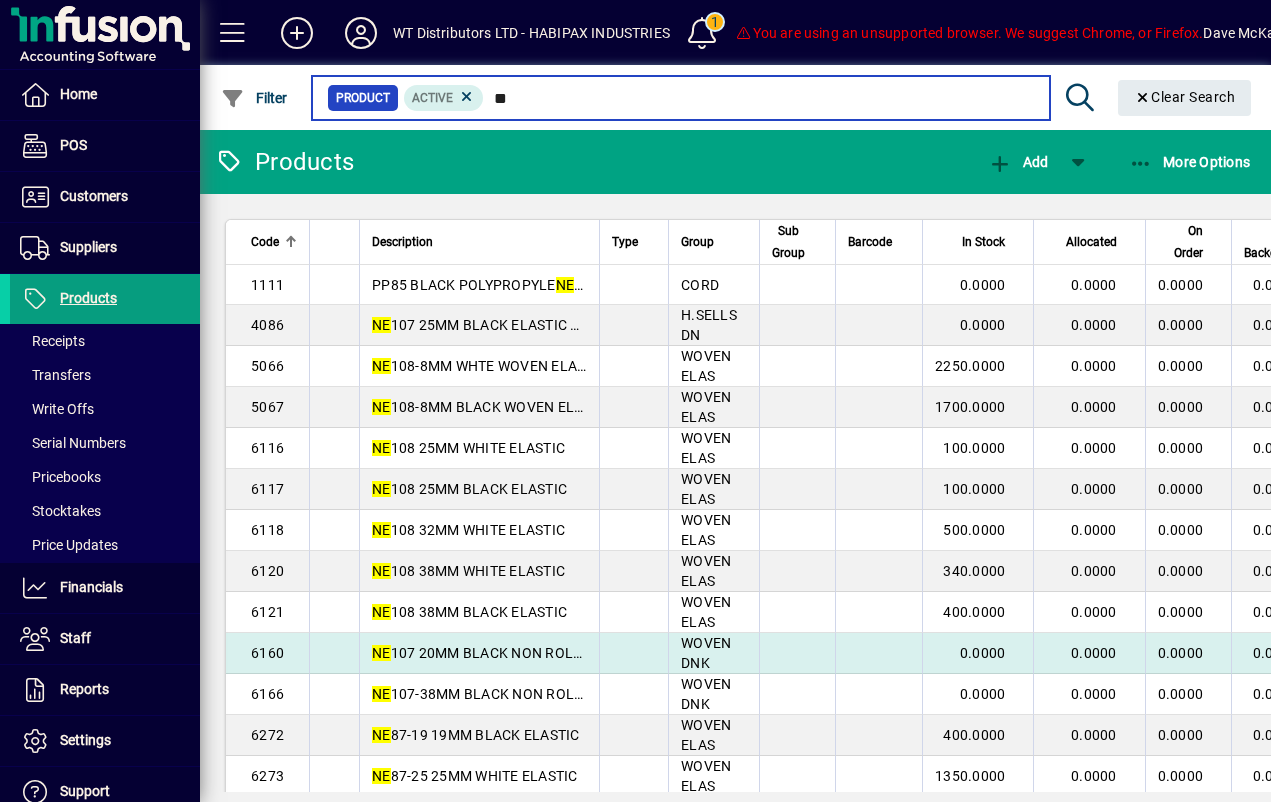 type on "**" 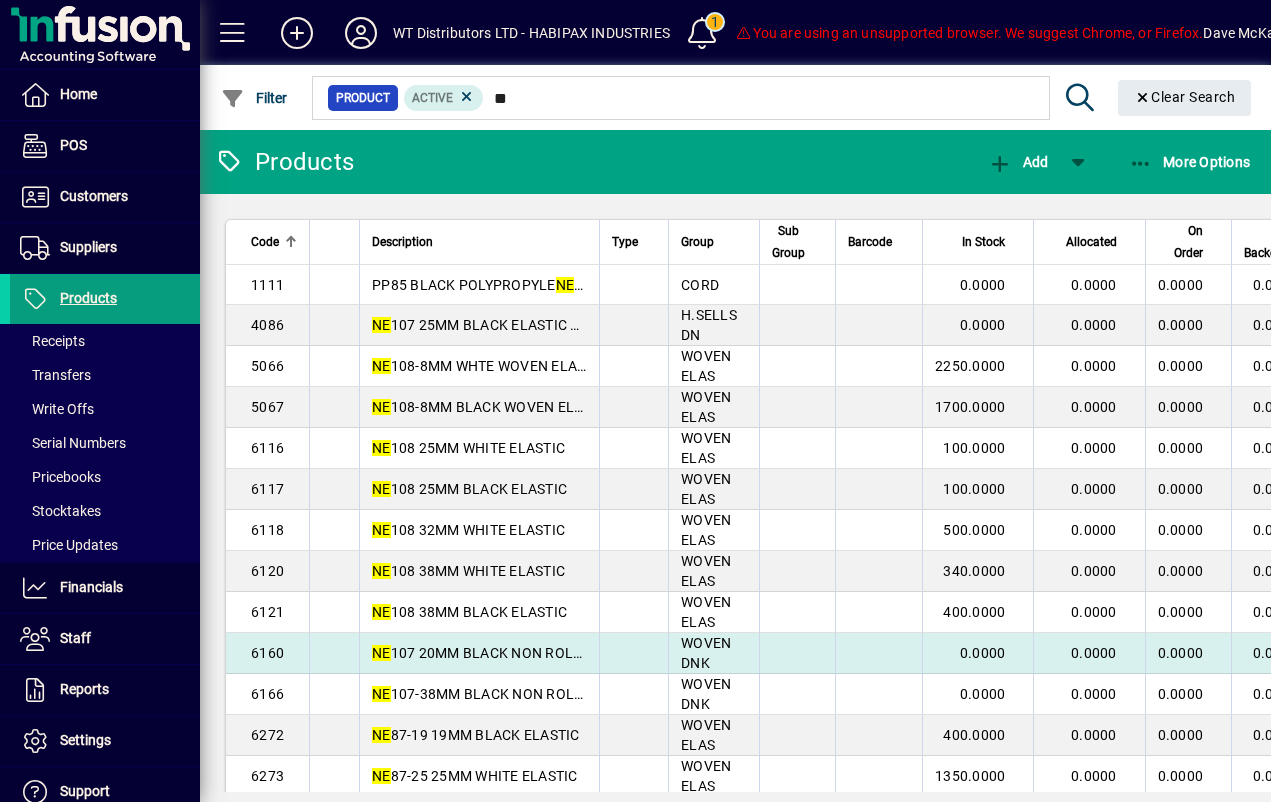 click on "6160" at bounding box center (267, 653) 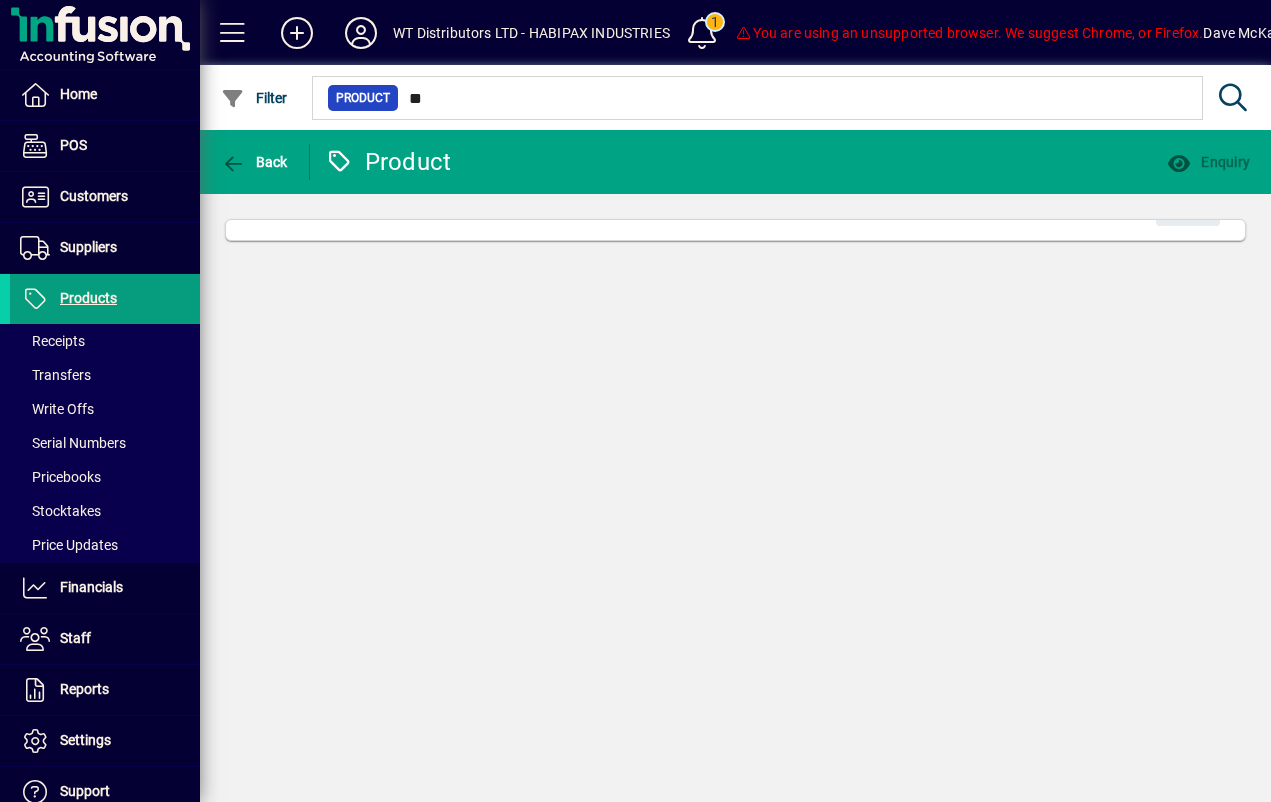 type 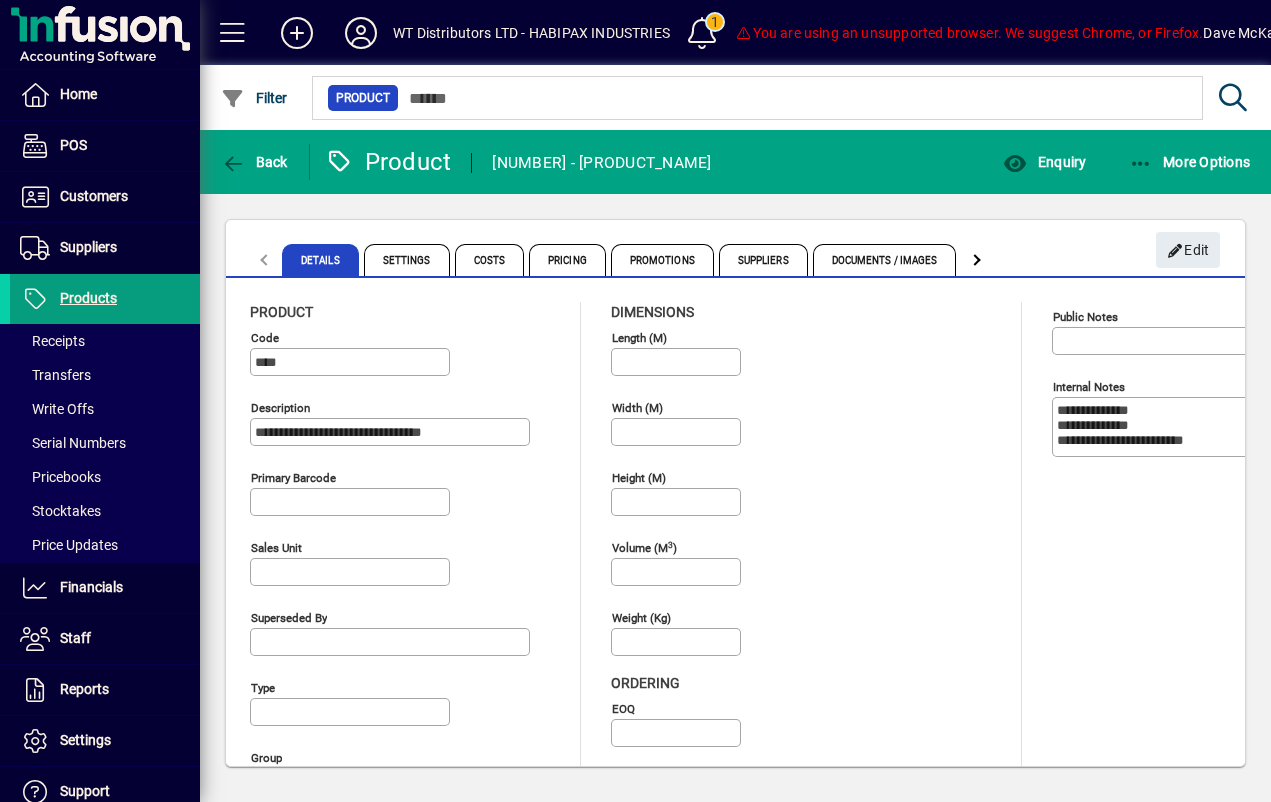 click 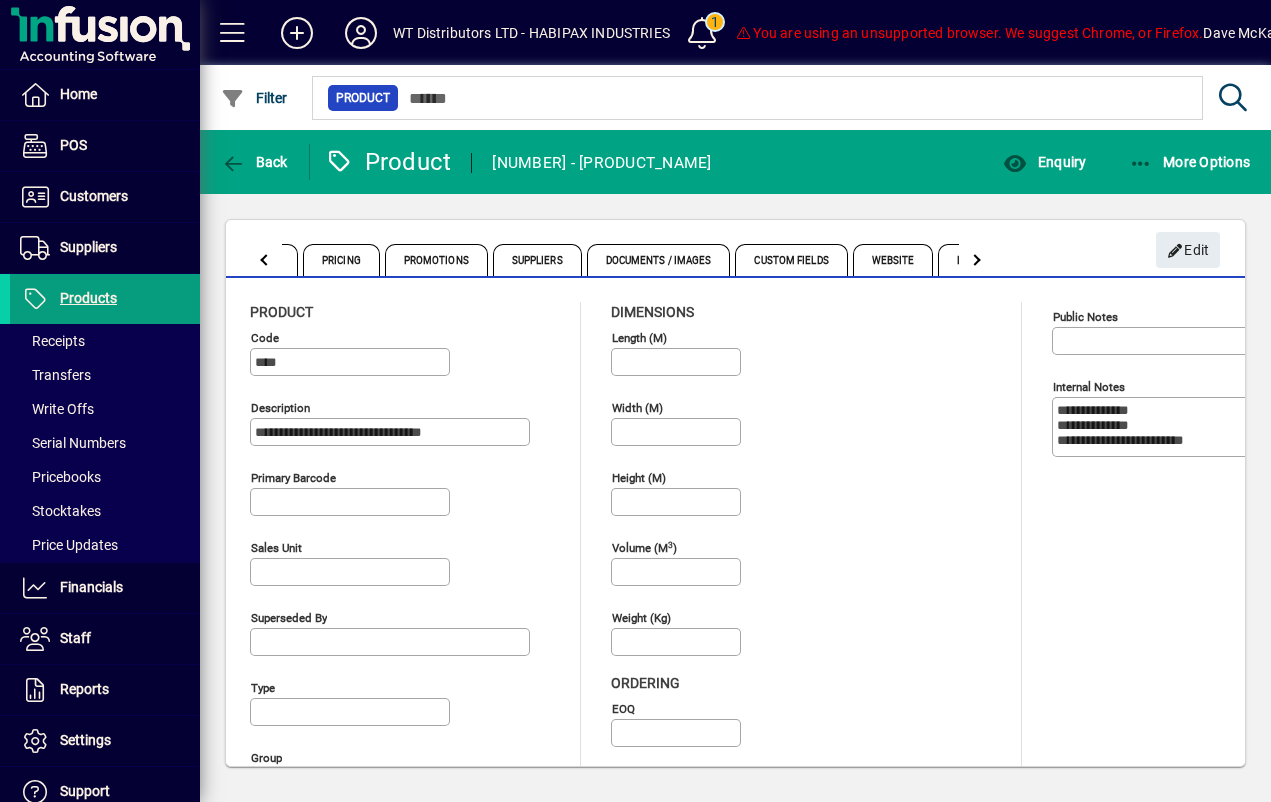 click 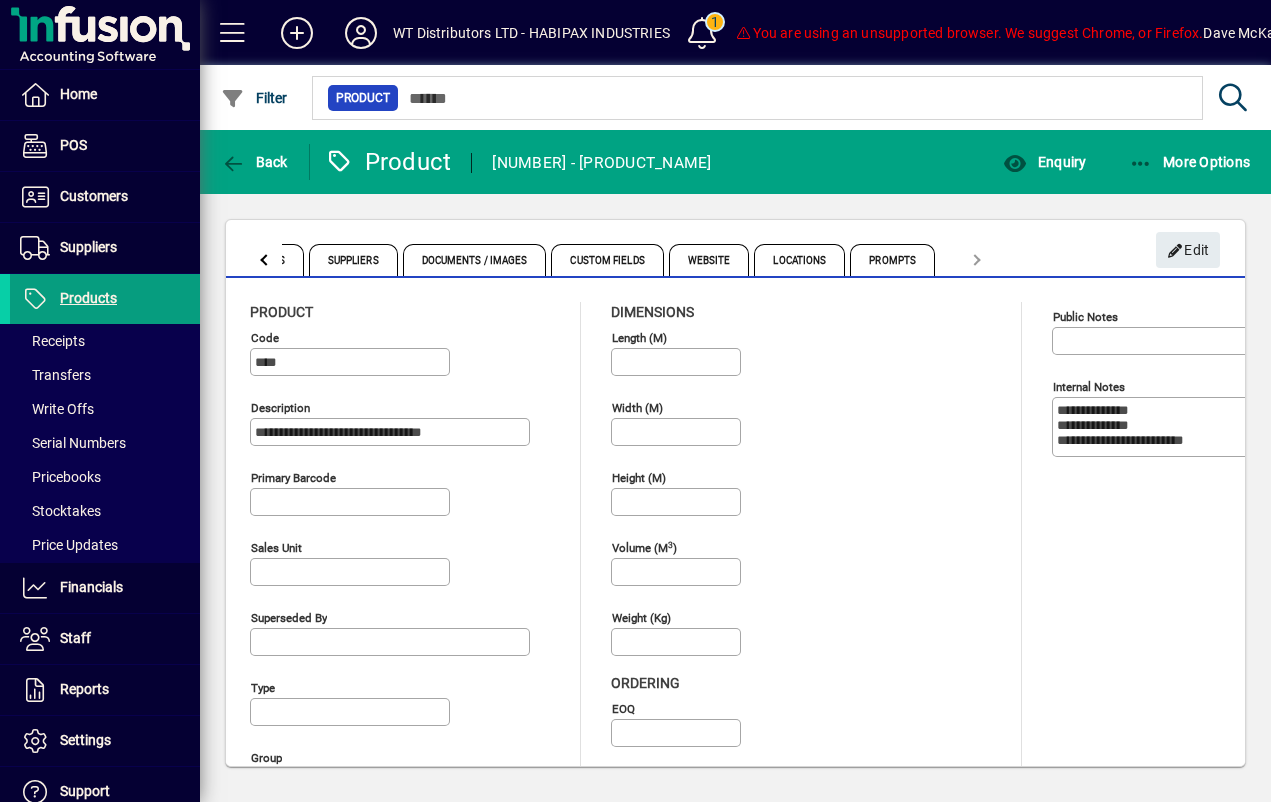 click on "Details Settings Costs Pricing Promotions Suppliers Documents / Images Custom Fields Website Locations Prompts" 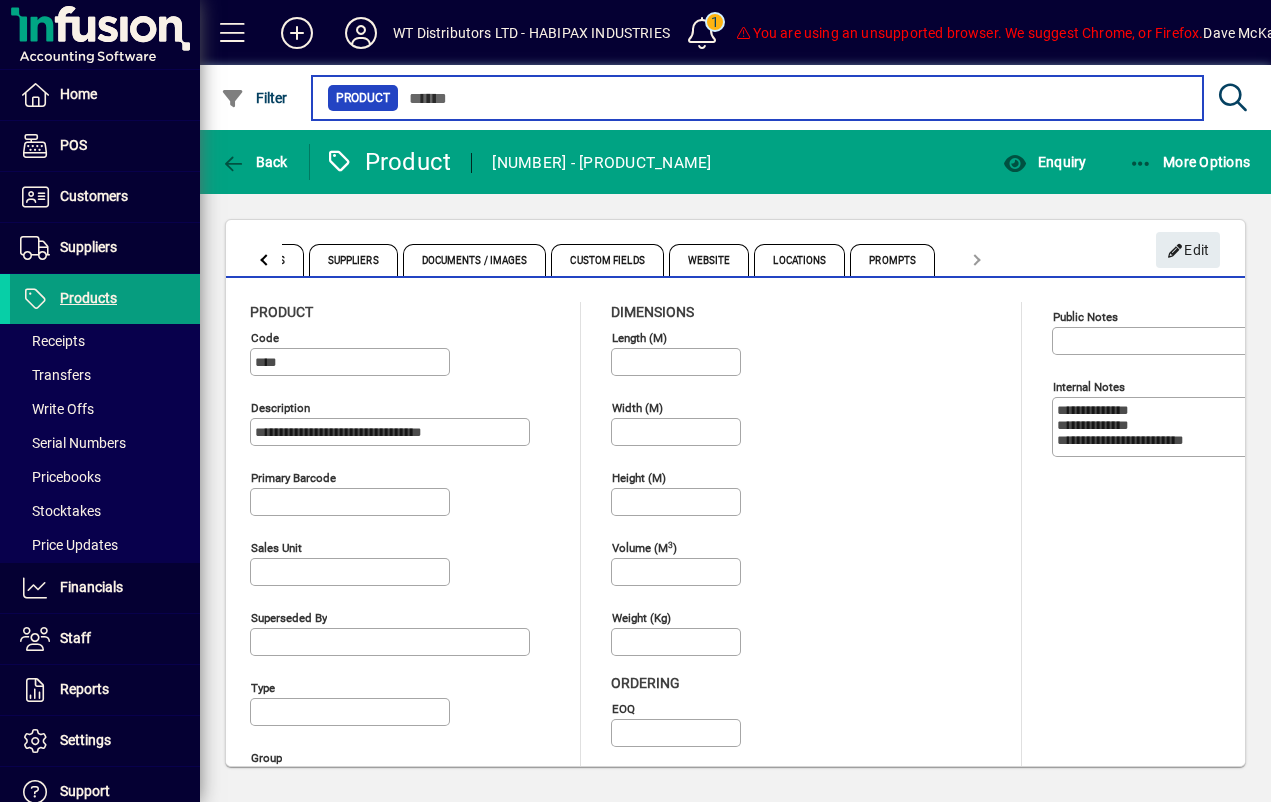 click at bounding box center (793, 98) 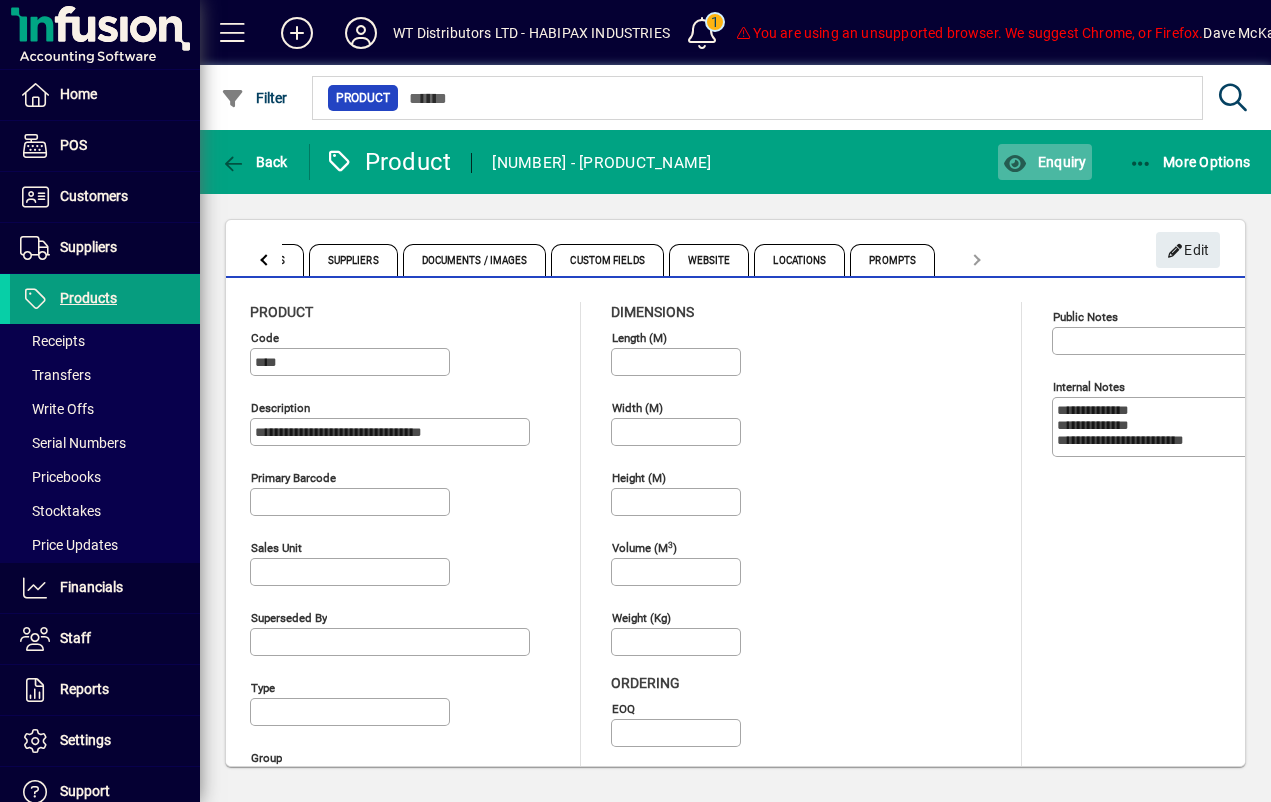 click 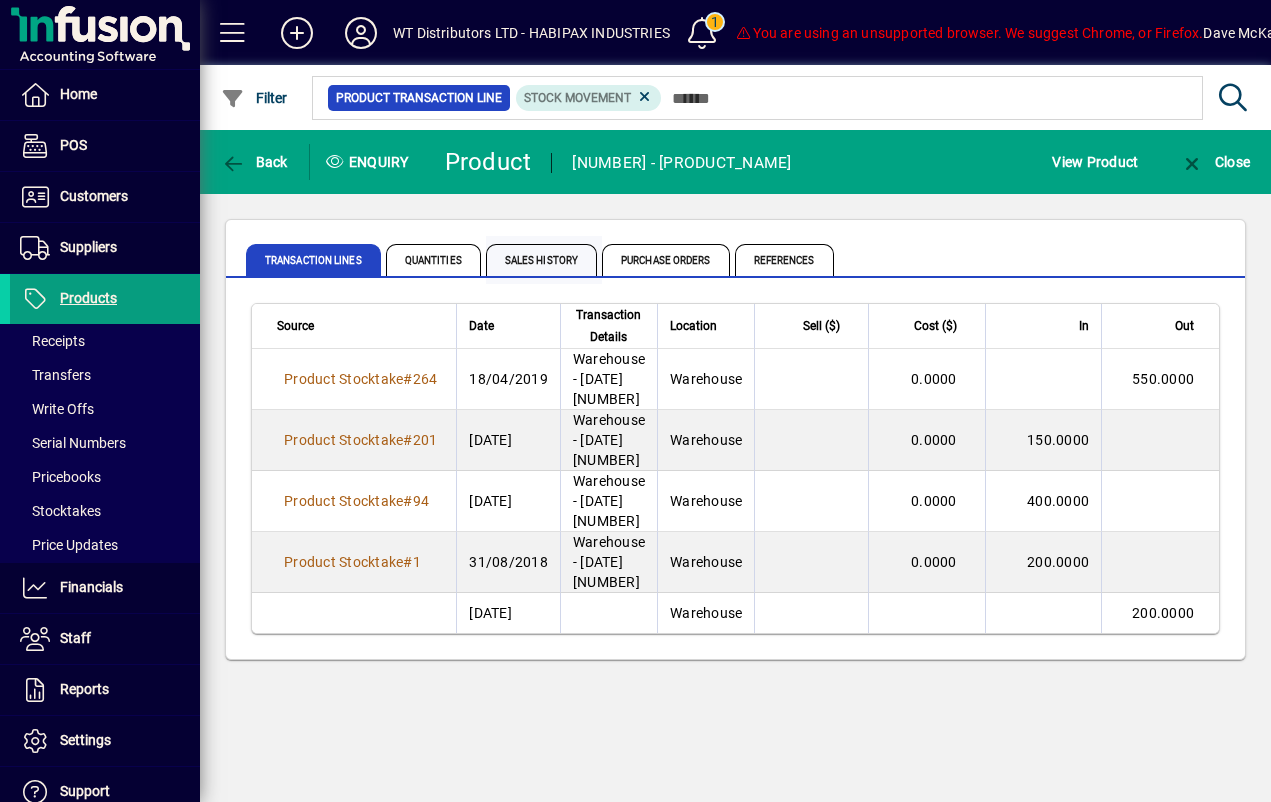 click on "Sales History" at bounding box center (541, 260) 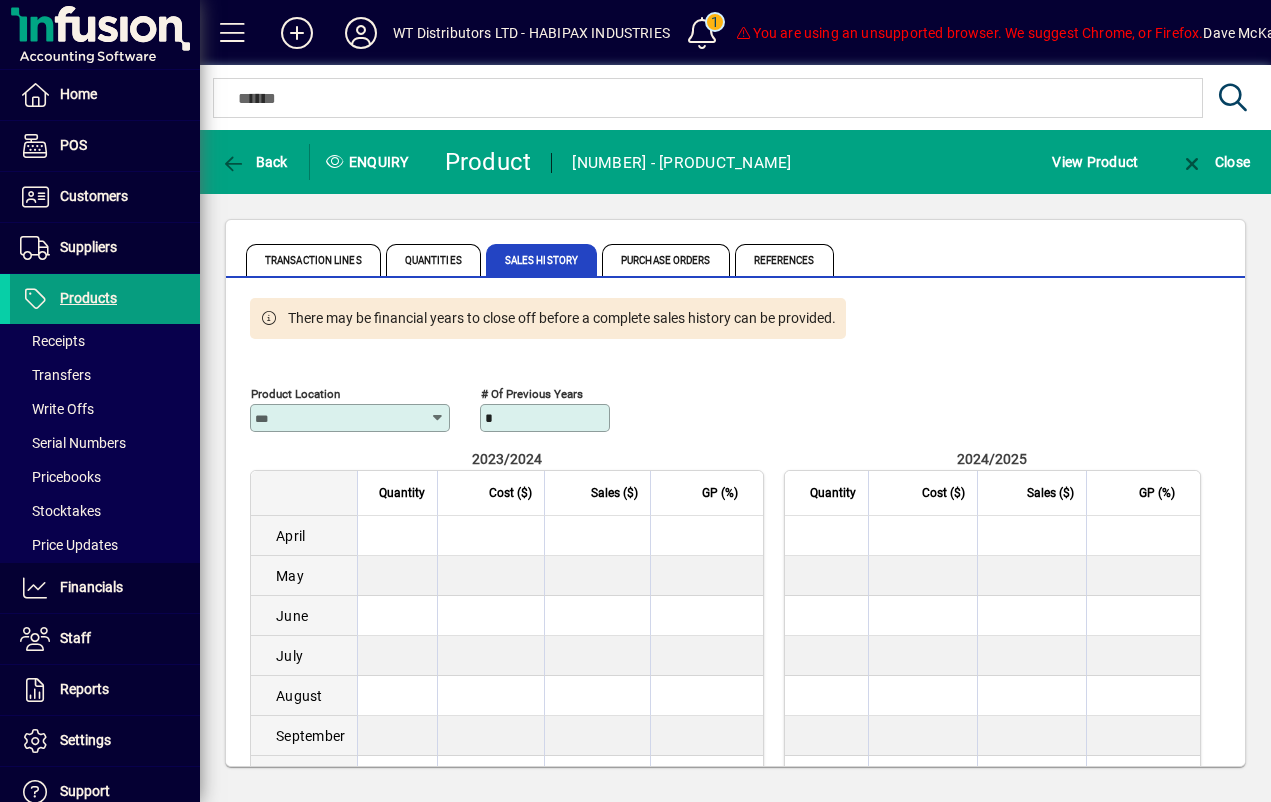 scroll, scrollTop: 0, scrollLeft: 0, axis: both 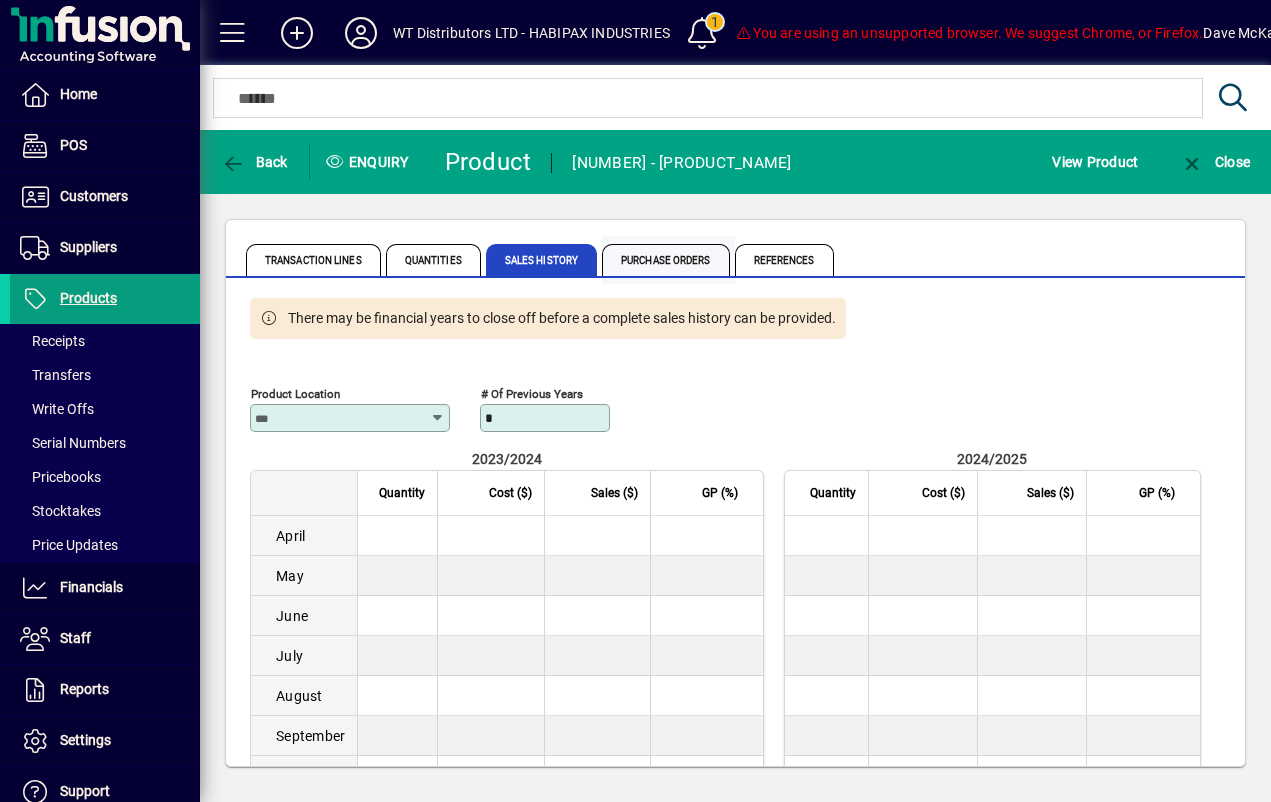 click on "Purchase Orders" at bounding box center (666, 260) 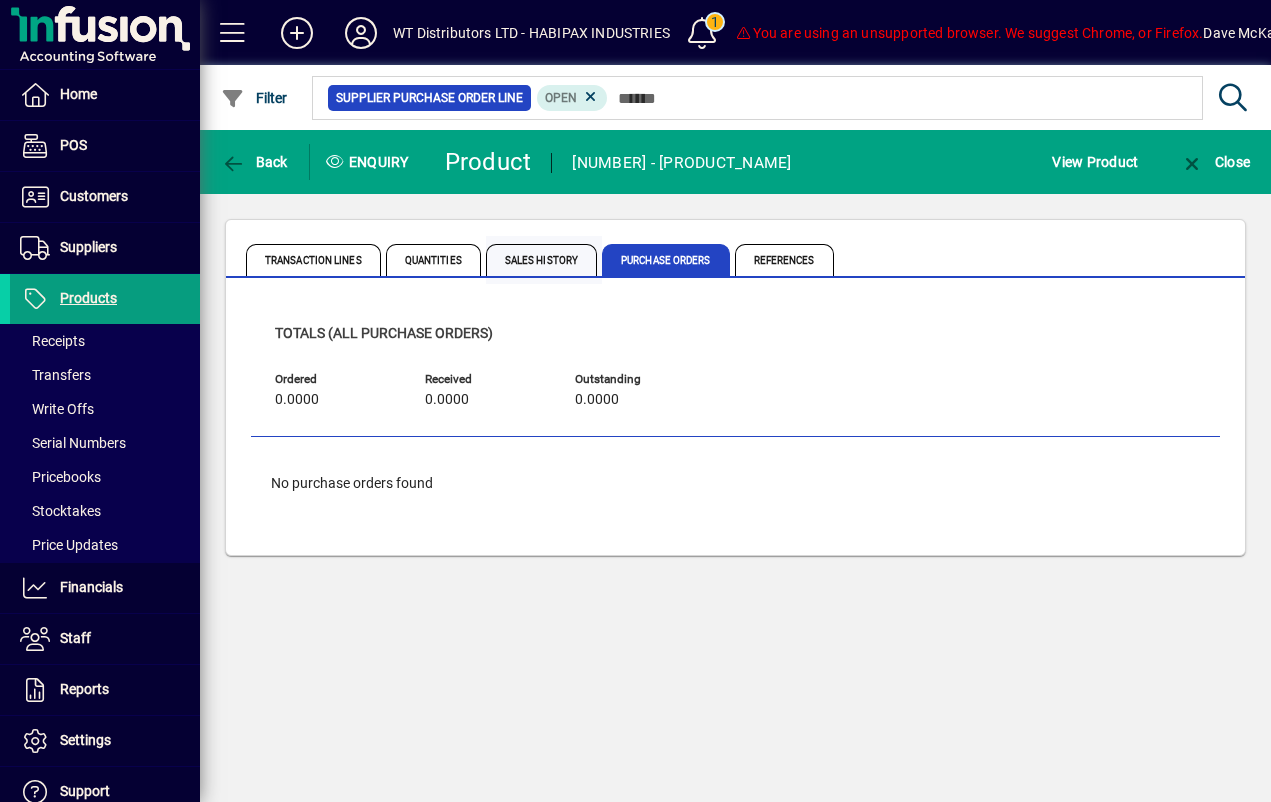 click on "Sales History" at bounding box center [541, 260] 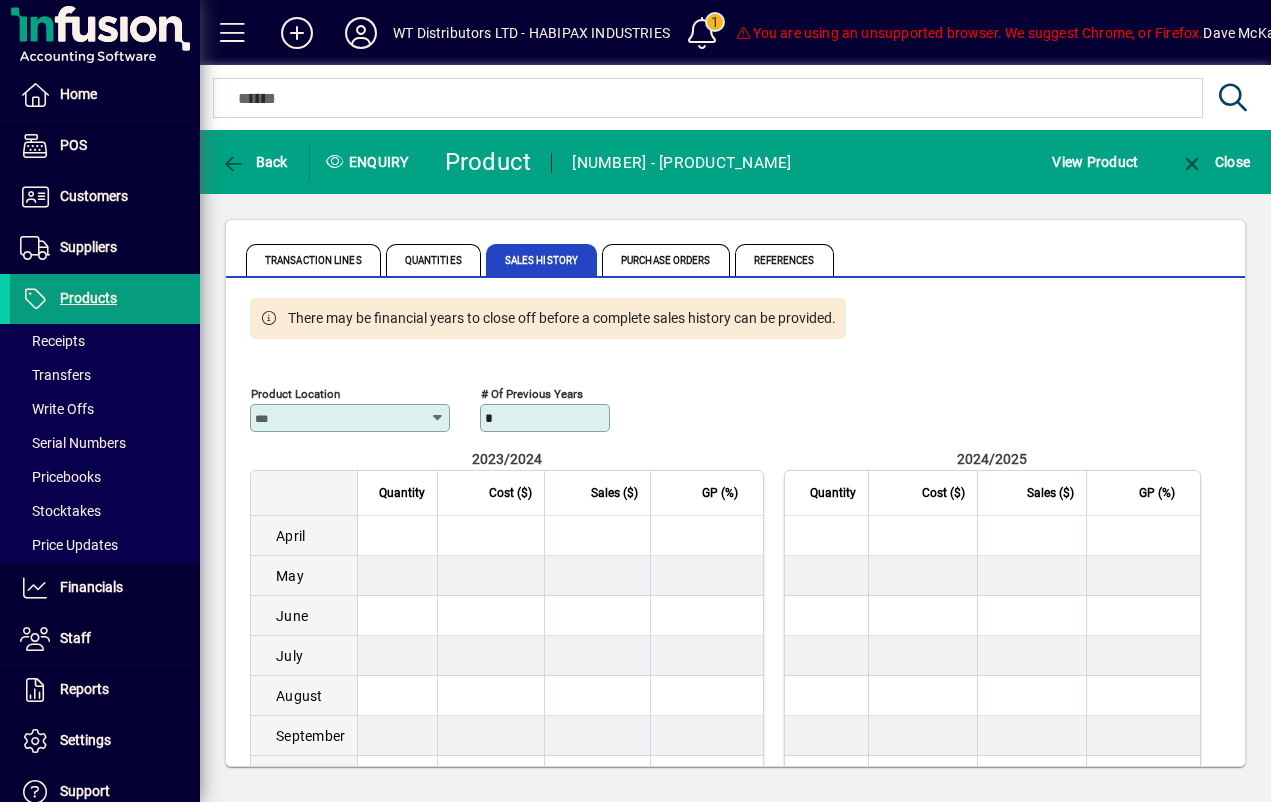 click on "Product Location # of previous years *" 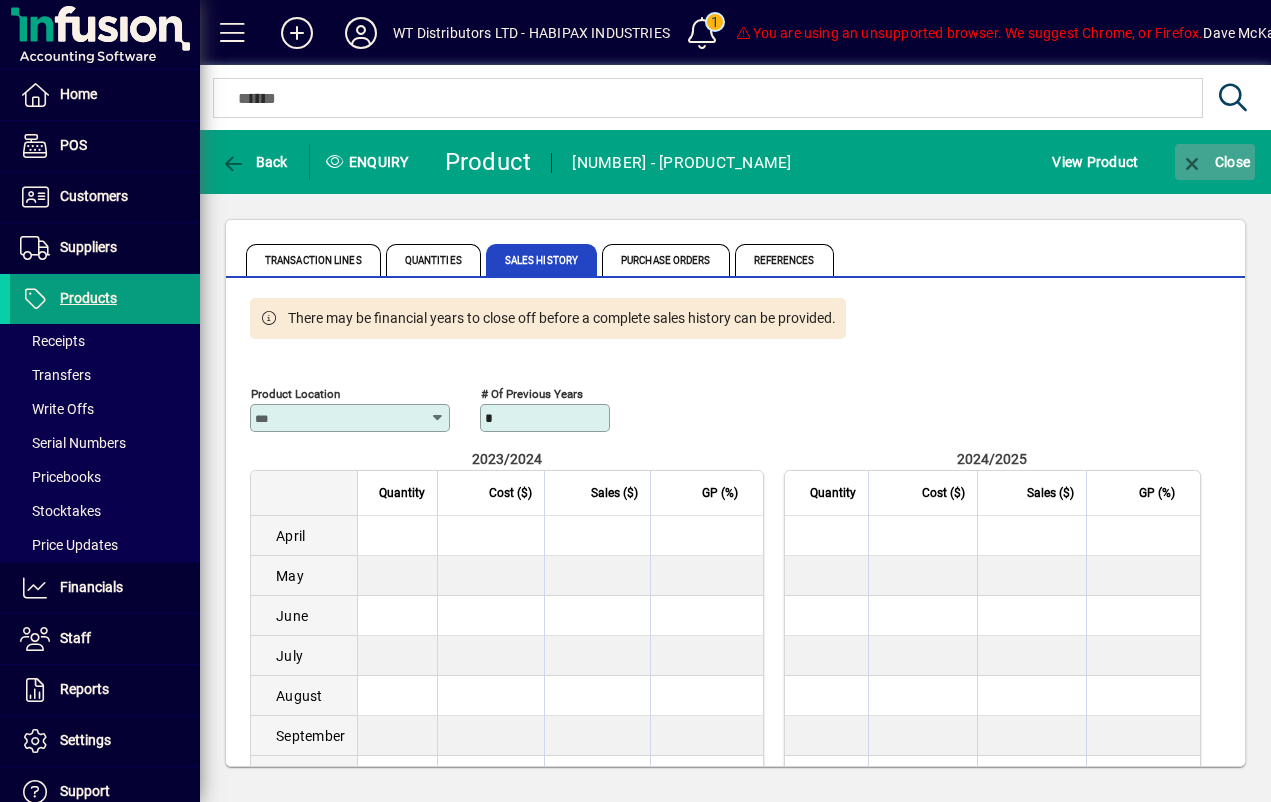 click 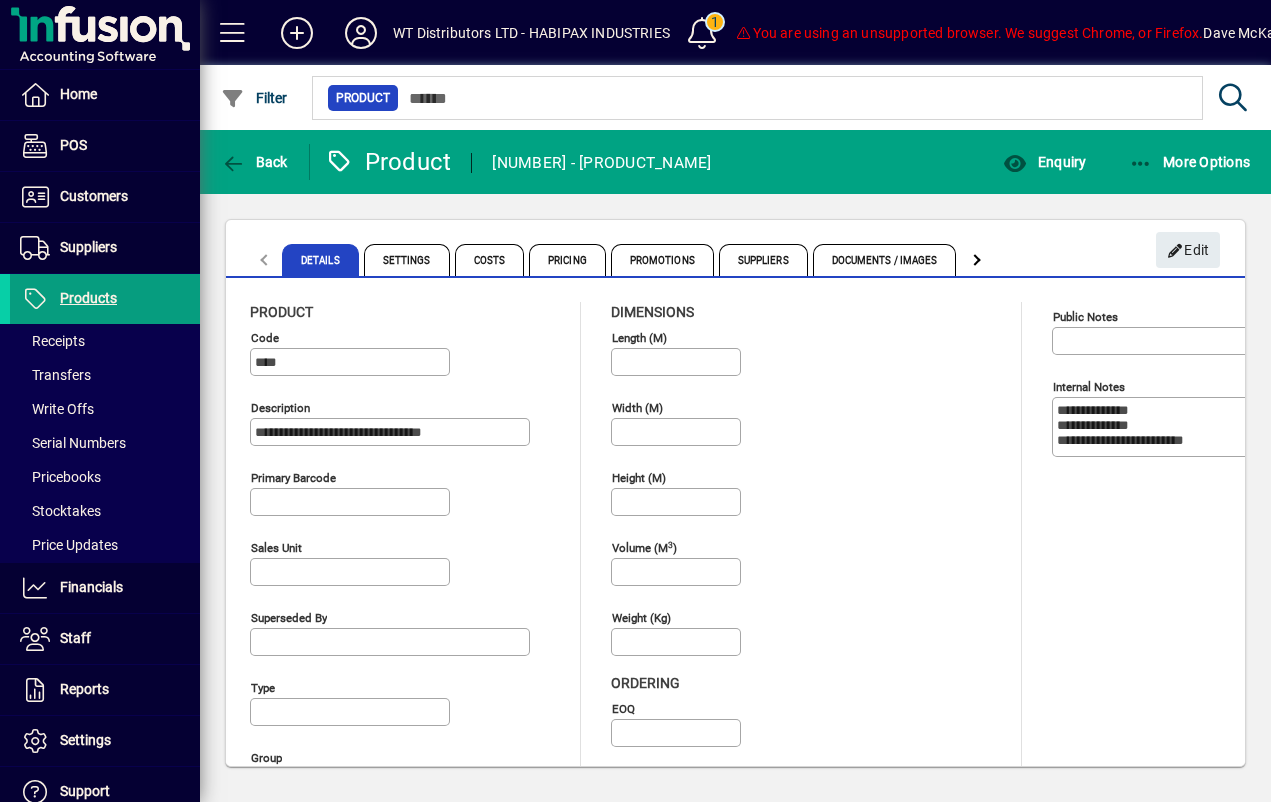 type on "**********" 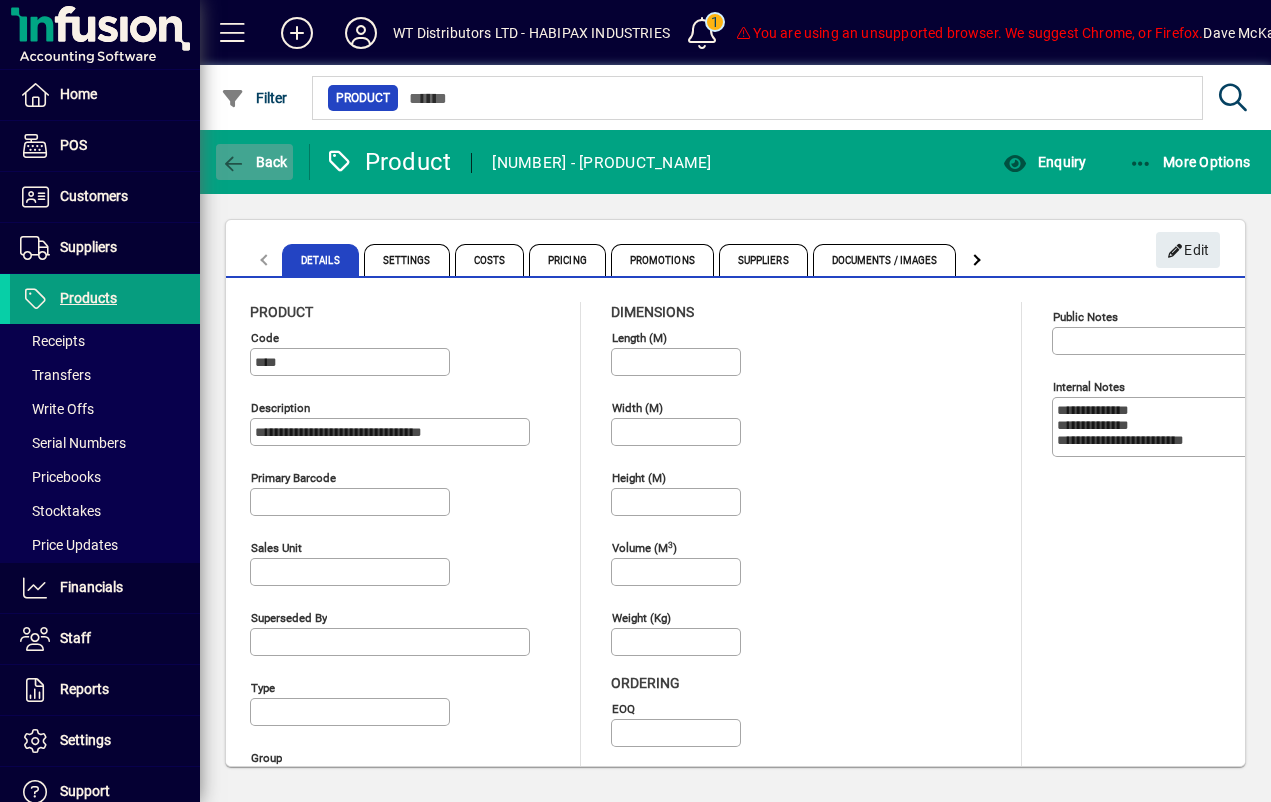 click 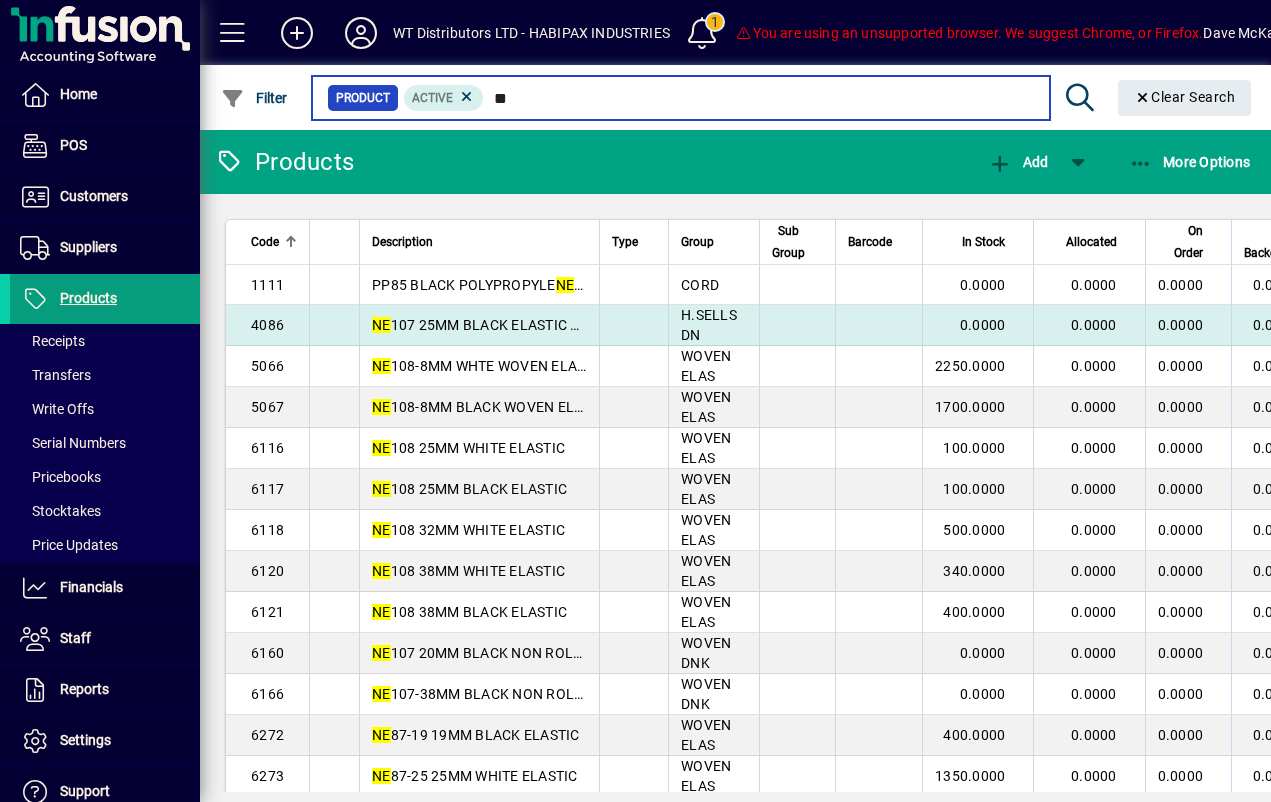 scroll, scrollTop: 0, scrollLeft: 0, axis: both 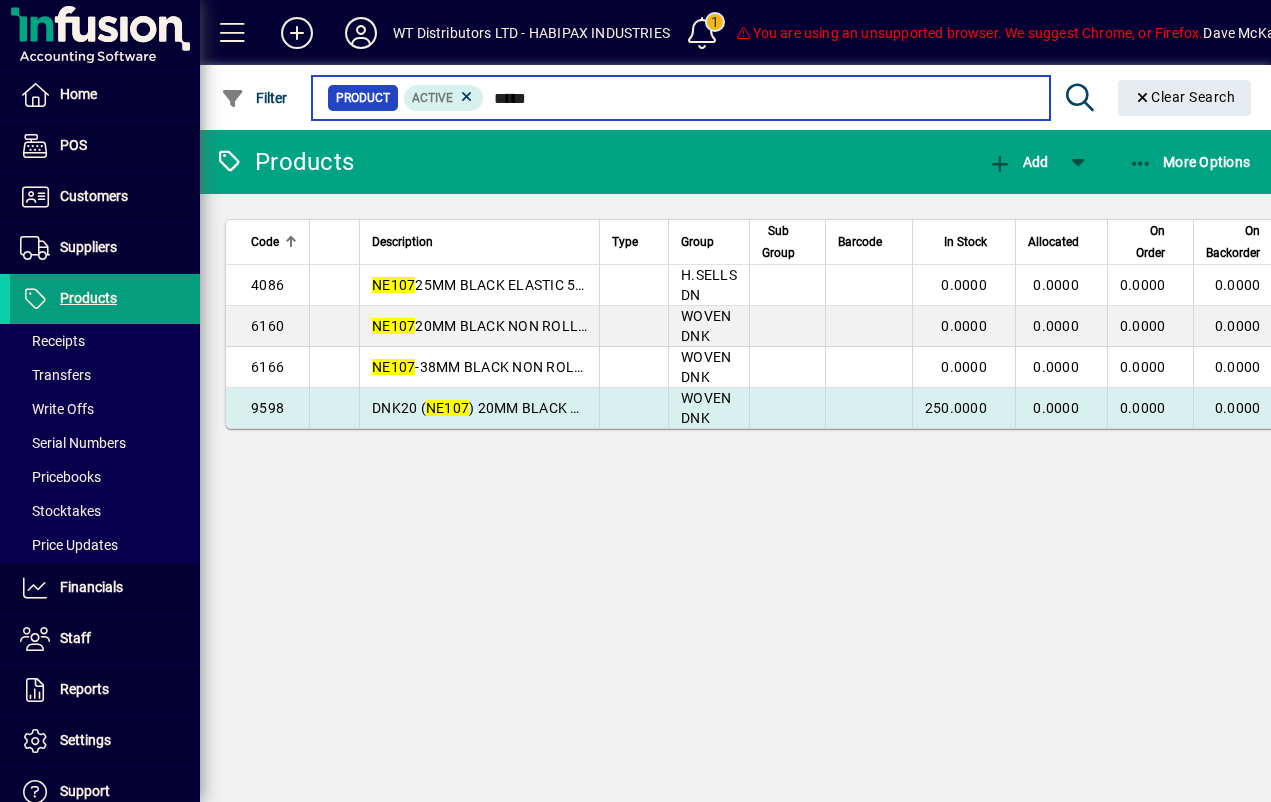 type on "*****" 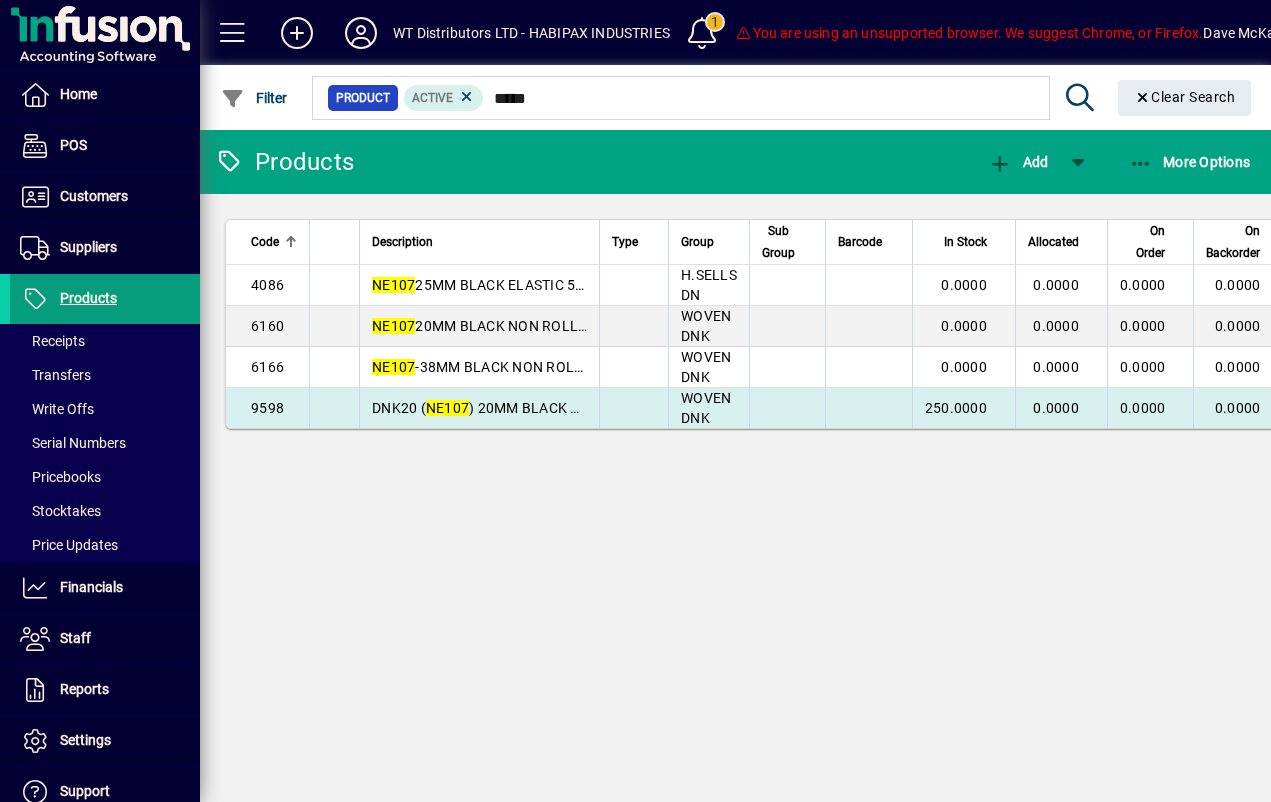 click on "9598" at bounding box center [274, 408] 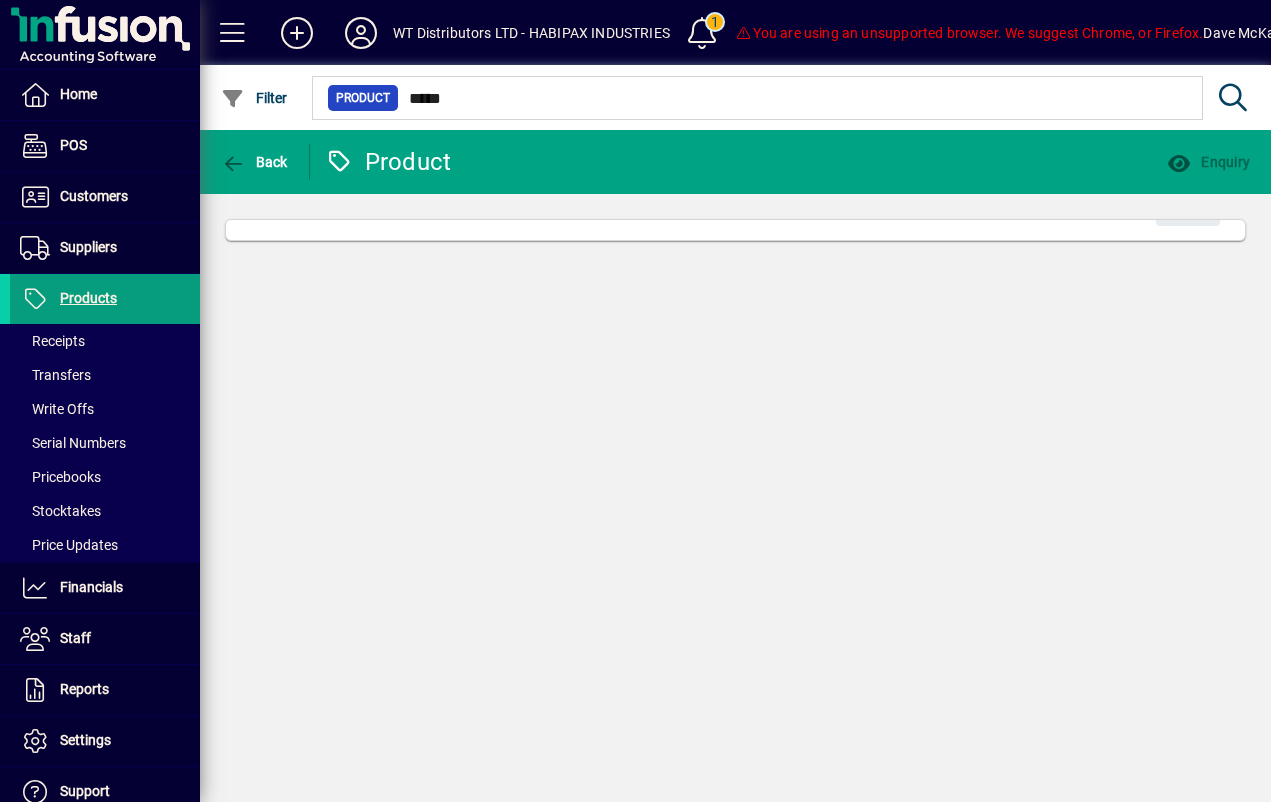 type 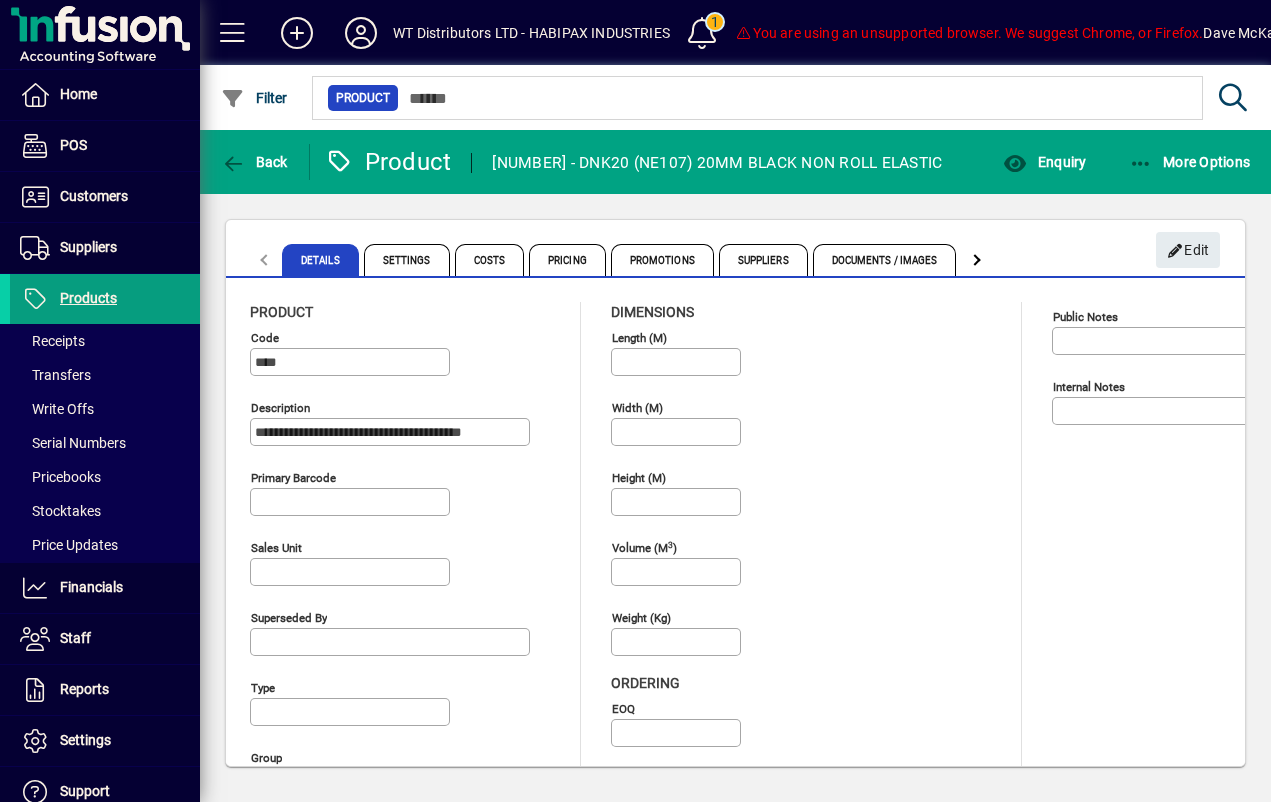 click 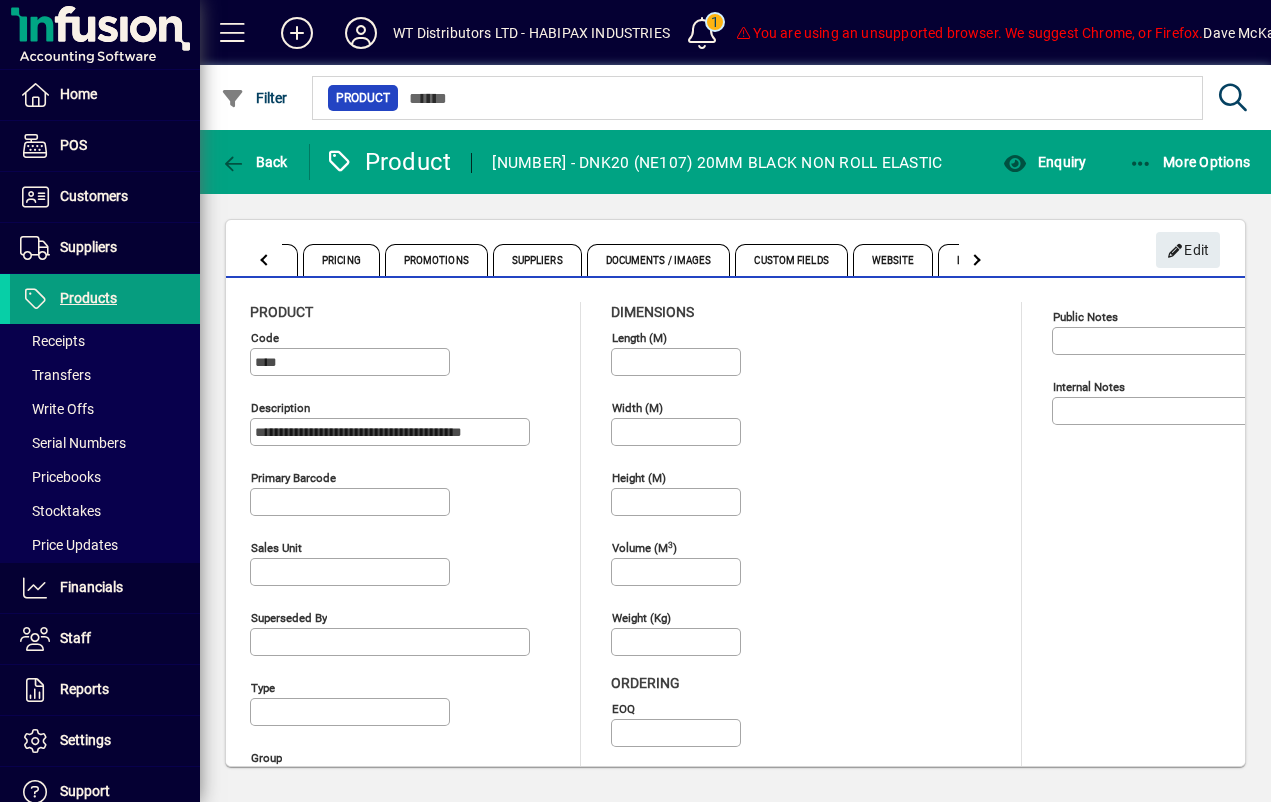 click 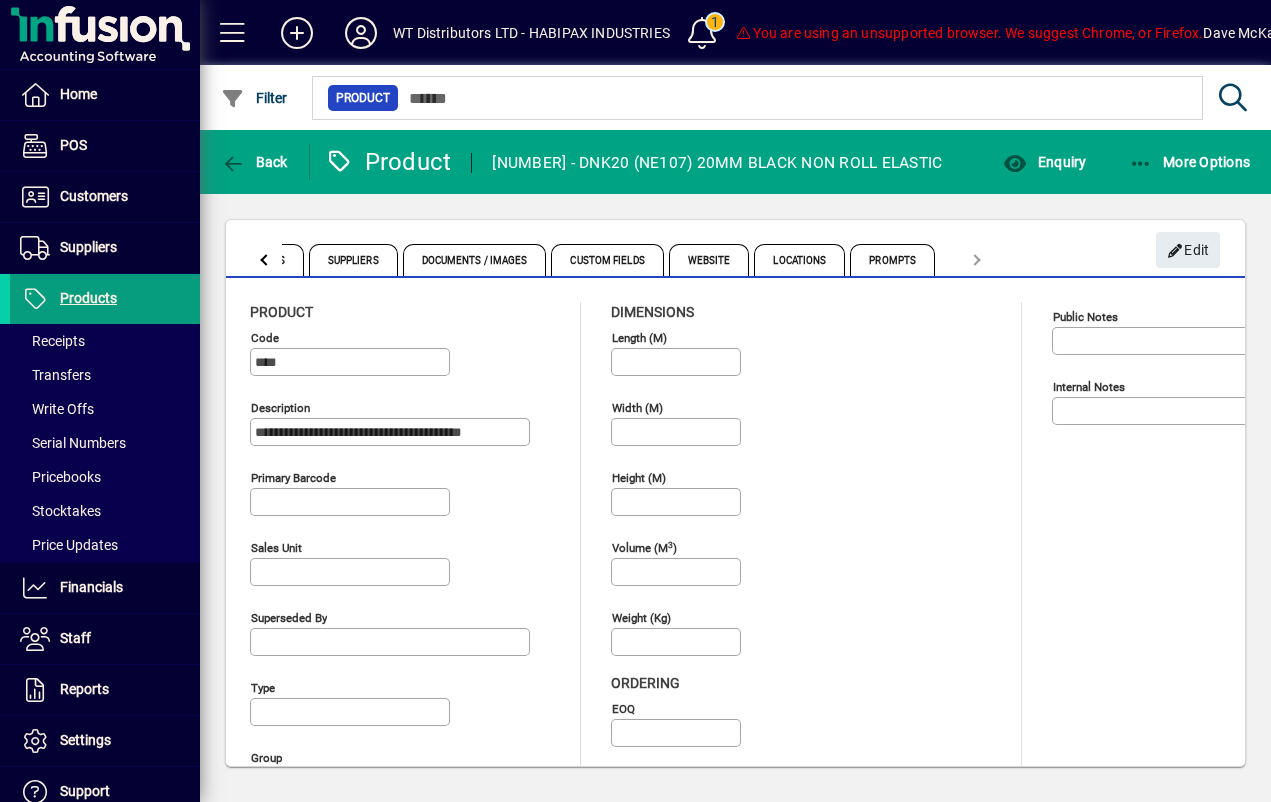 click on "Details Settings Costs Pricing Promotions Suppliers Documents / Images Custom Fields Website Locations Prompts" 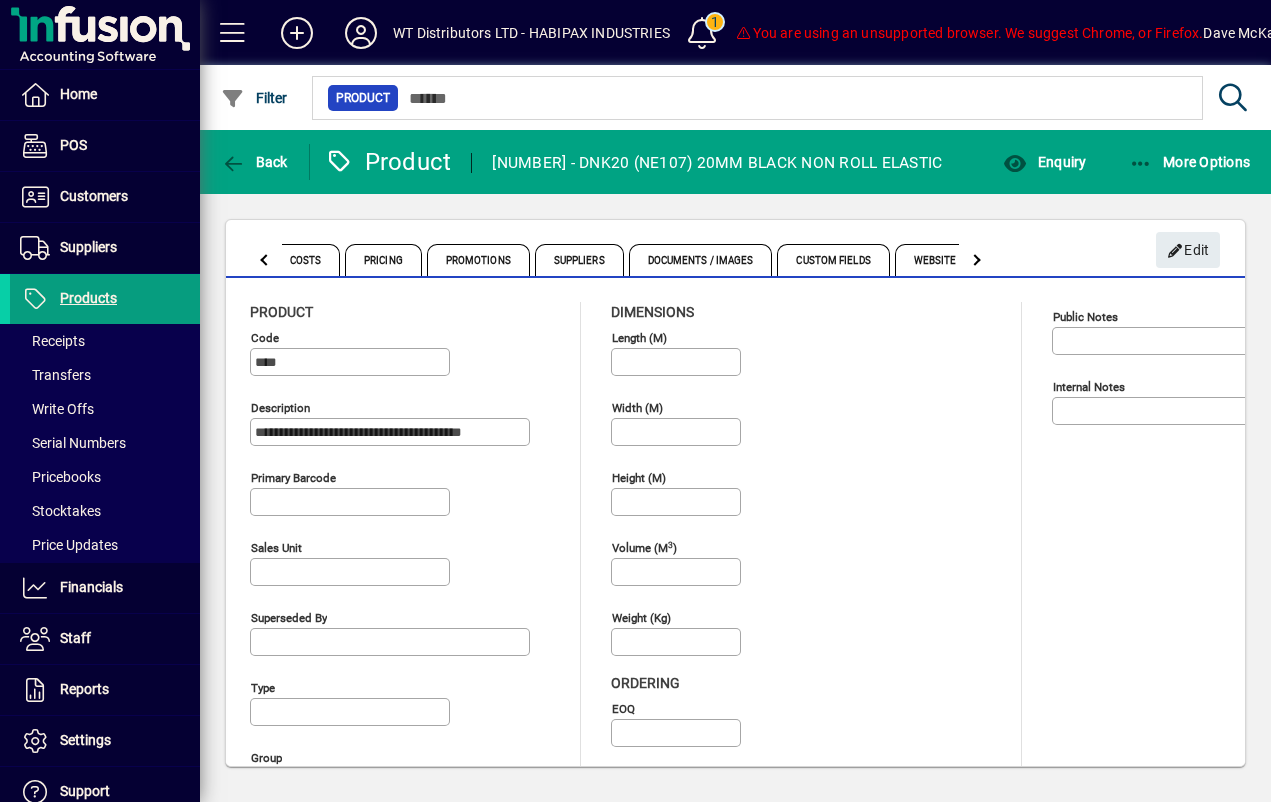 click 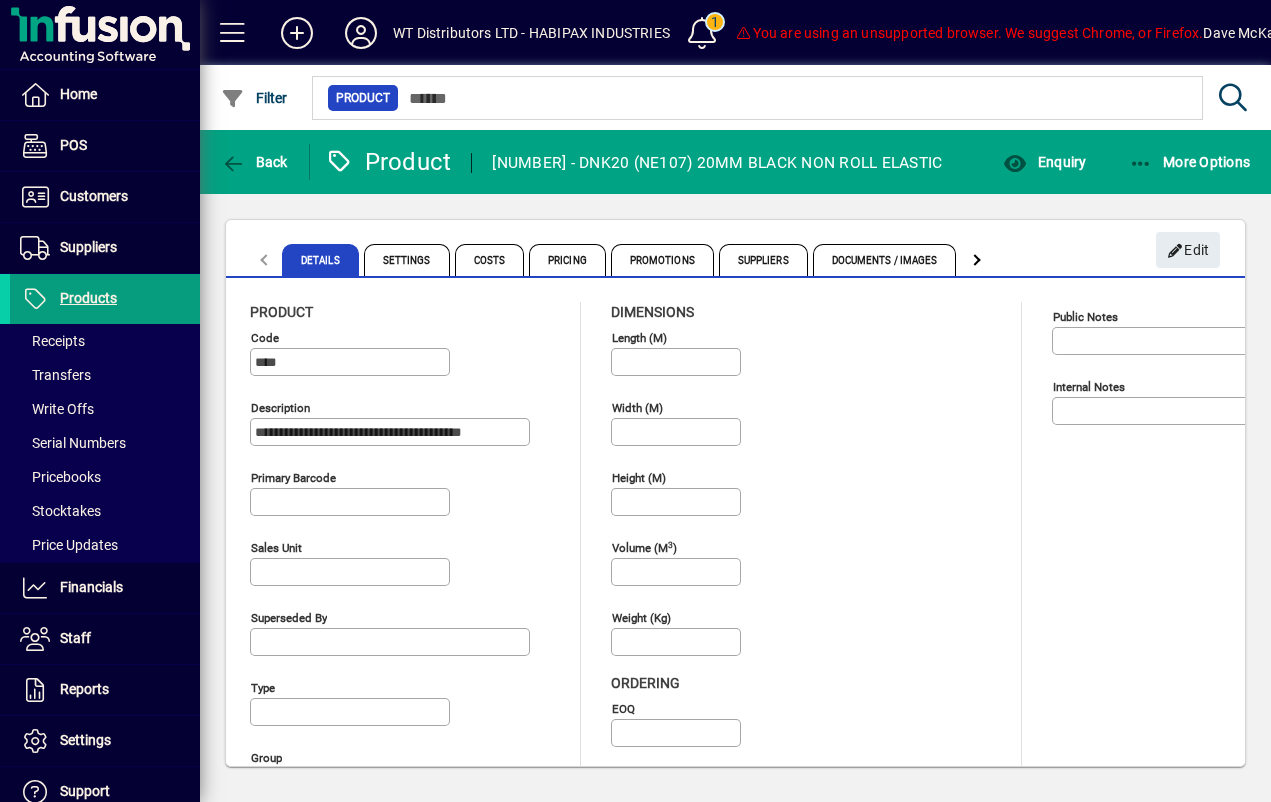 click on "Details Settings Costs Pricing Promotions Suppliers Documents / Images Custom Fields Website Locations Prompts" 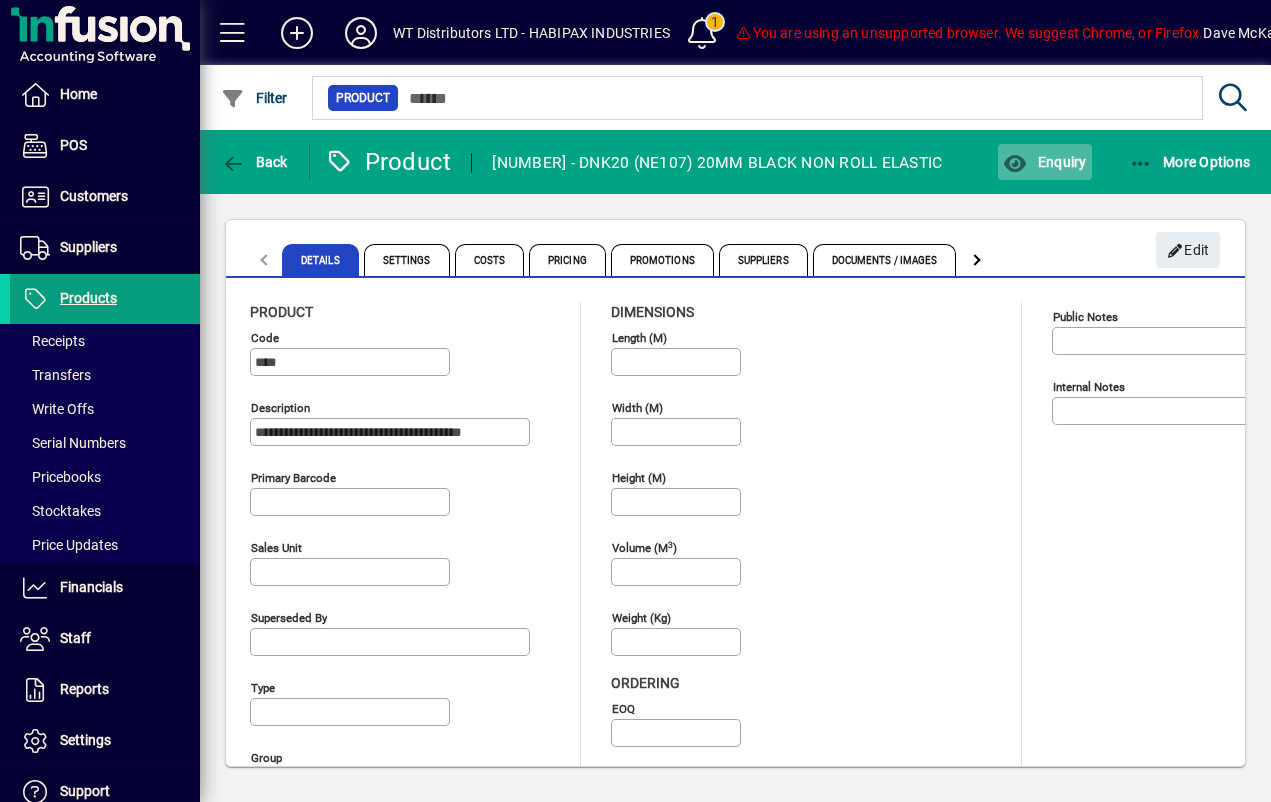 click on "Enquiry" 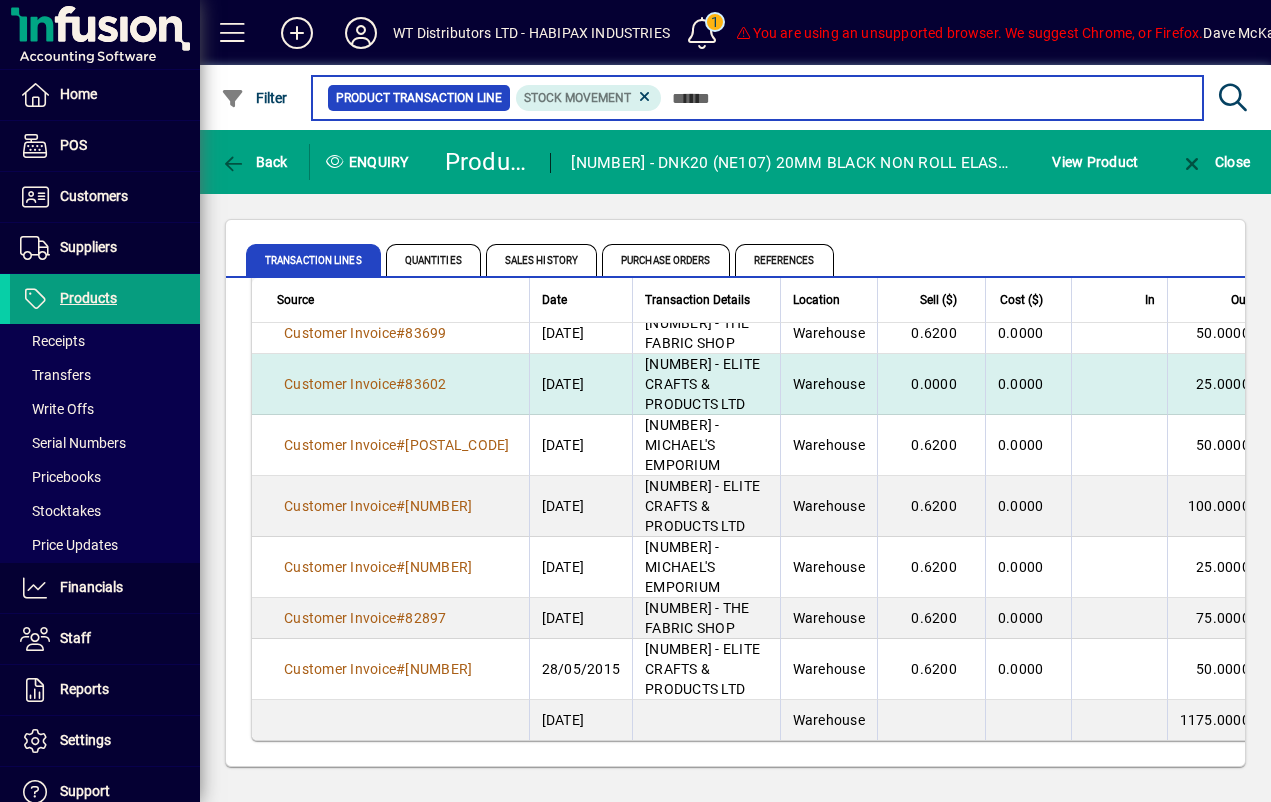 scroll, scrollTop: 1320, scrollLeft: 0, axis: vertical 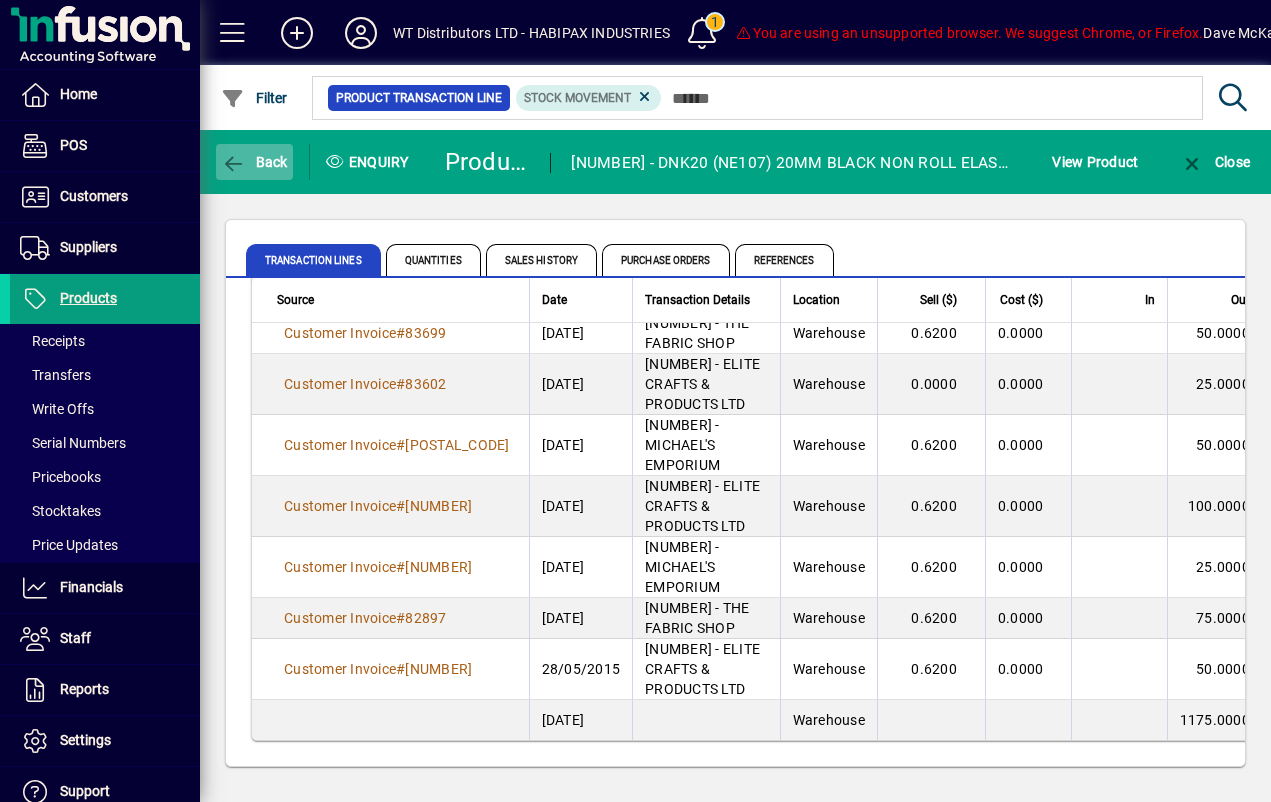 click on "Back" 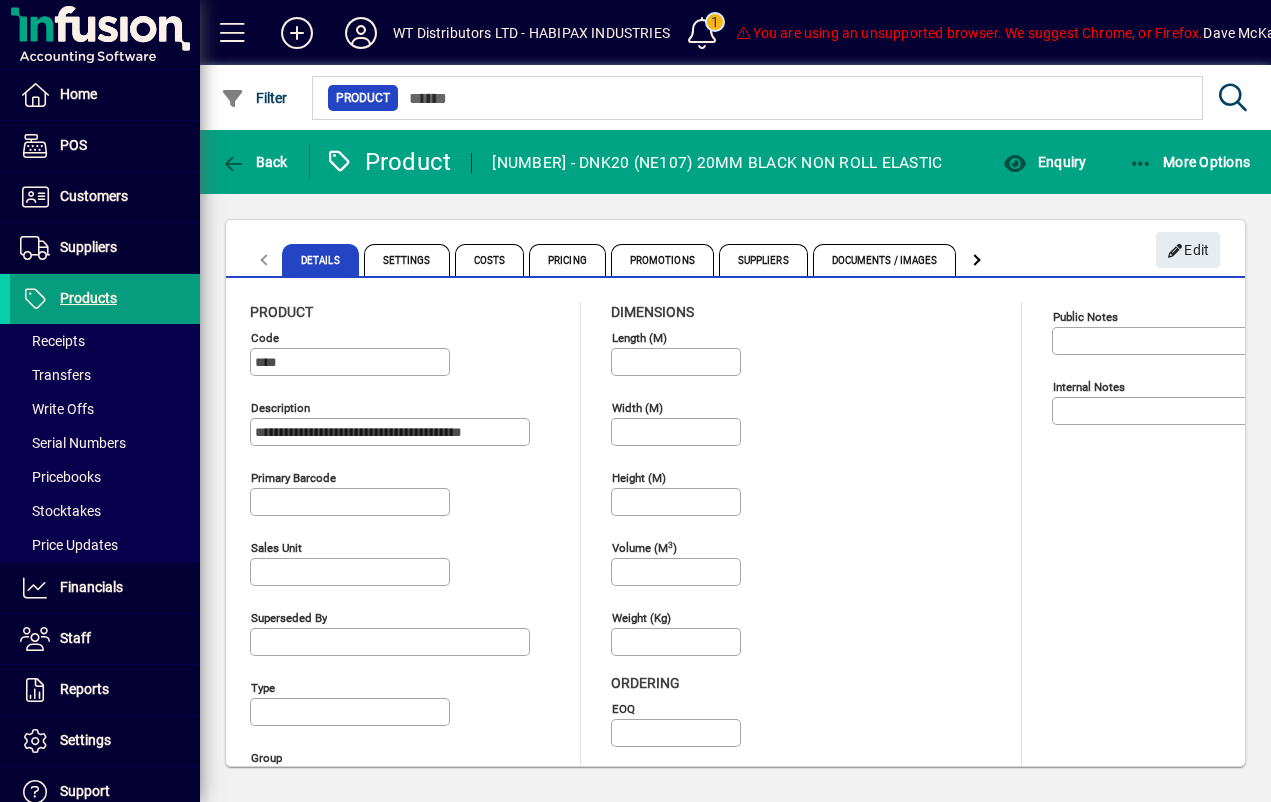 type on "**********" 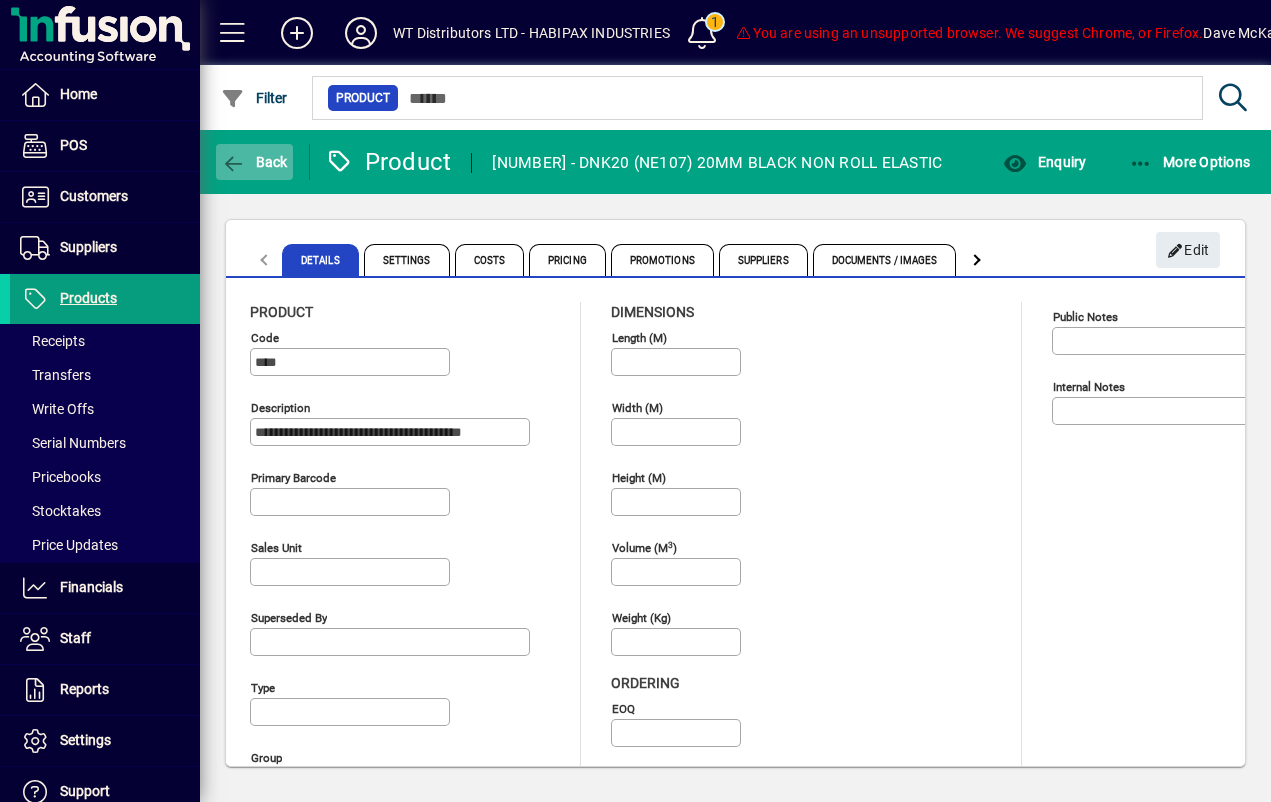 click on "Back" 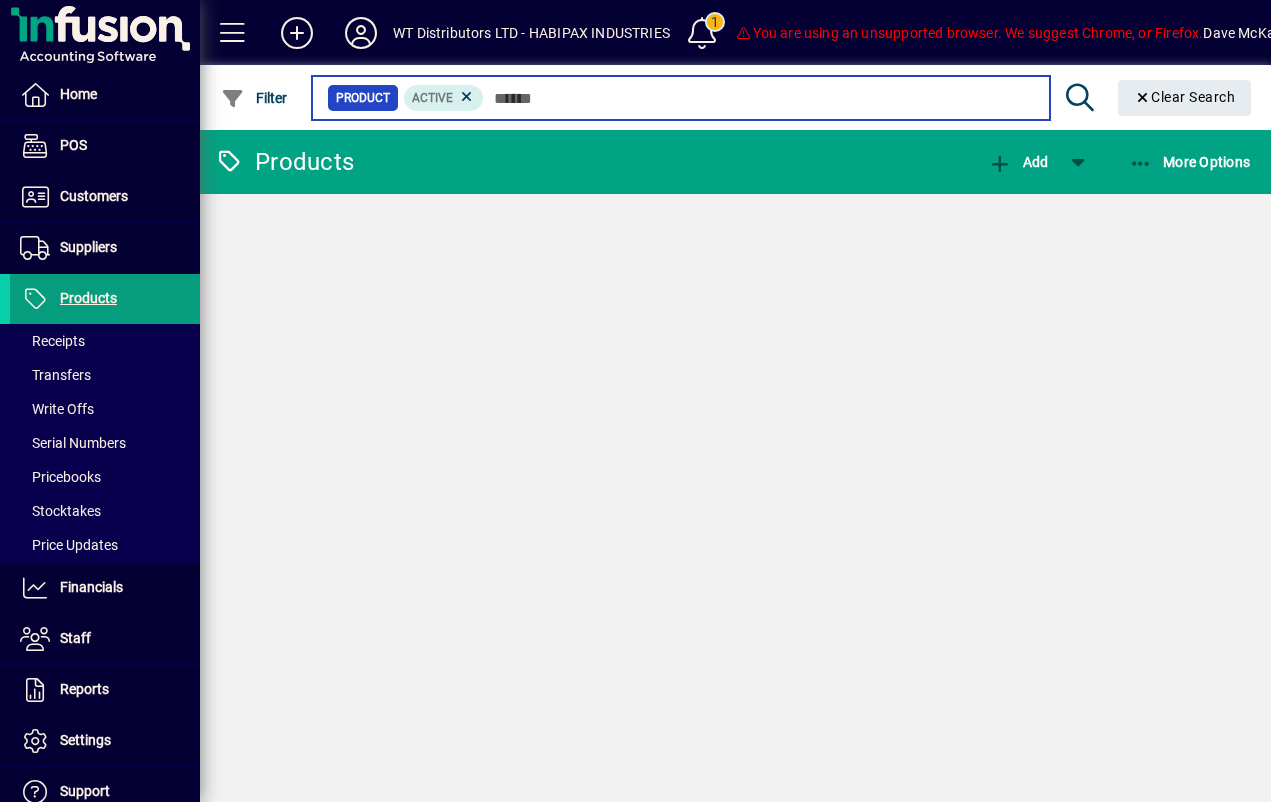 type on "*****" 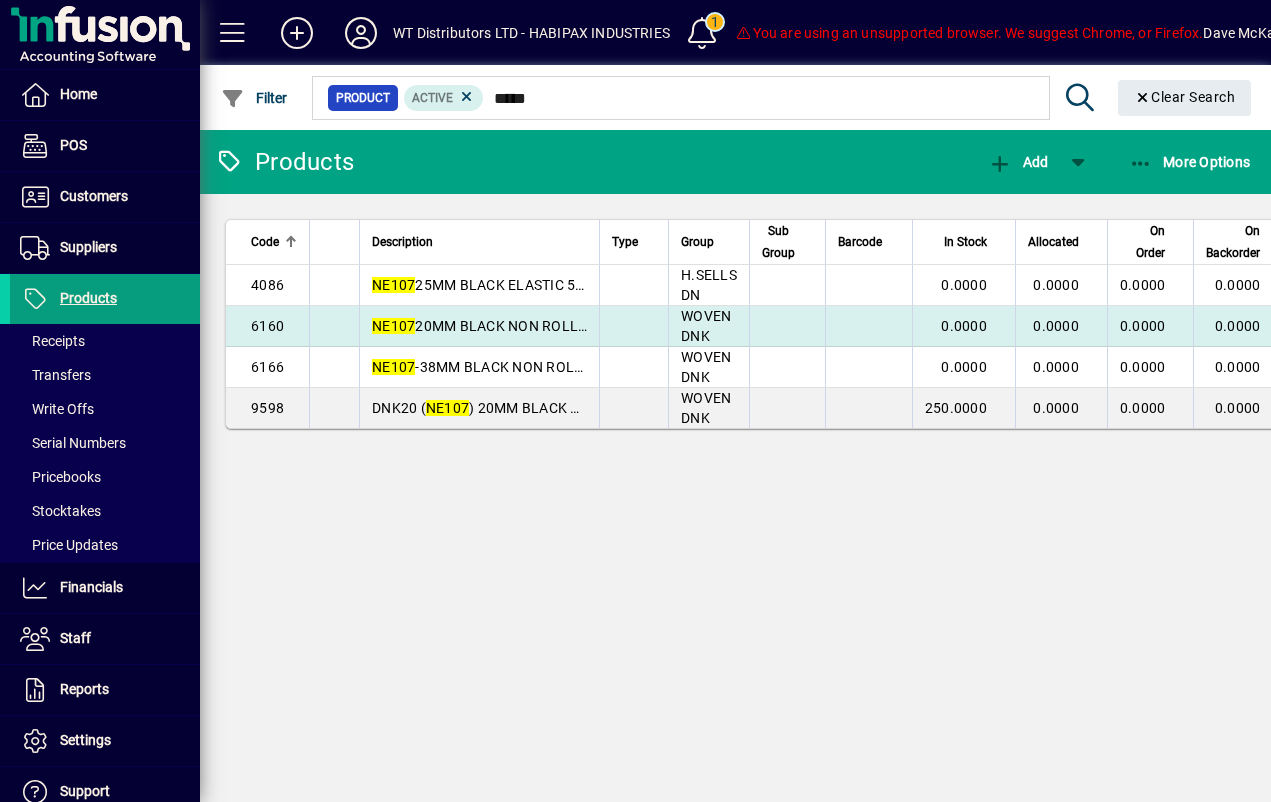 click on "6160" at bounding box center (267, 326) 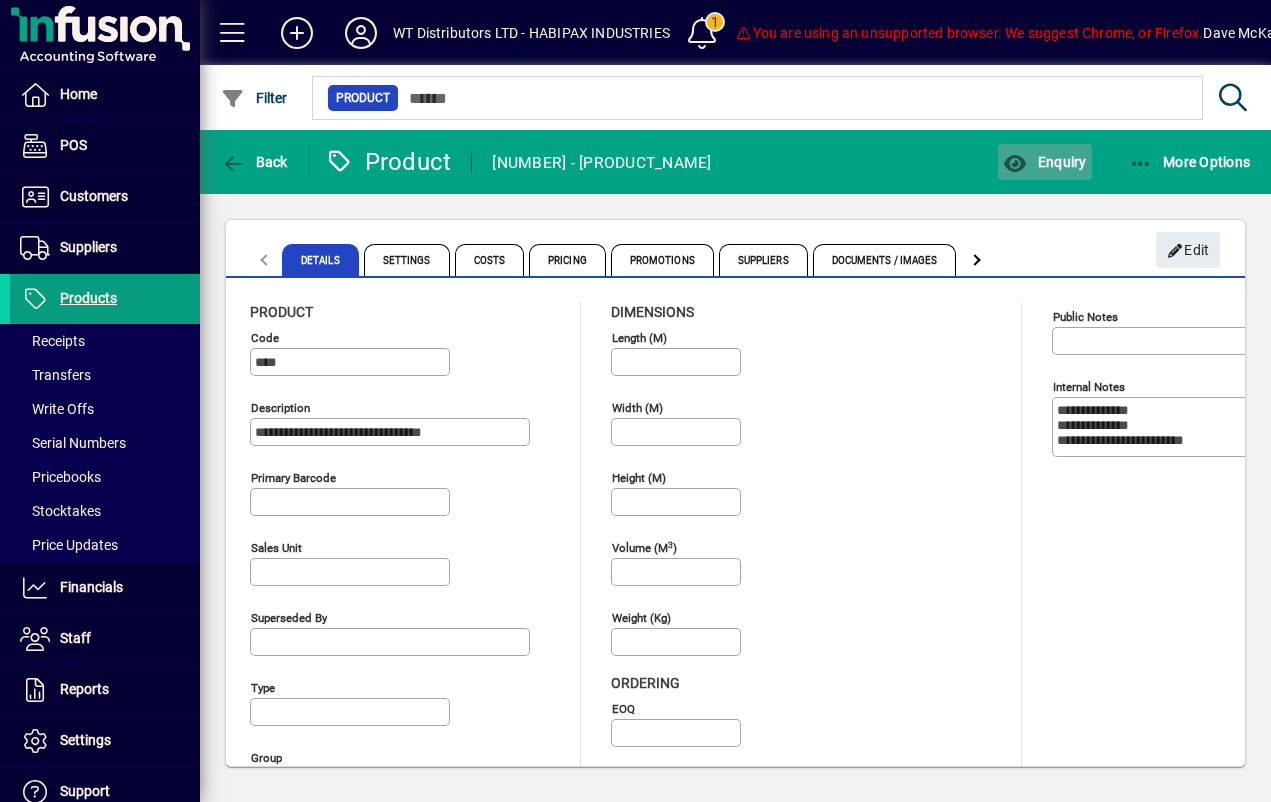 click on "Enquiry" 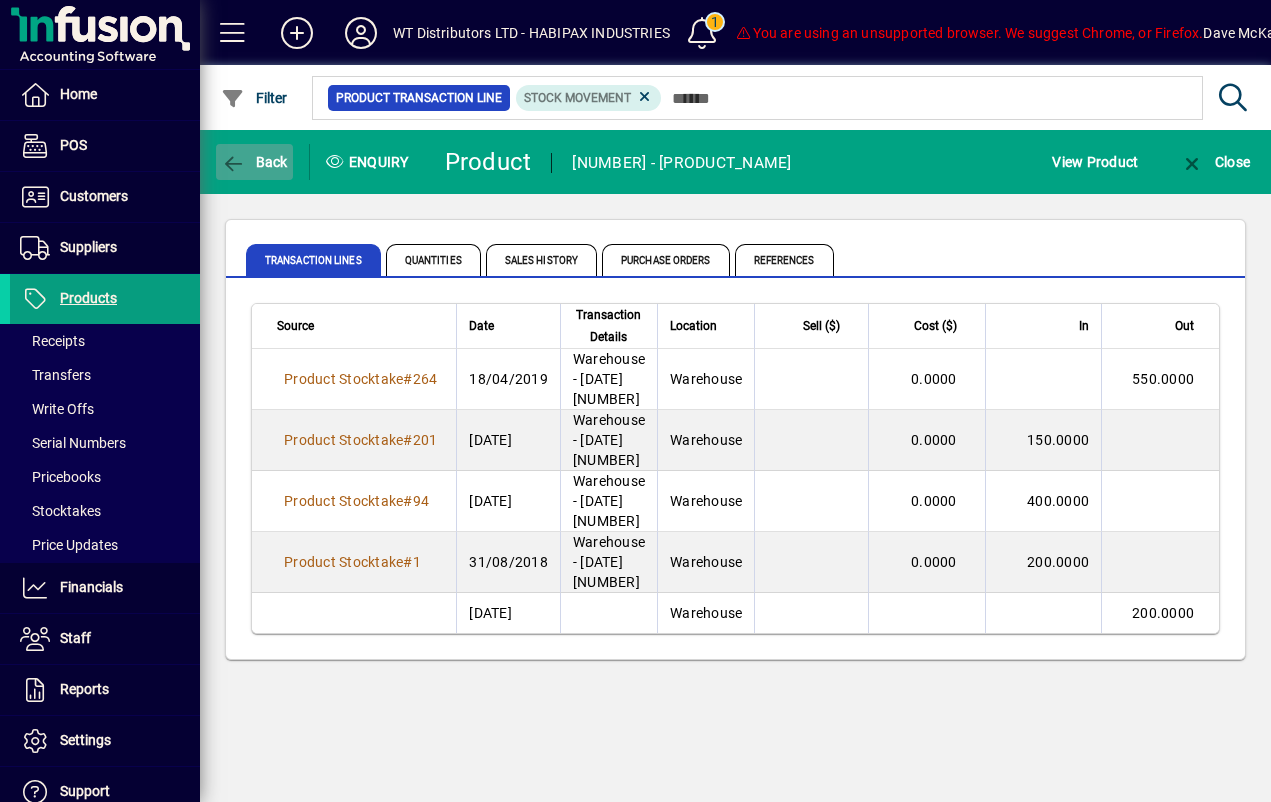 click on "Back" 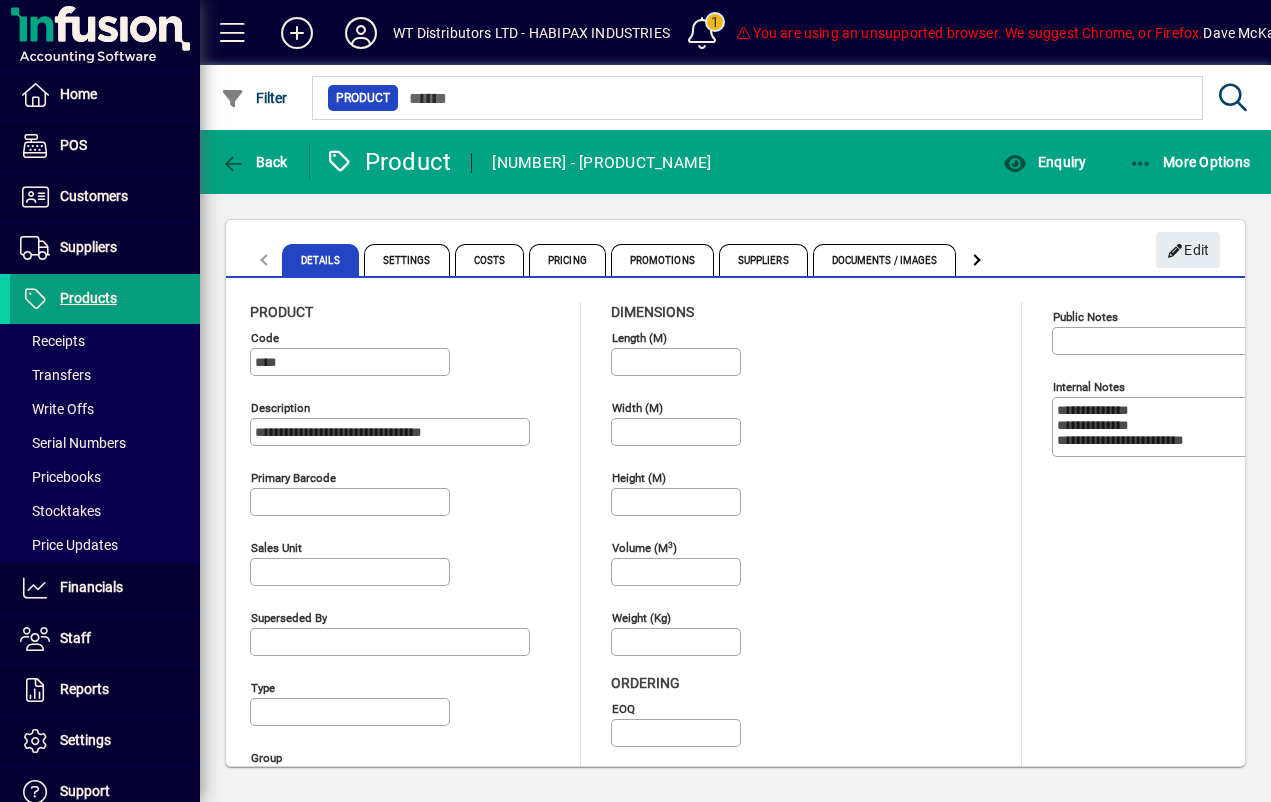 type on "**********" 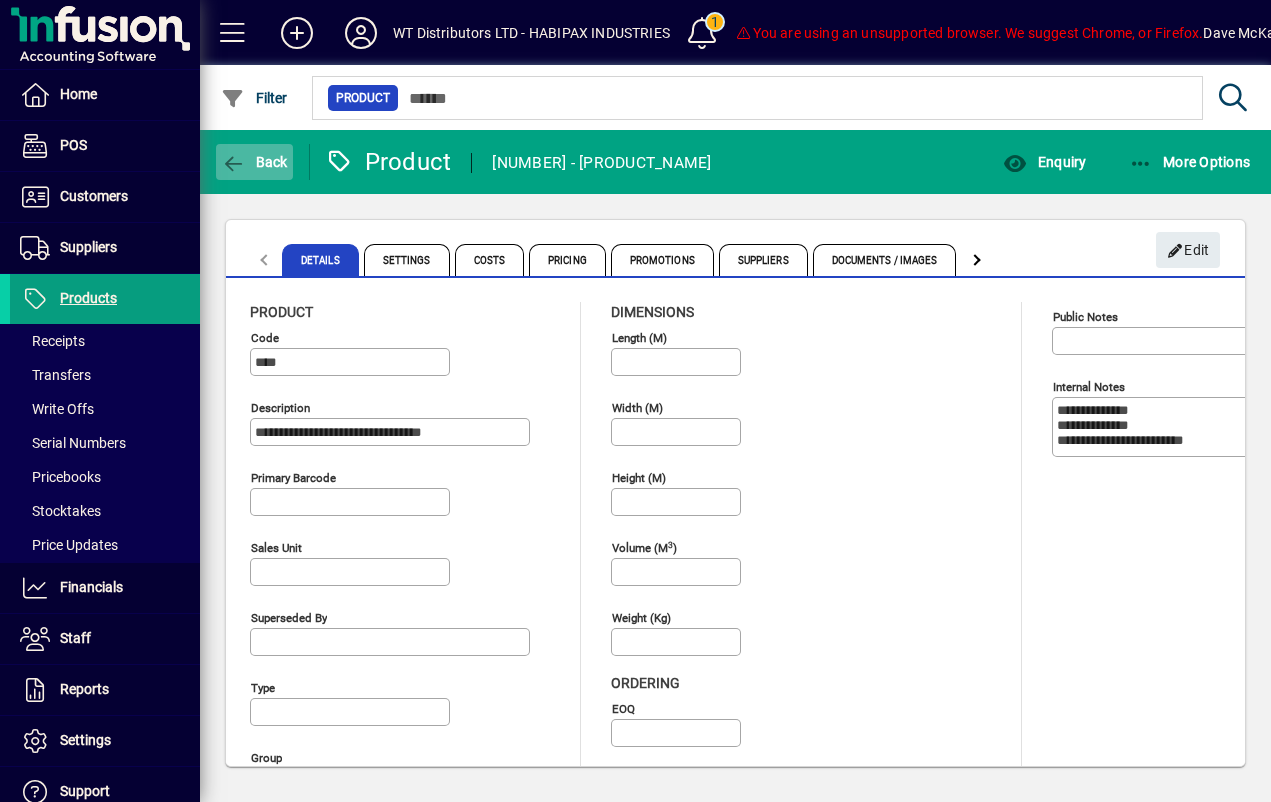 click 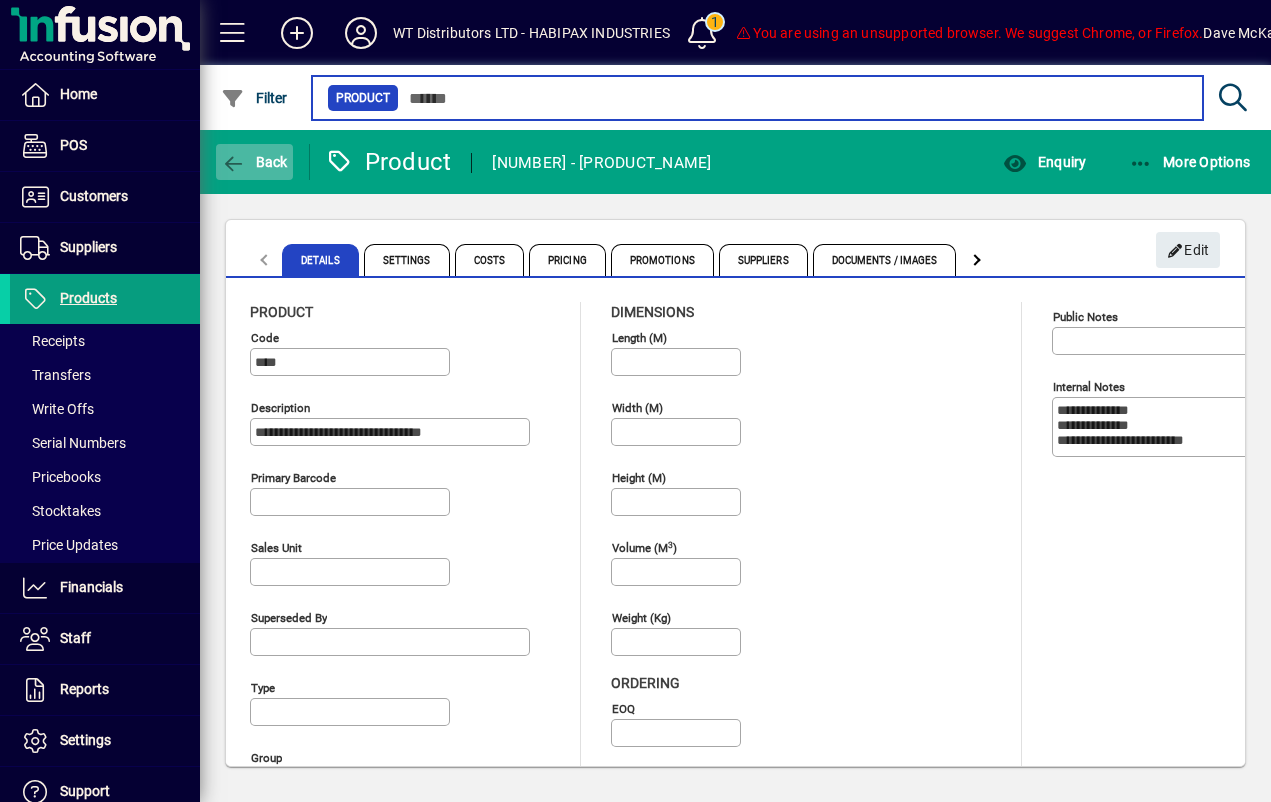 type on "*****" 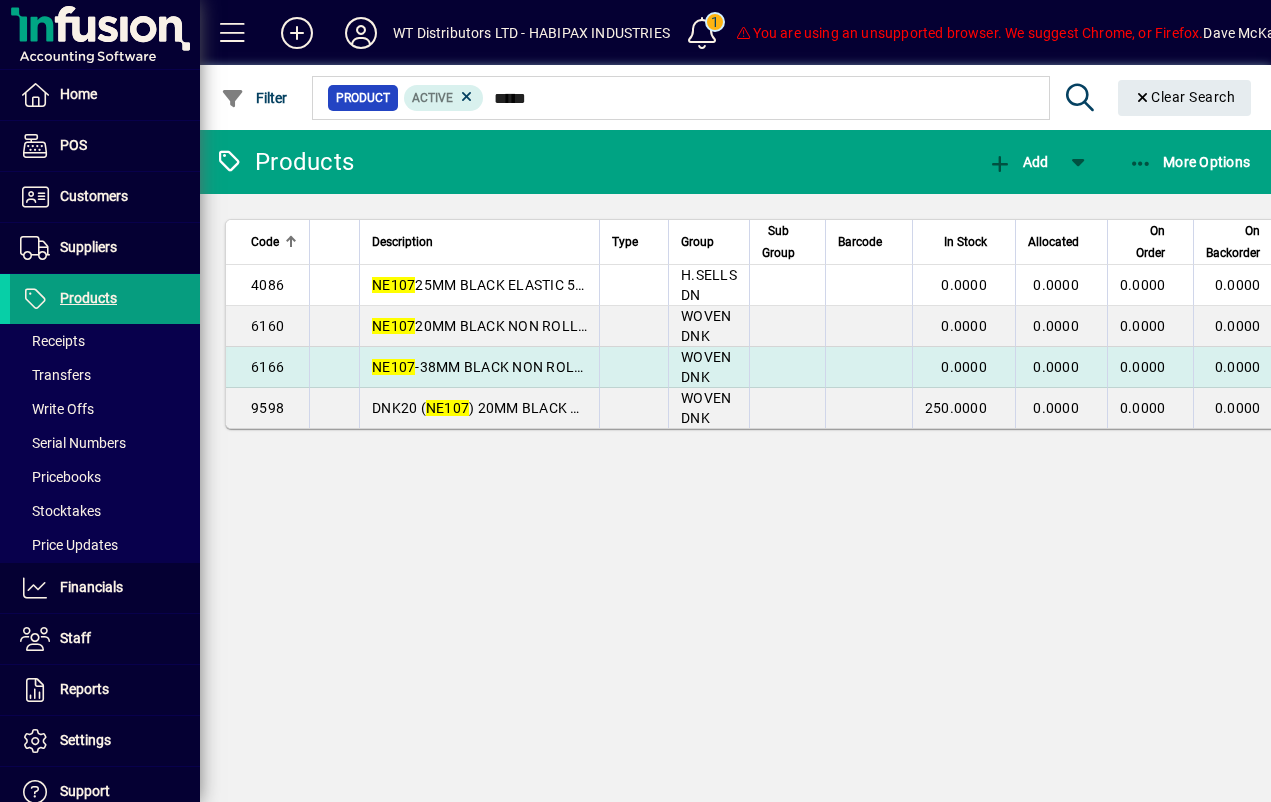 click on "6166" at bounding box center [267, 367] 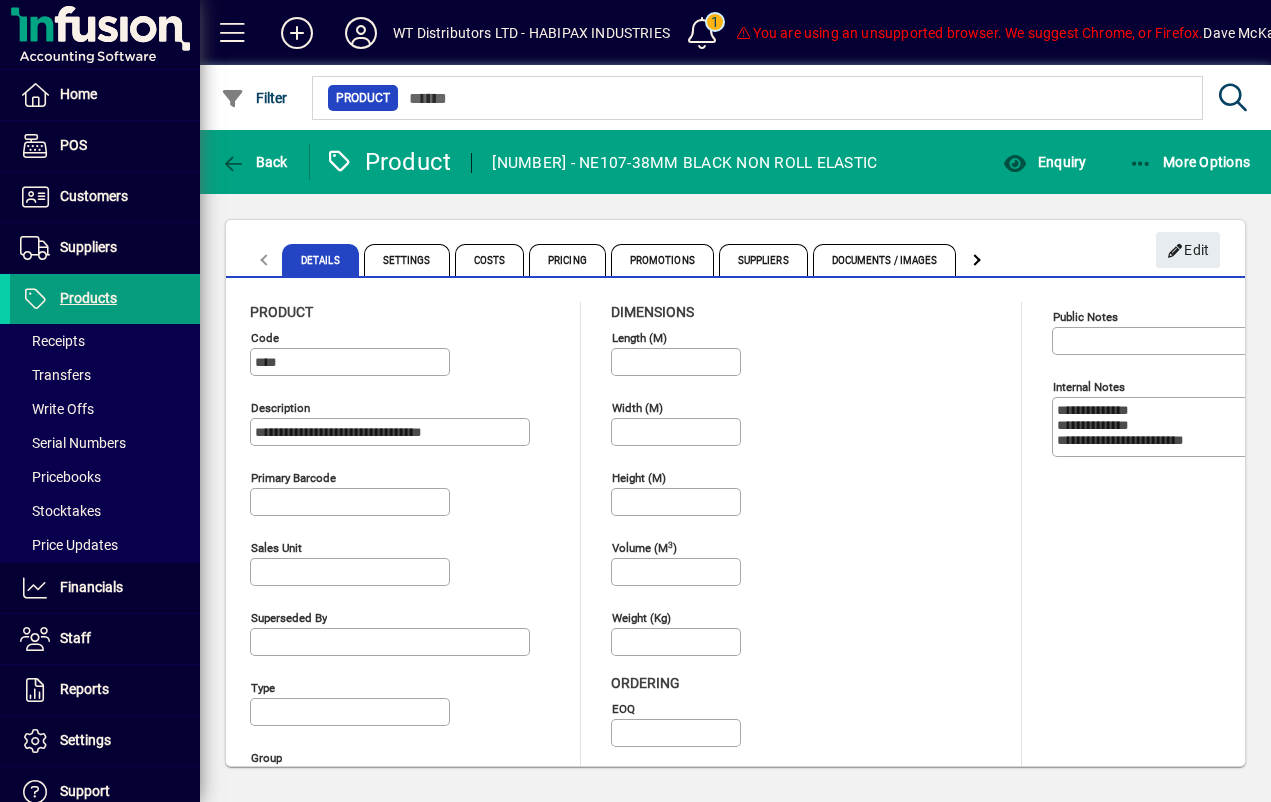 type on "**********" 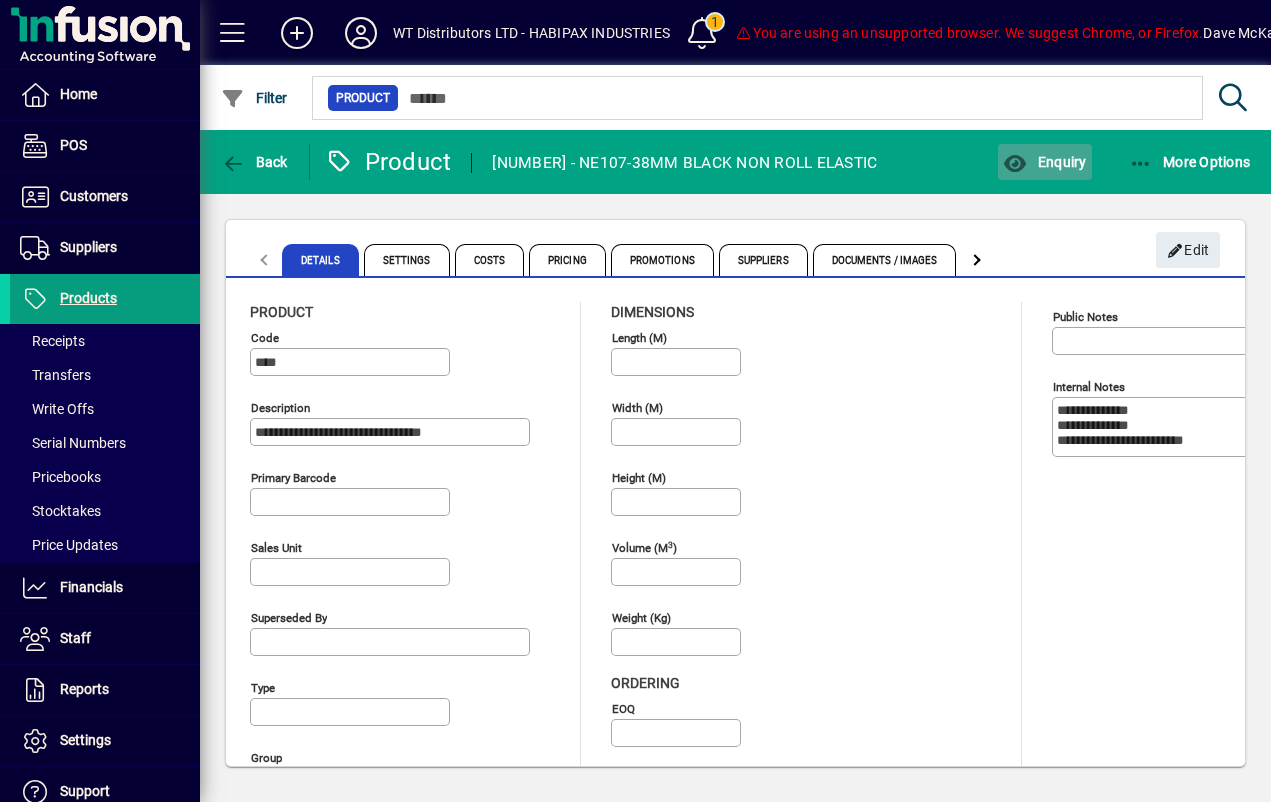 click on "Enquiry" 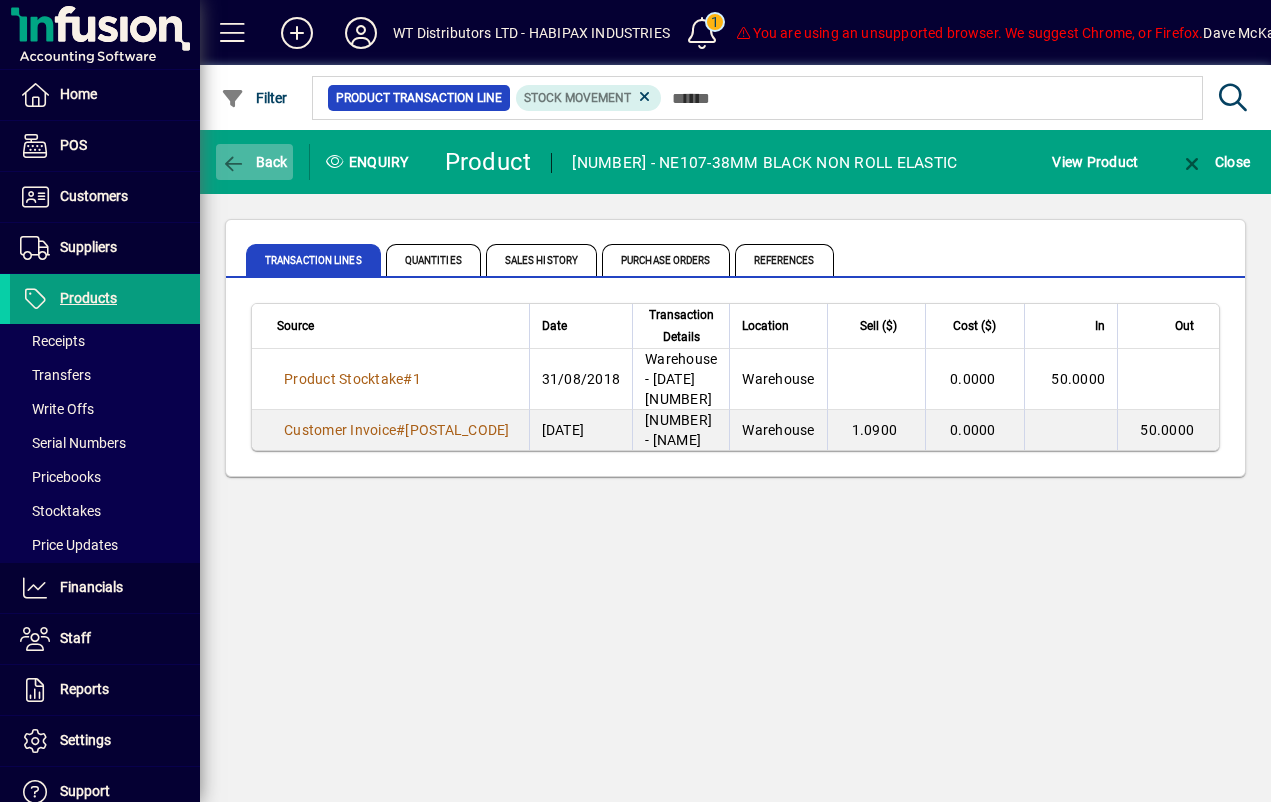 click 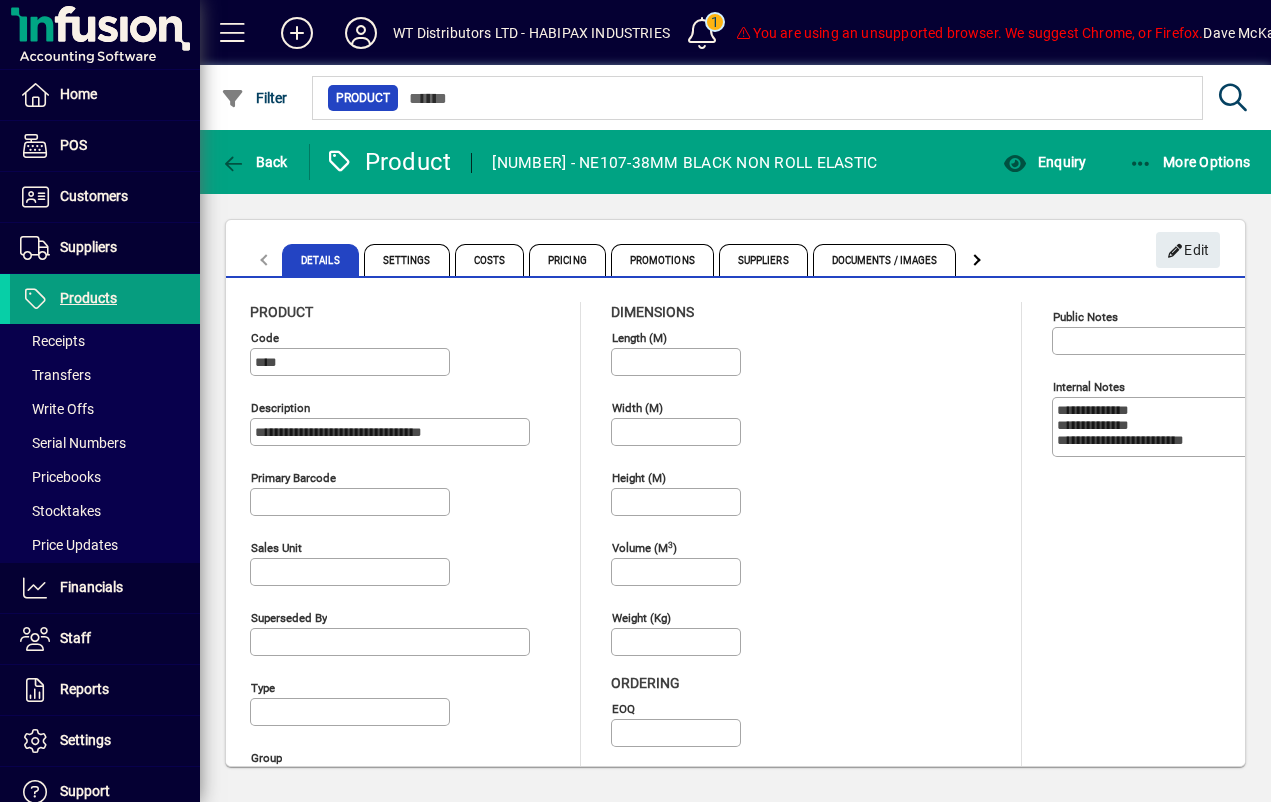 type on "**********" 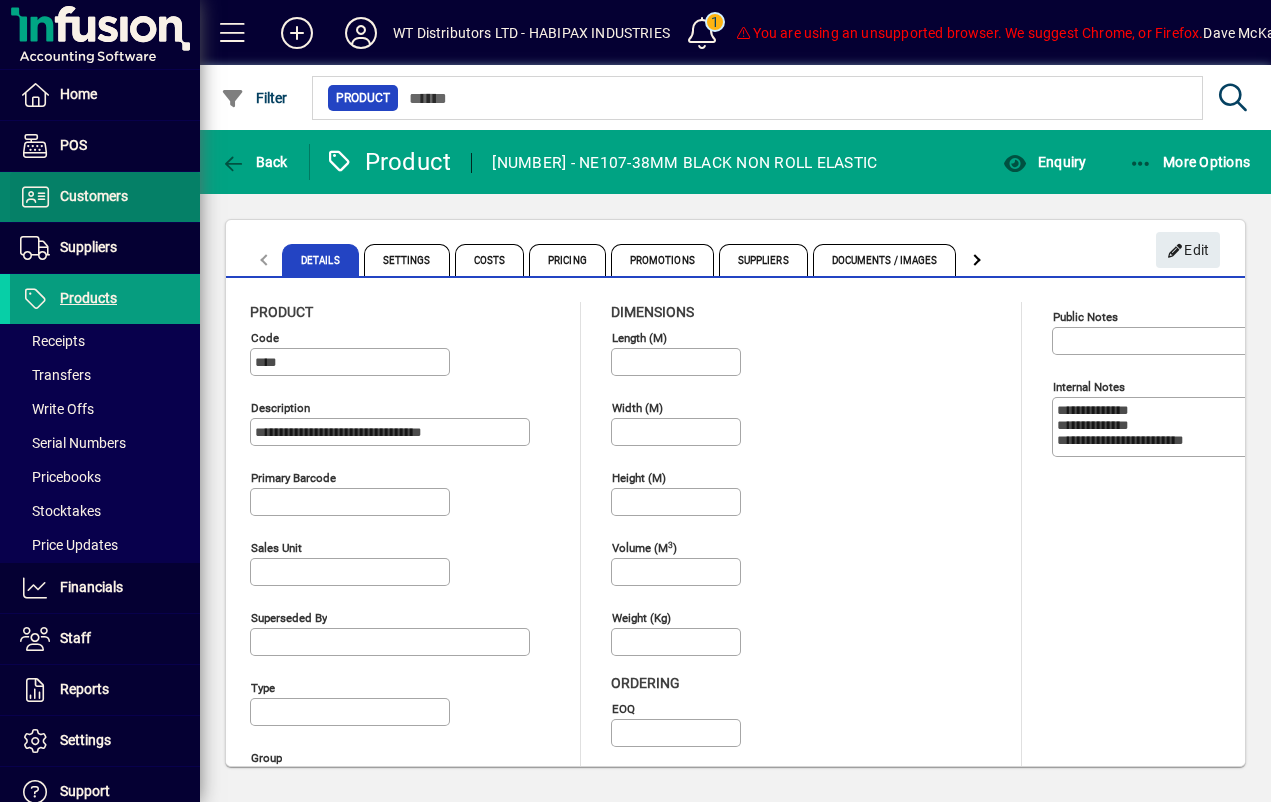 click on "Customers" at bounding box center [94, 196] 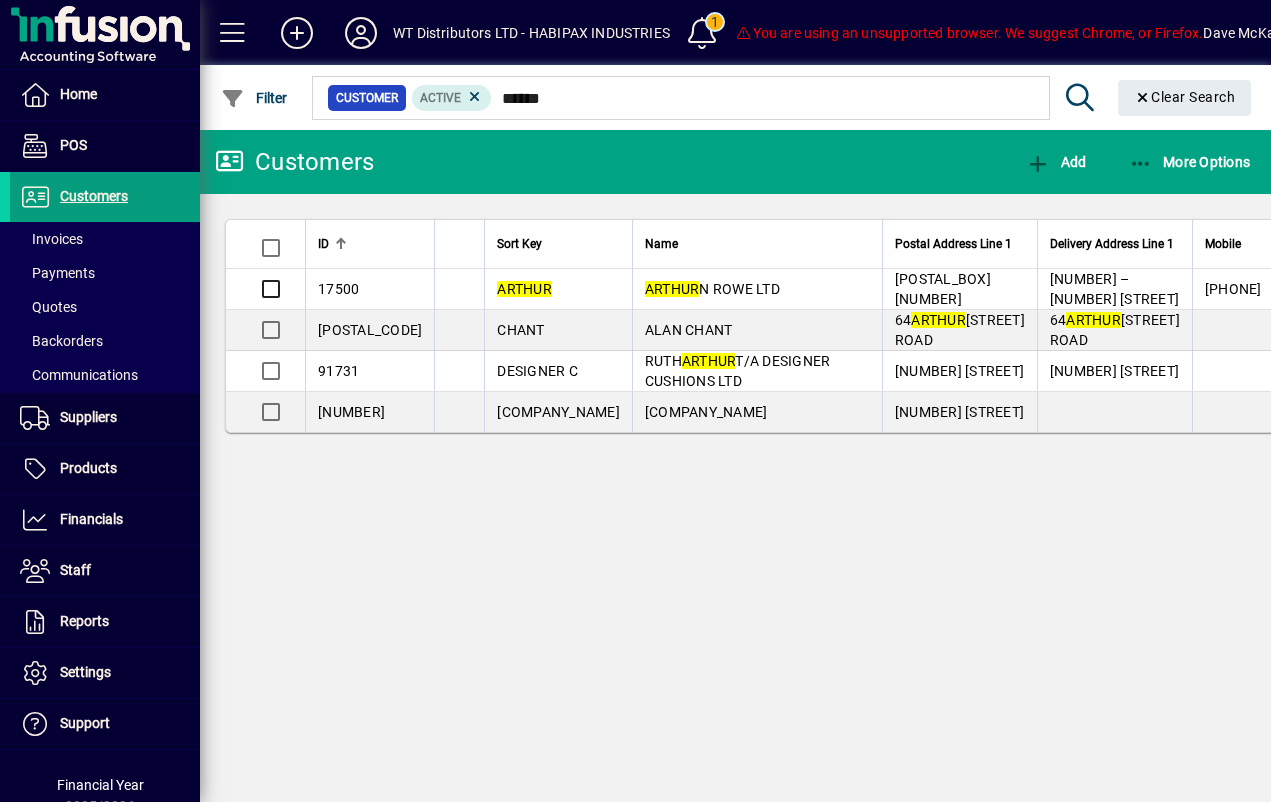 type on "******" 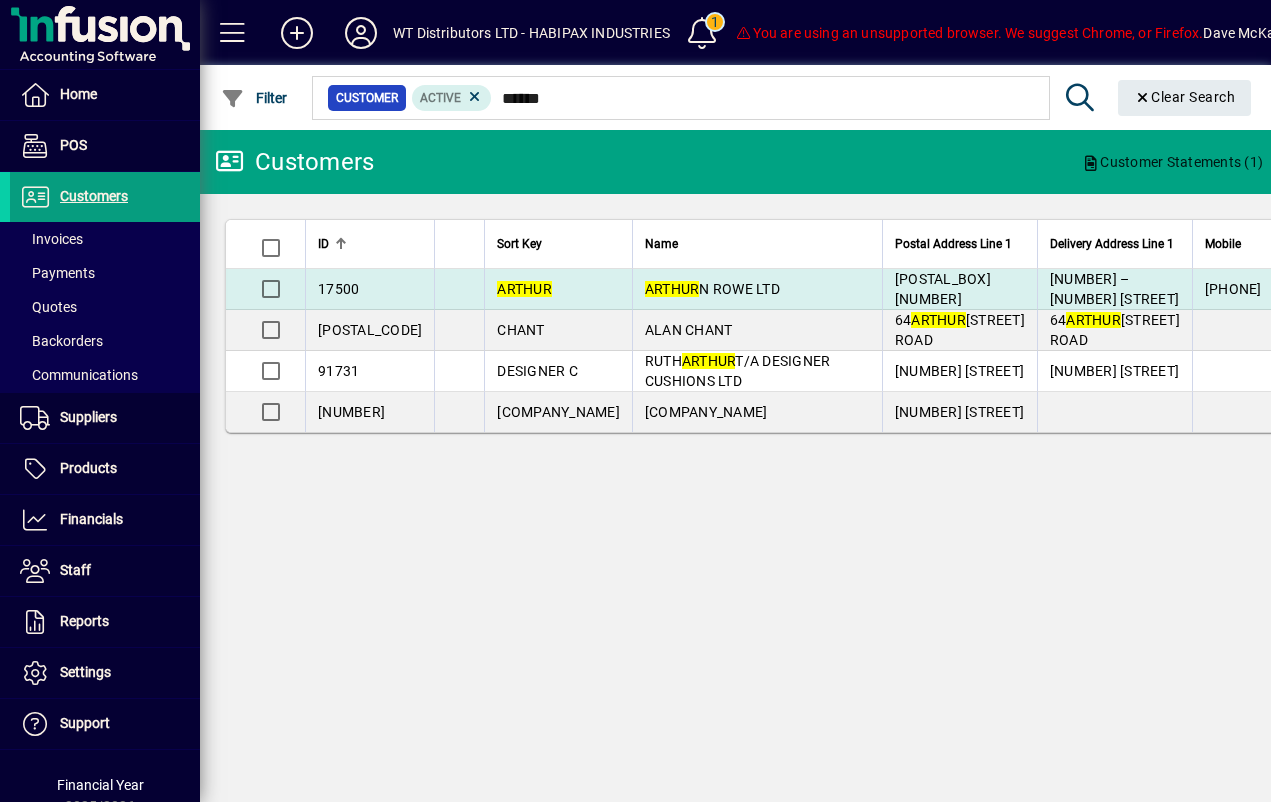 click on "[NUMBER] – [NUMBER] [STREET]" at bounding box center (1114, 289) 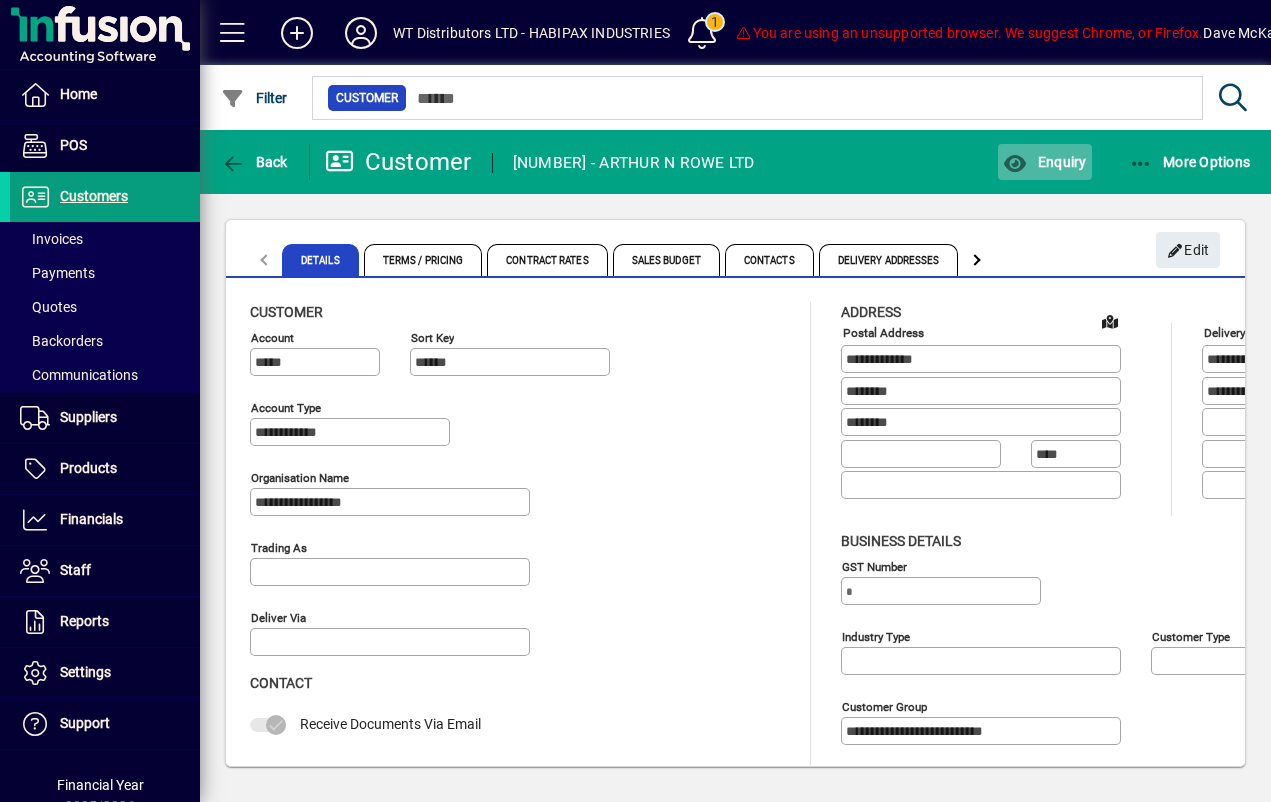 click on "Enquiry" 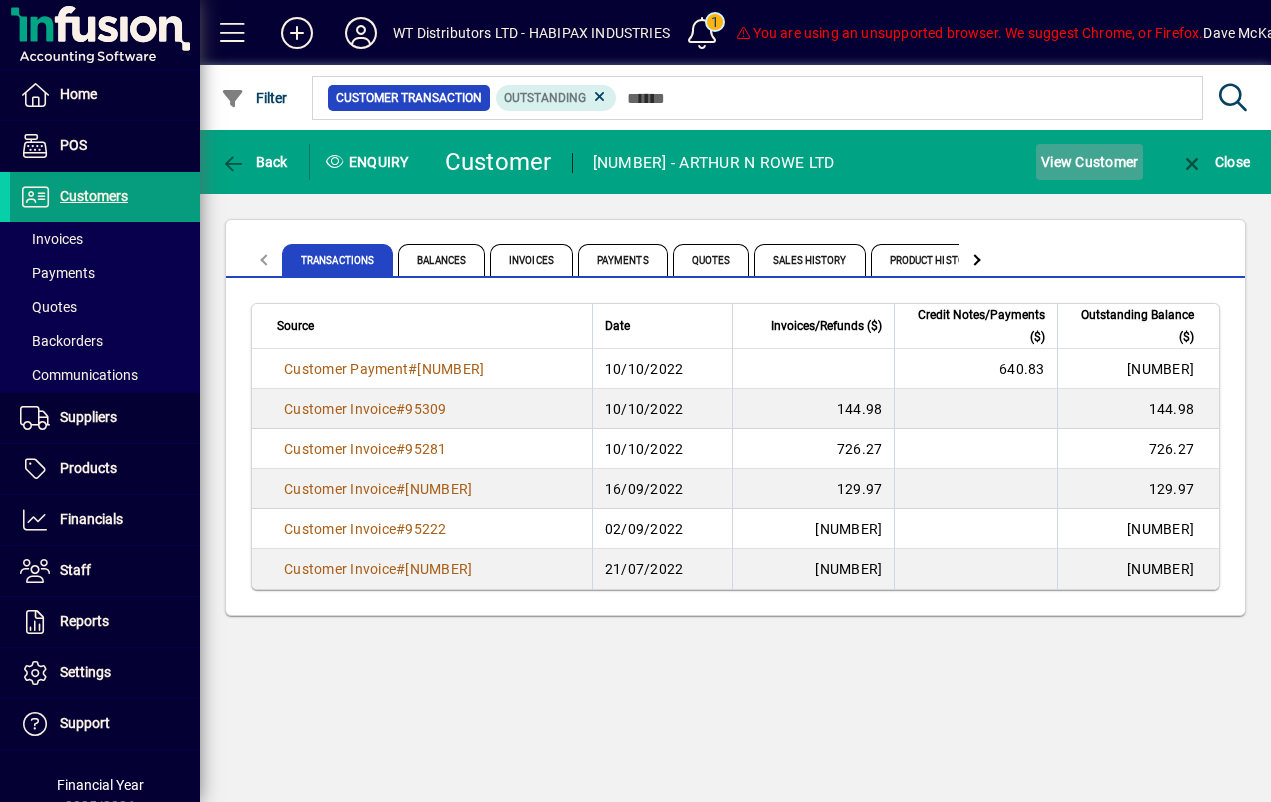 click on "View Customer" 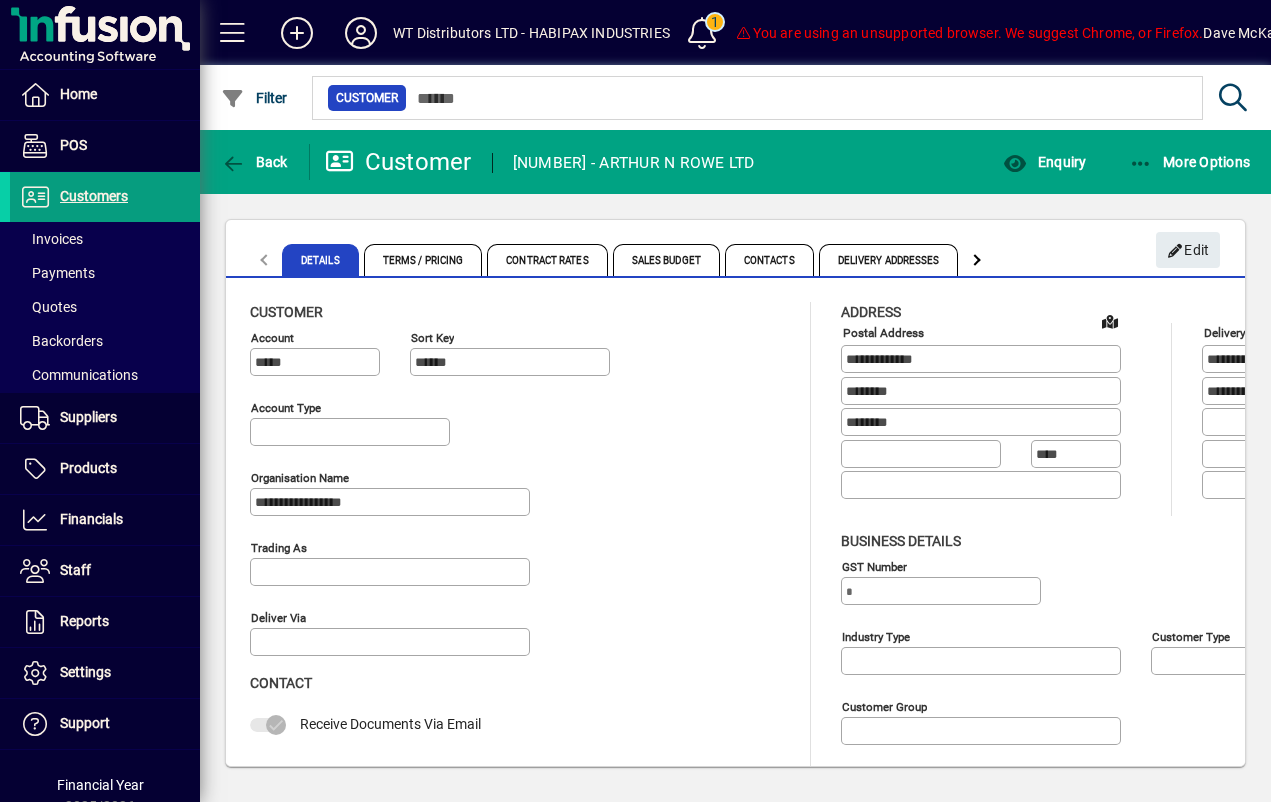 type on "**********" 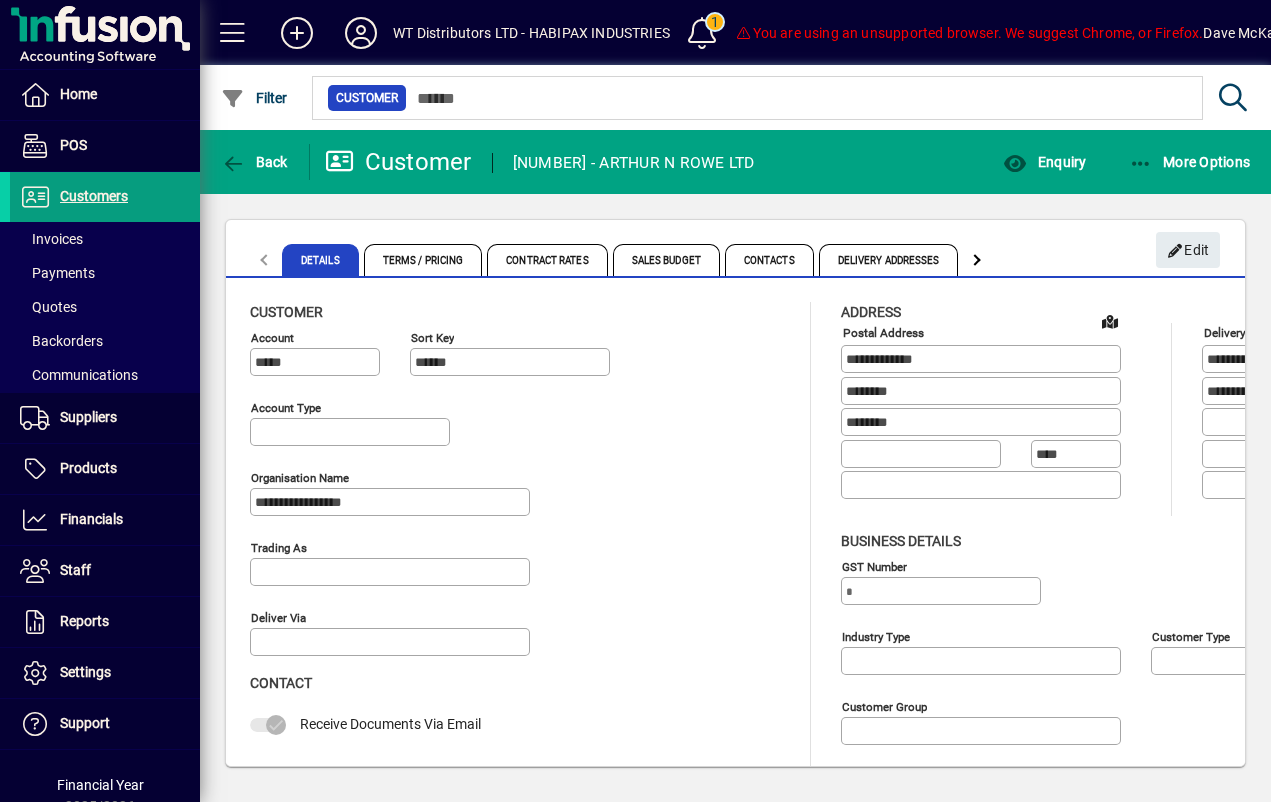 type on "*********" 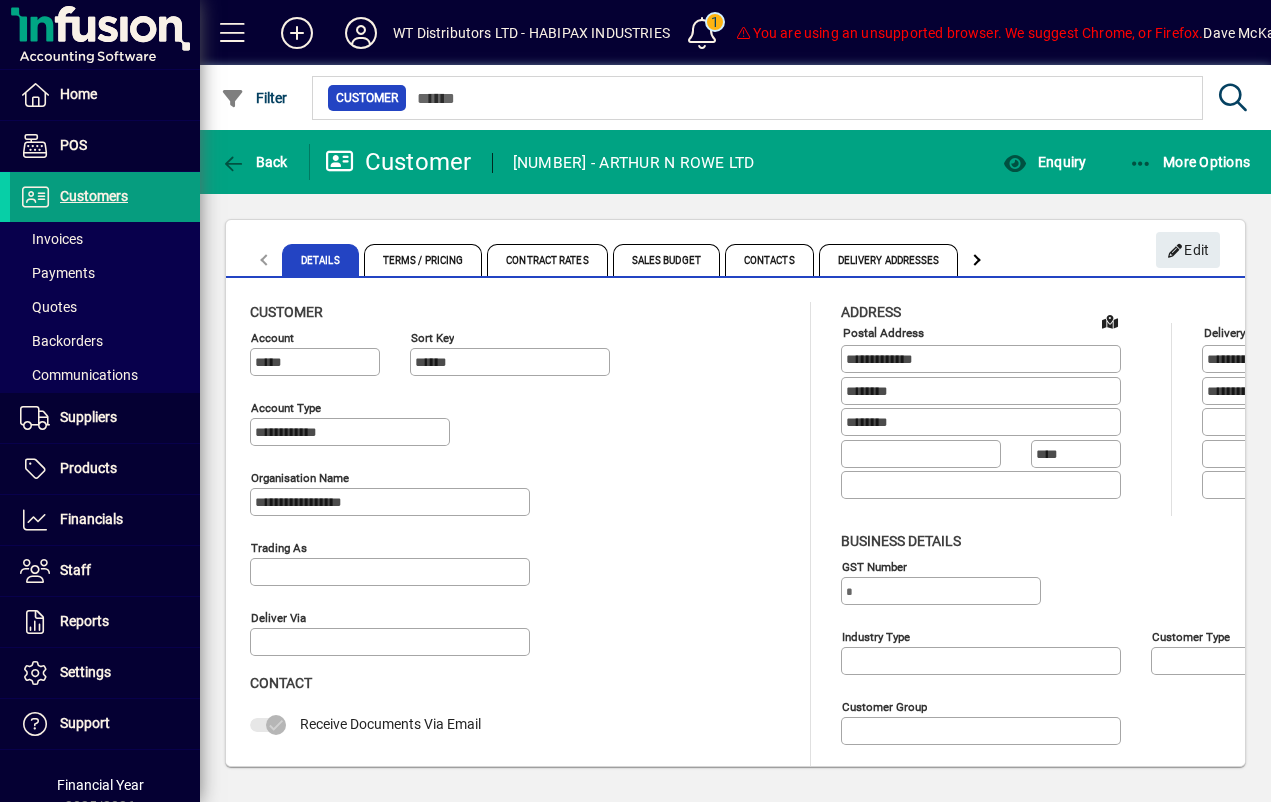 type on "**********" 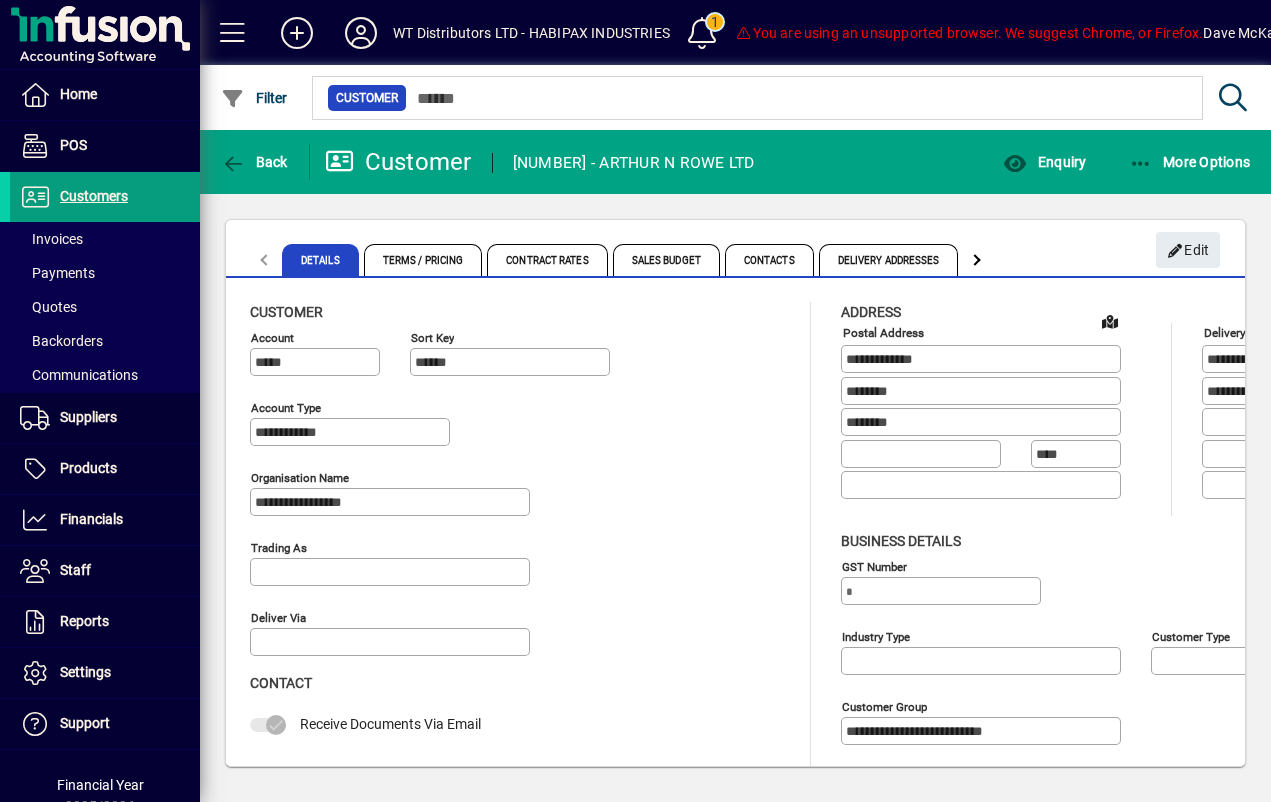 click 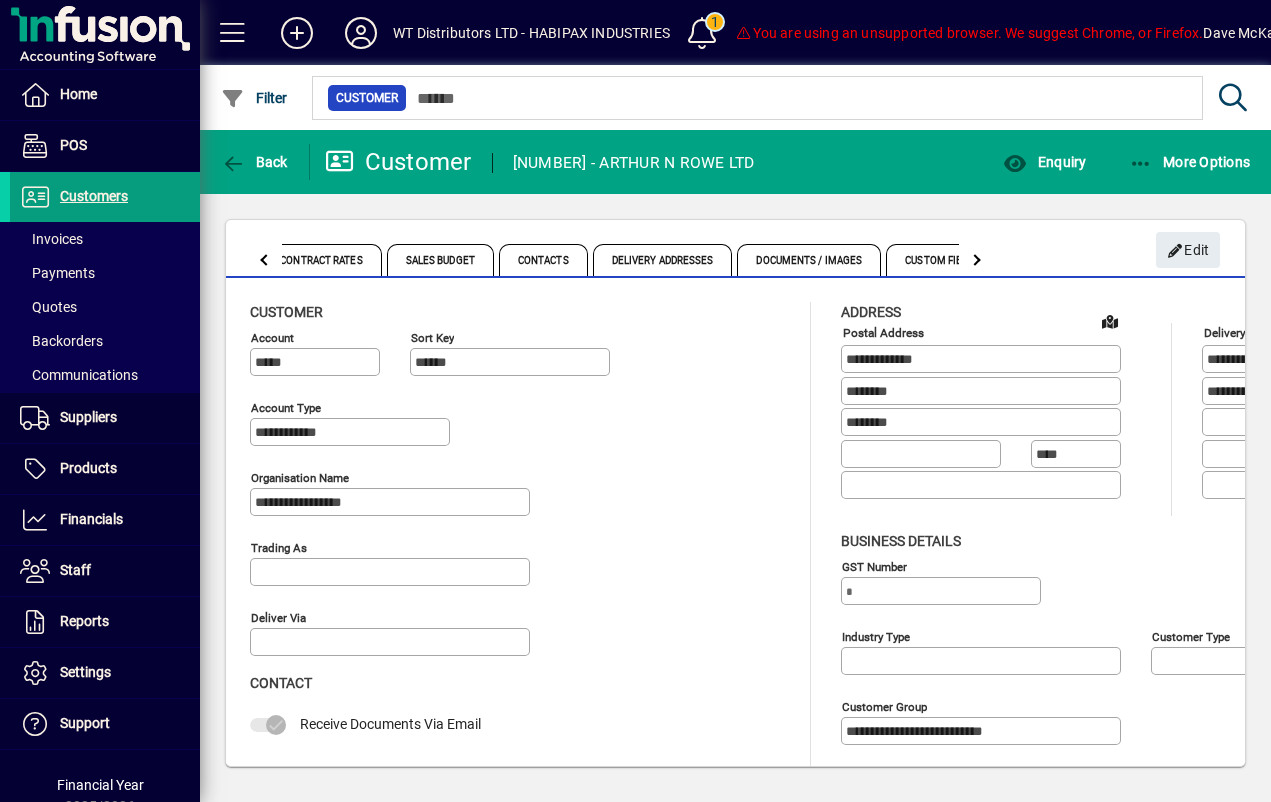 click 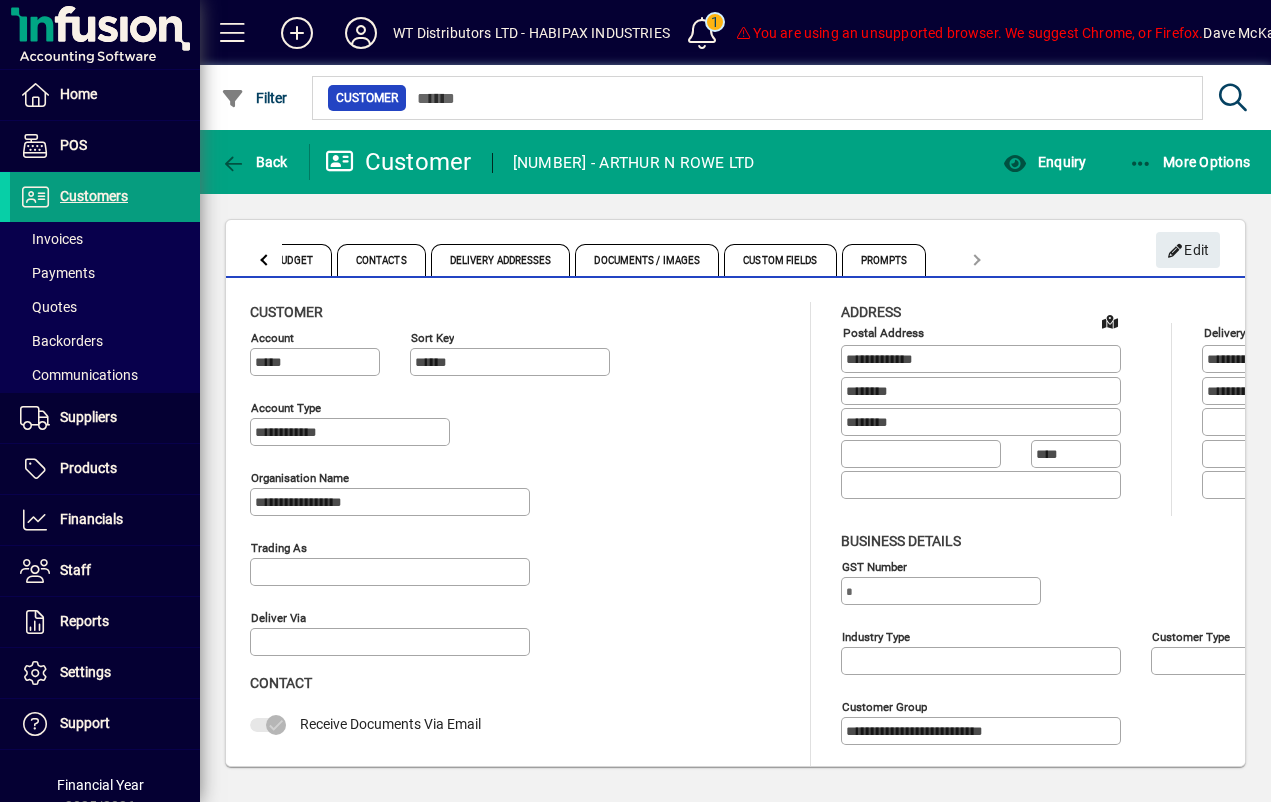 click on "Details Terms / Pricing Contract Rates Sales Budget Contacts Delivery Addresses Documents / Images Custom Fields Prompts" 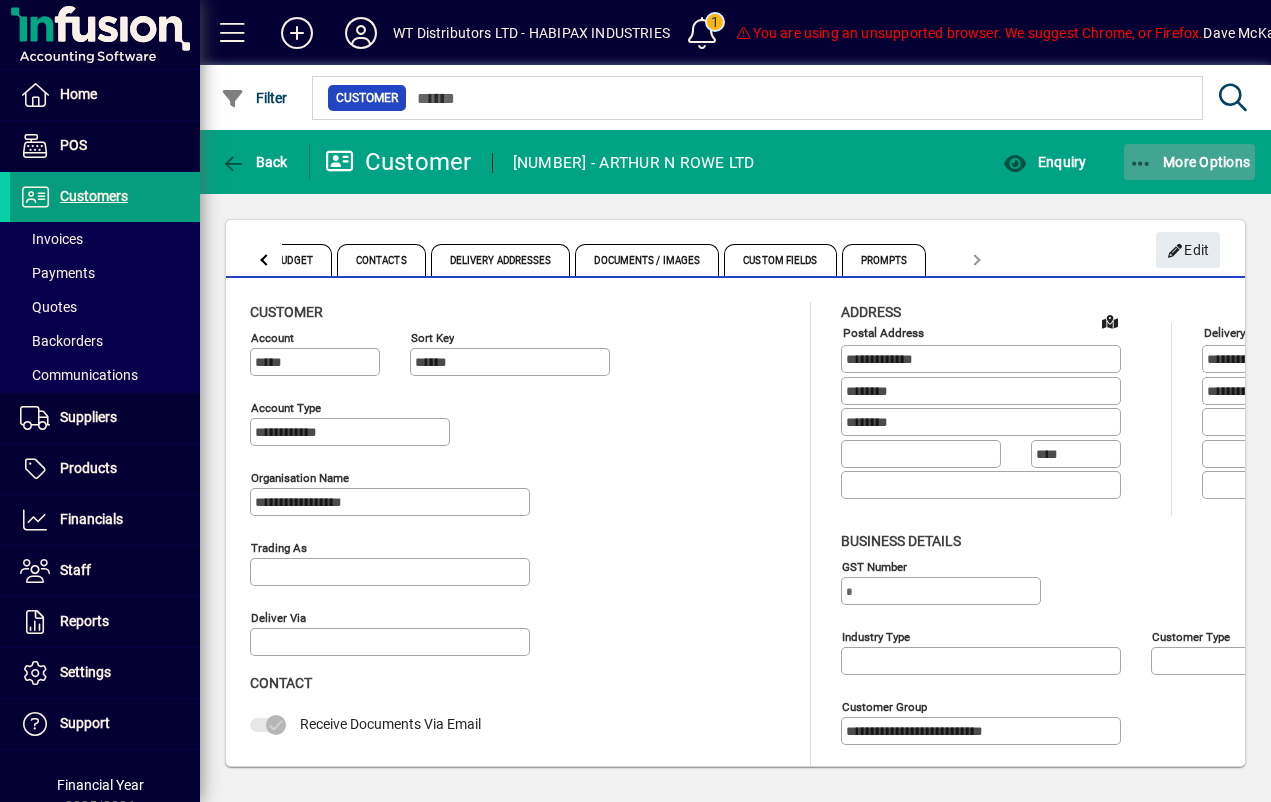 click on "More Options" 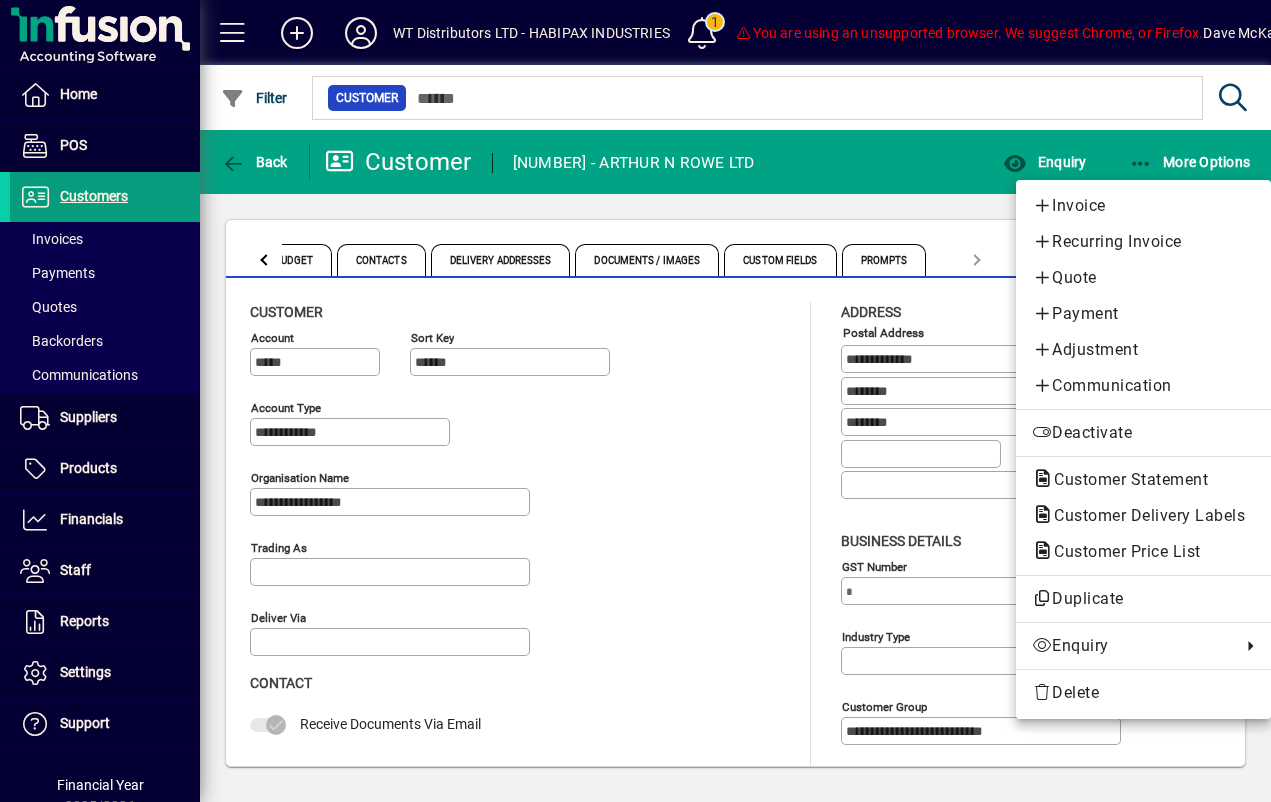 click at bounding box center [635, 401] 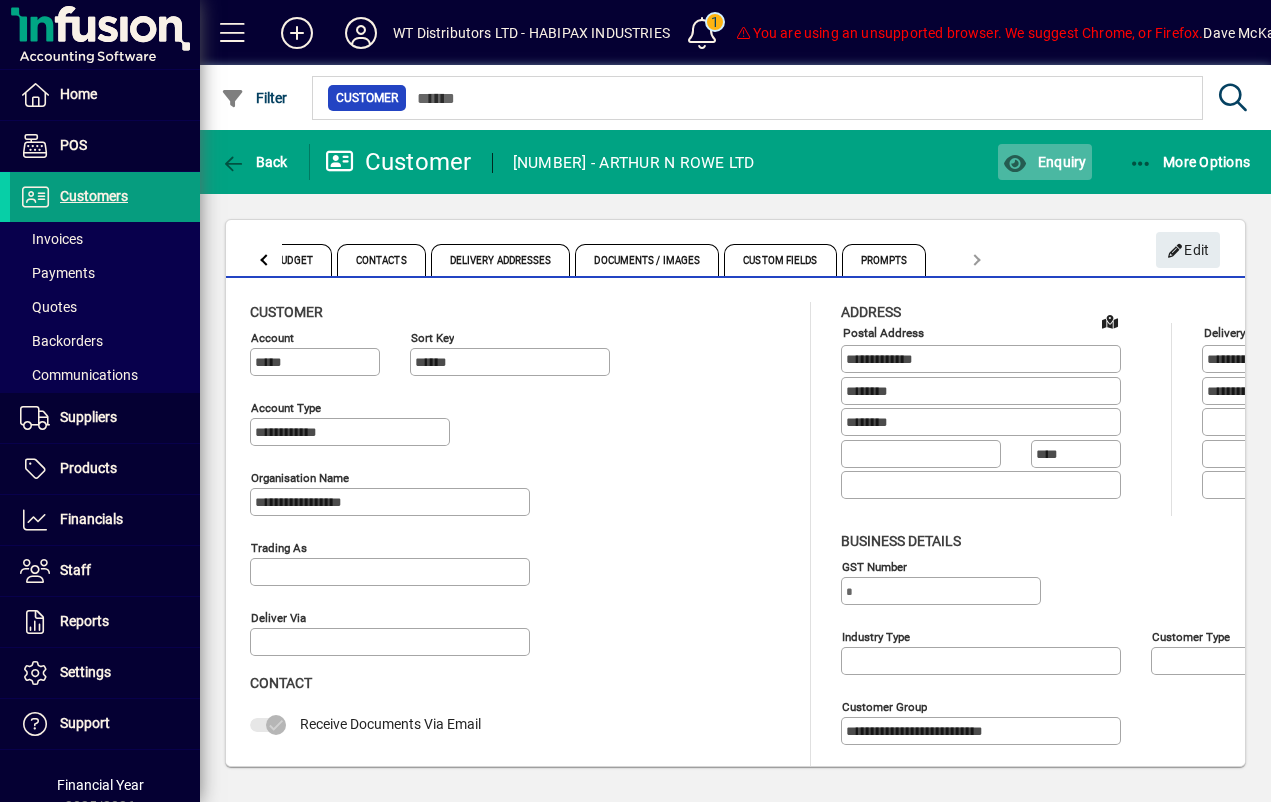 click on "Enquiry" 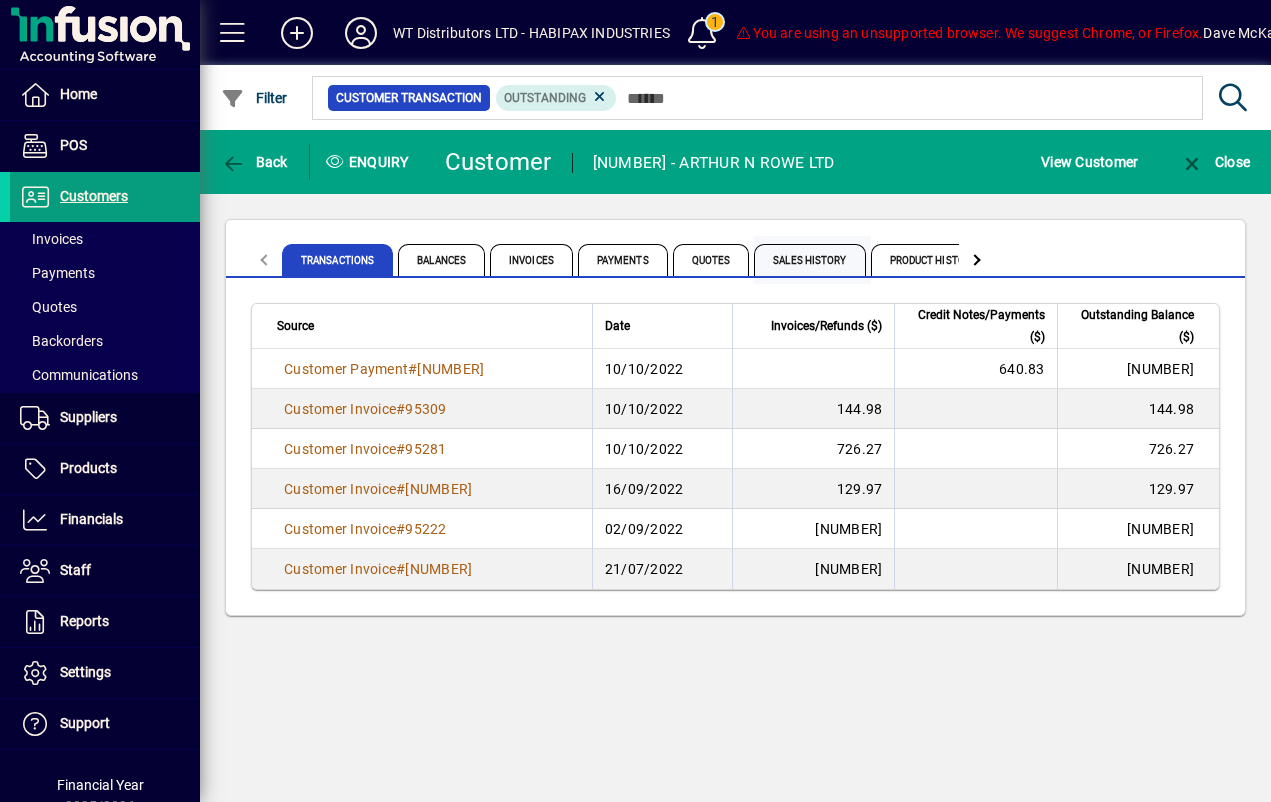 click on "Sales History" at bounding box center (809, 260) 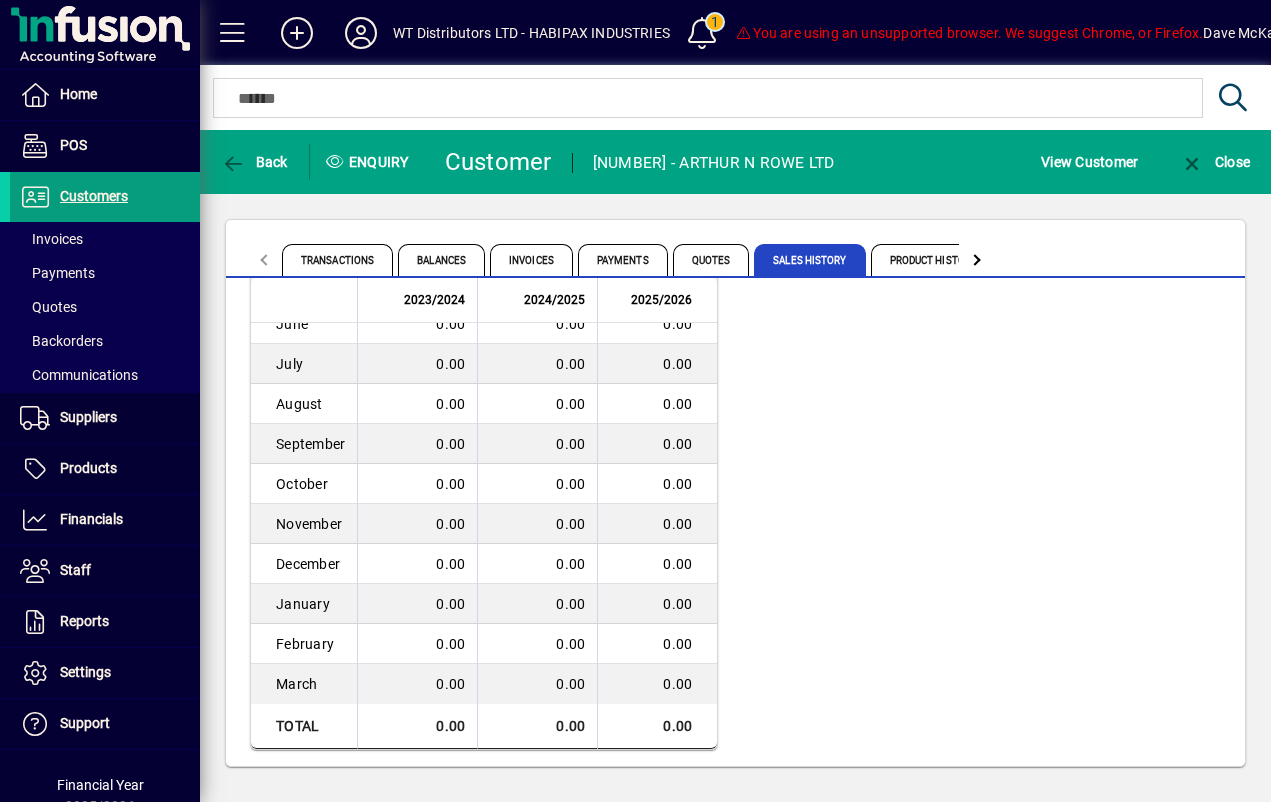 scroll, scrollTop: 120, scrollLeft: 0, axis: vertical 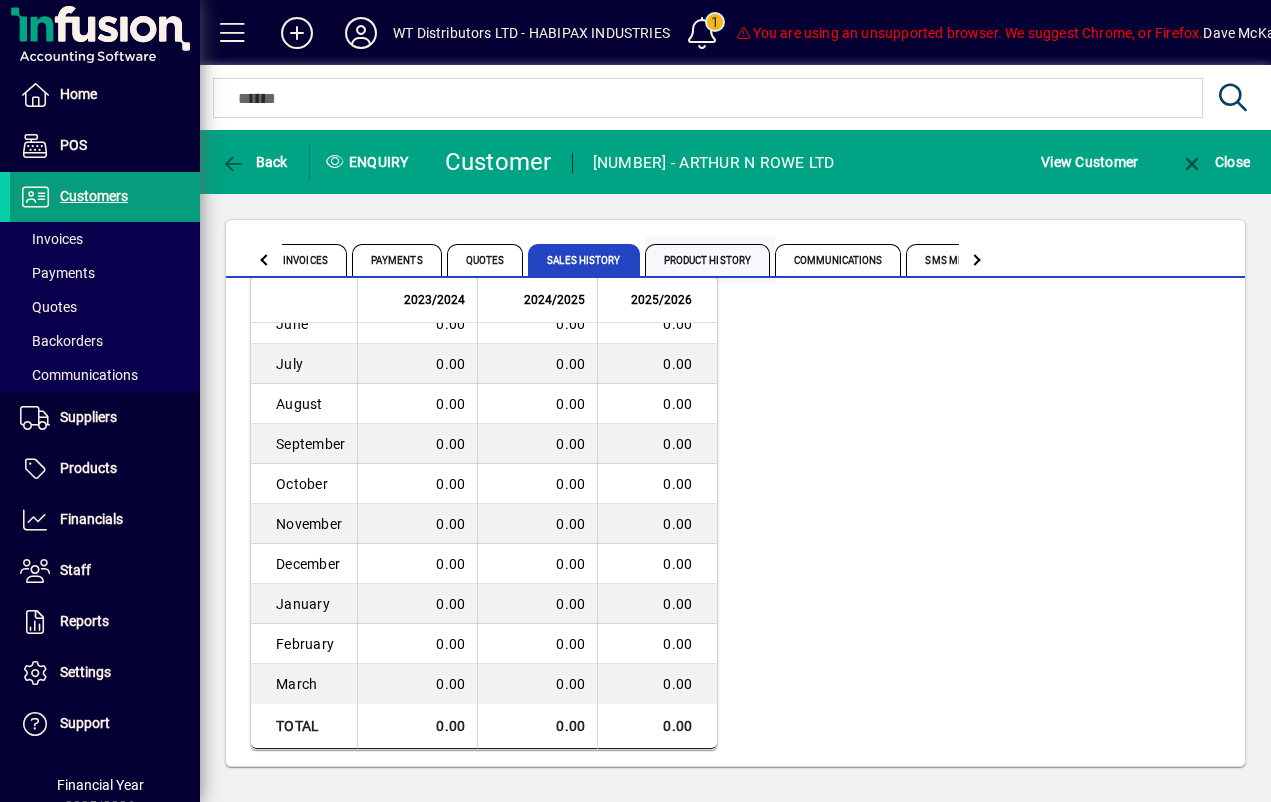 click on "Product History" at bounding box center (708, 260) 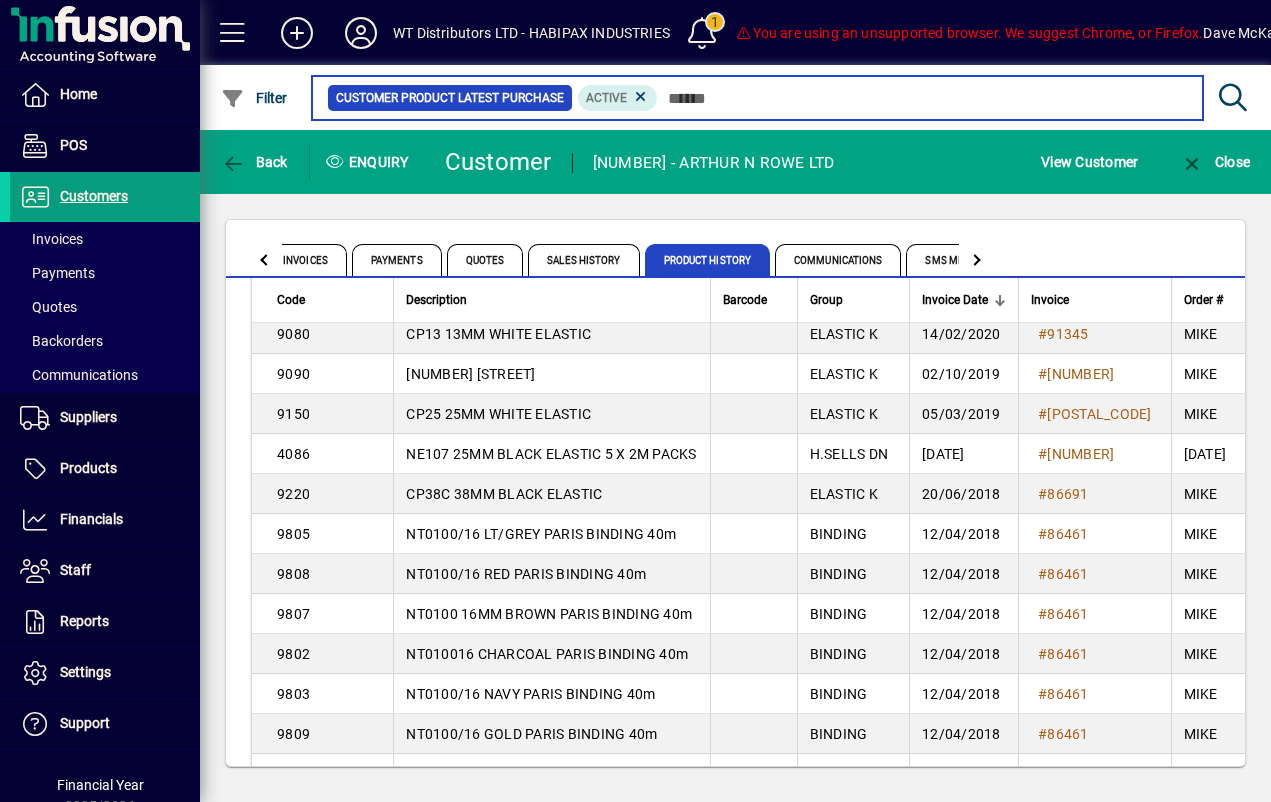 scroll, scrollTop: 2073, scrollLeft: 0, axis: vertical 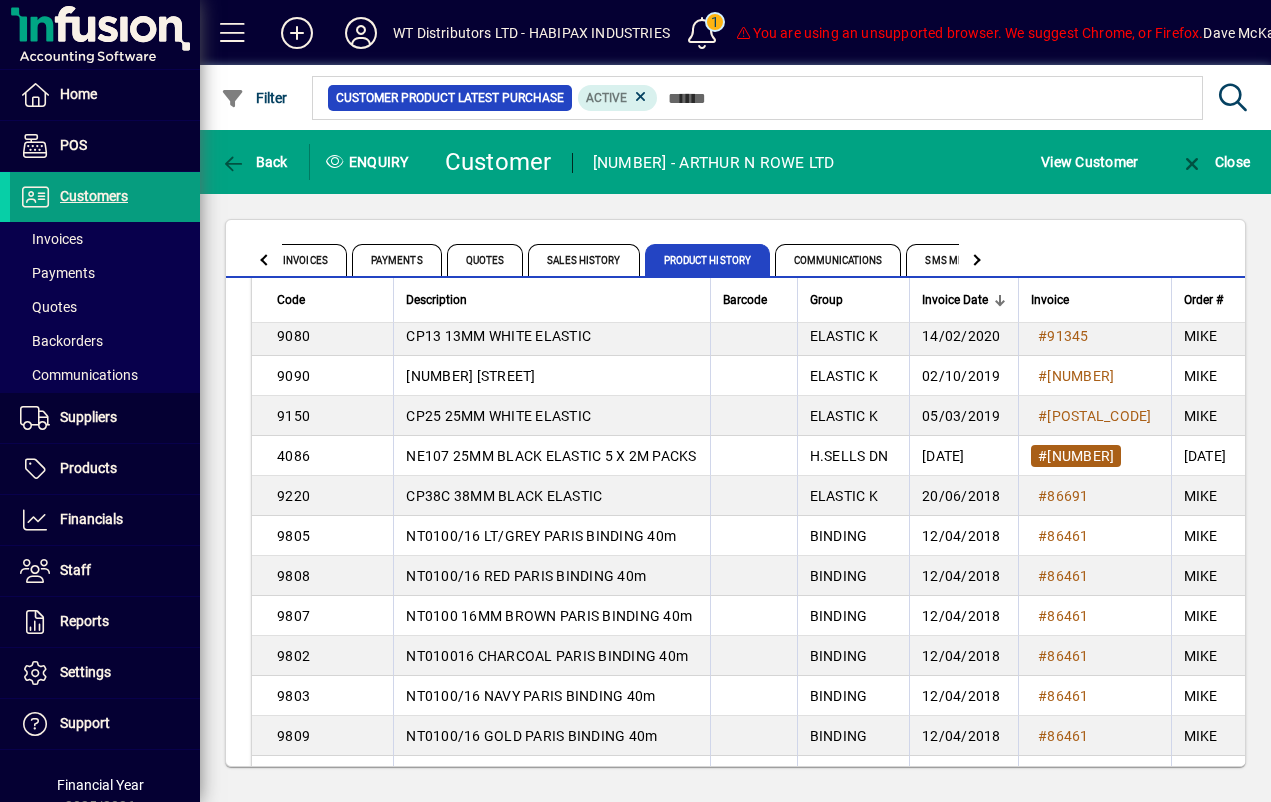click on "# [NUMBER]" at bounding box center [1076, 456] 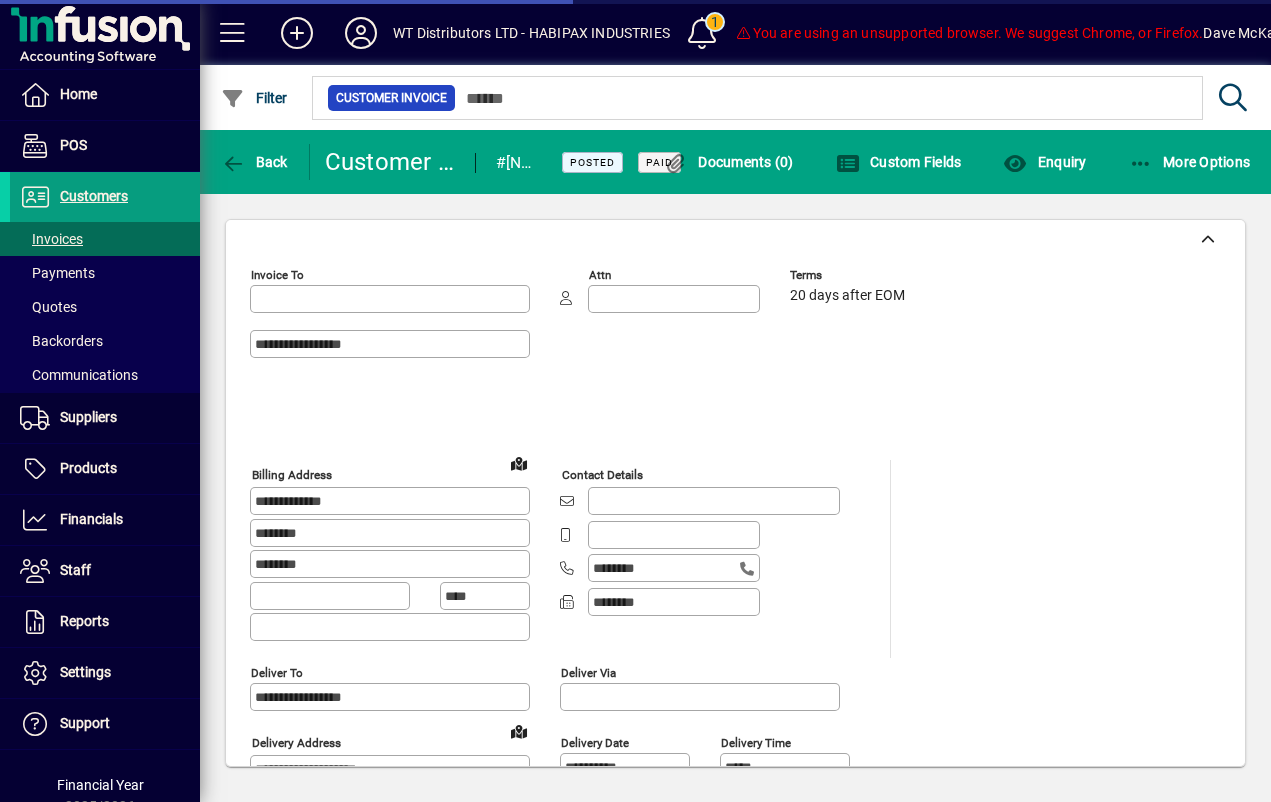 type on "*********" 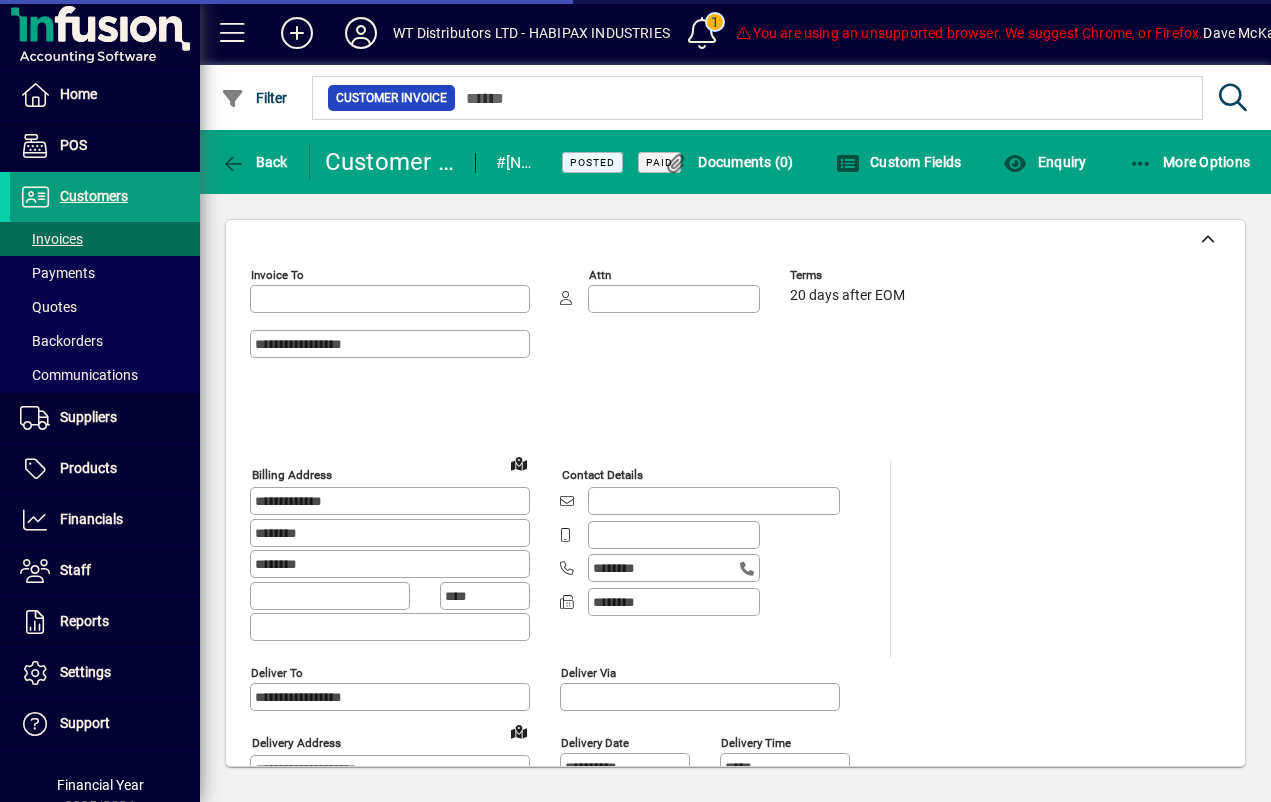 type on "**********" 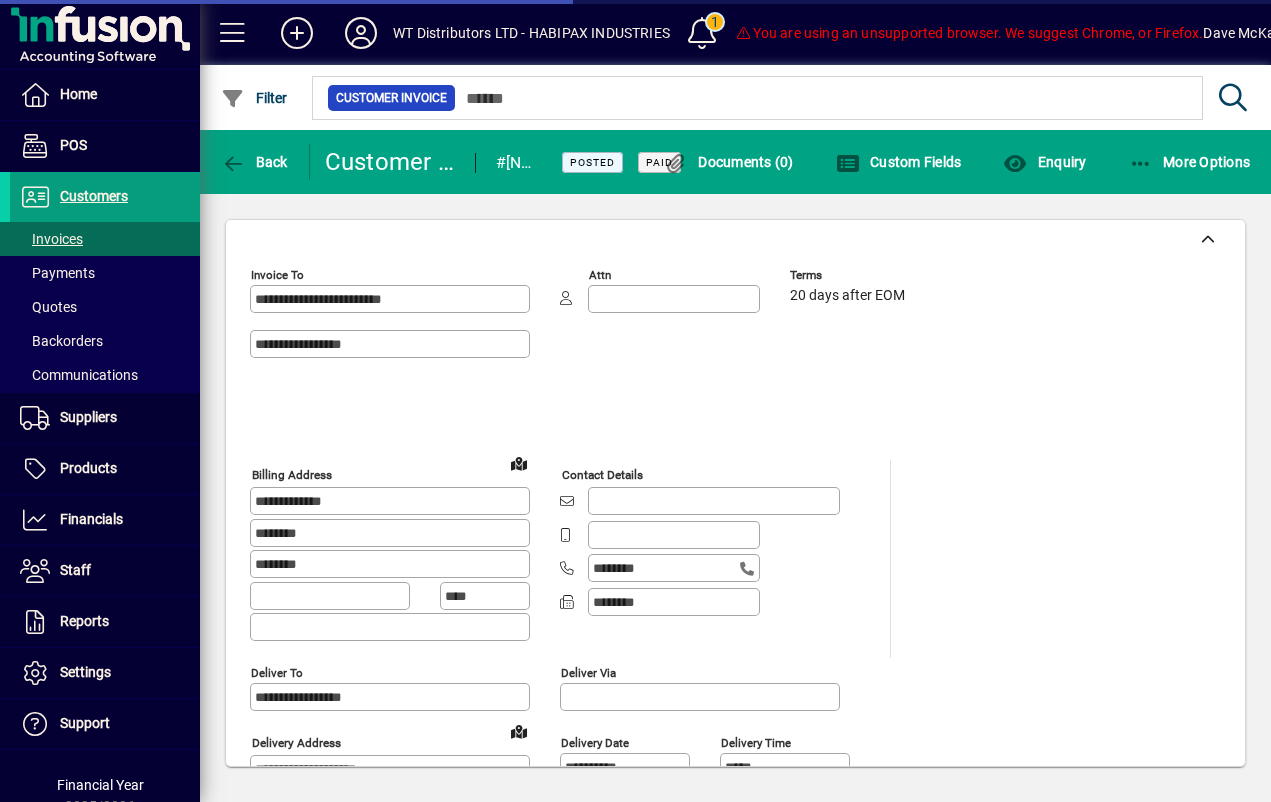 type on "*******" 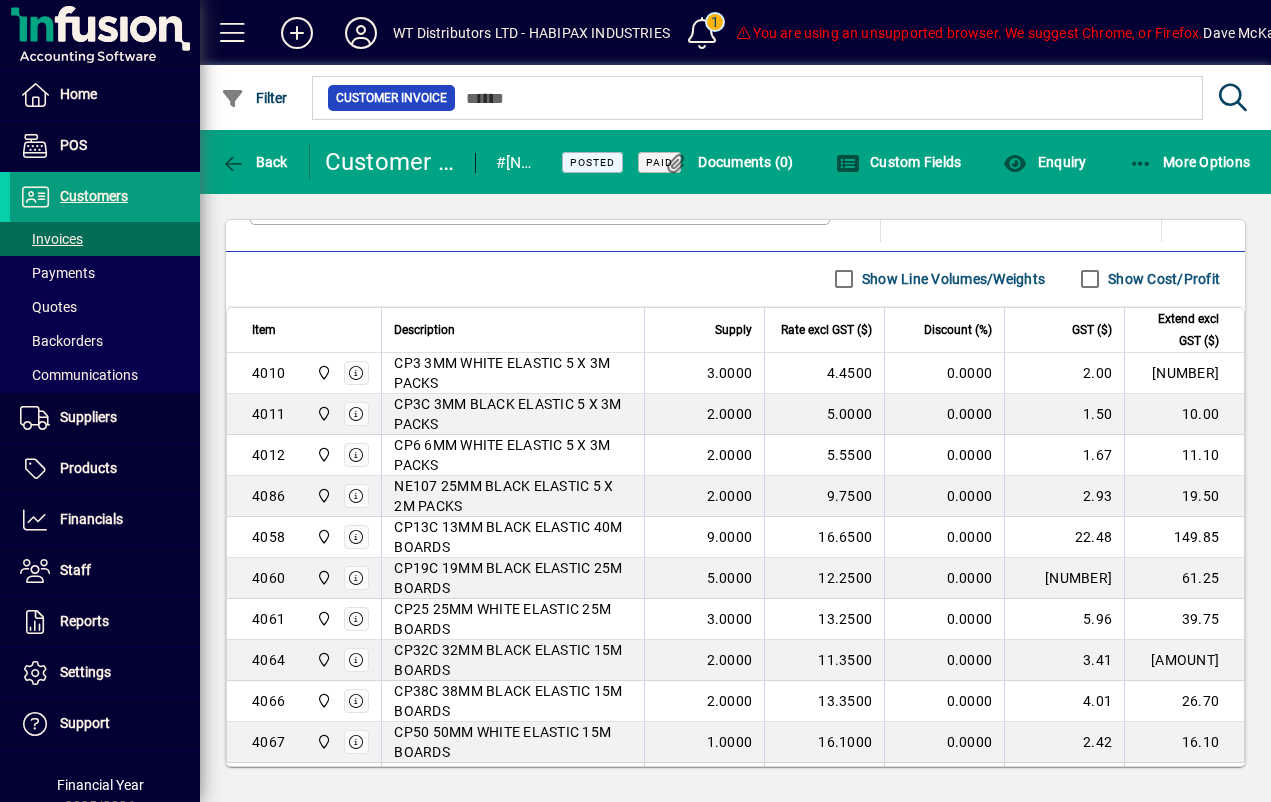scroll, scrollTop: 1074, scrollLeft: 0, axis: vertical 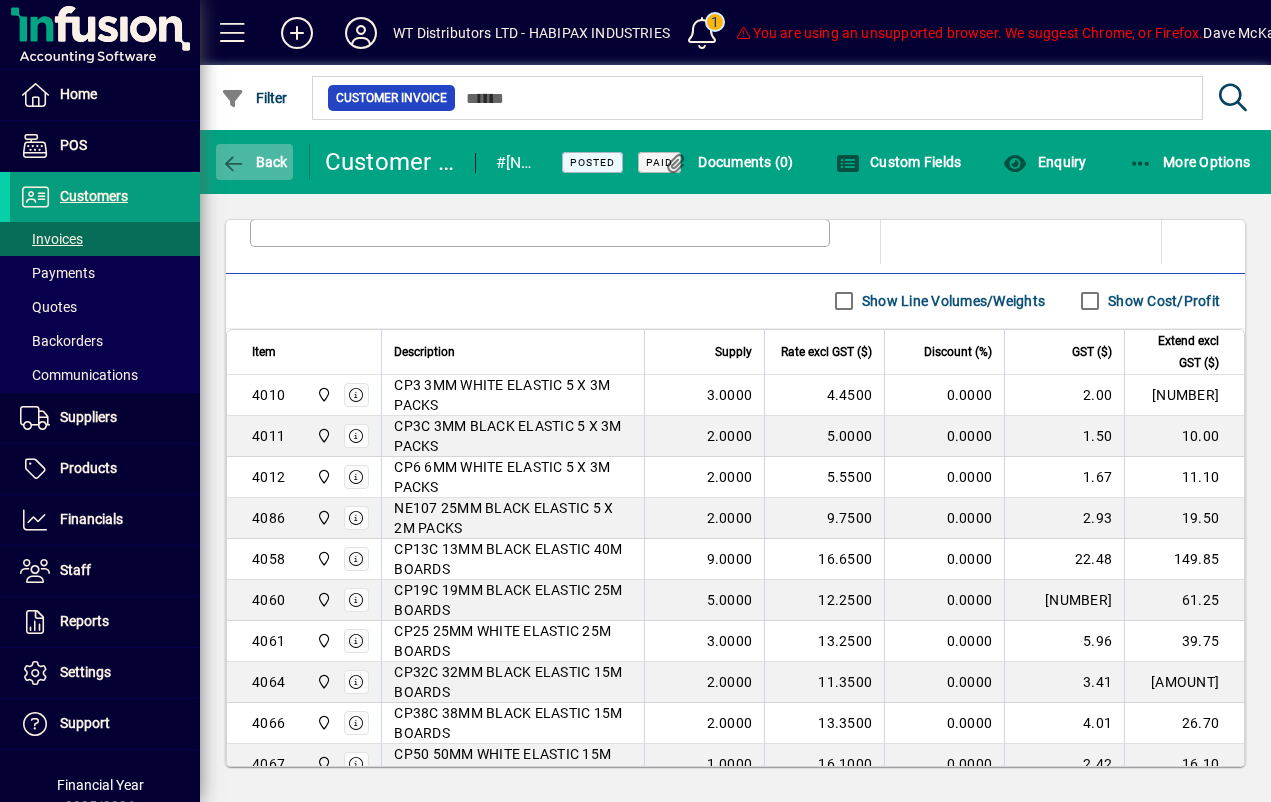 click 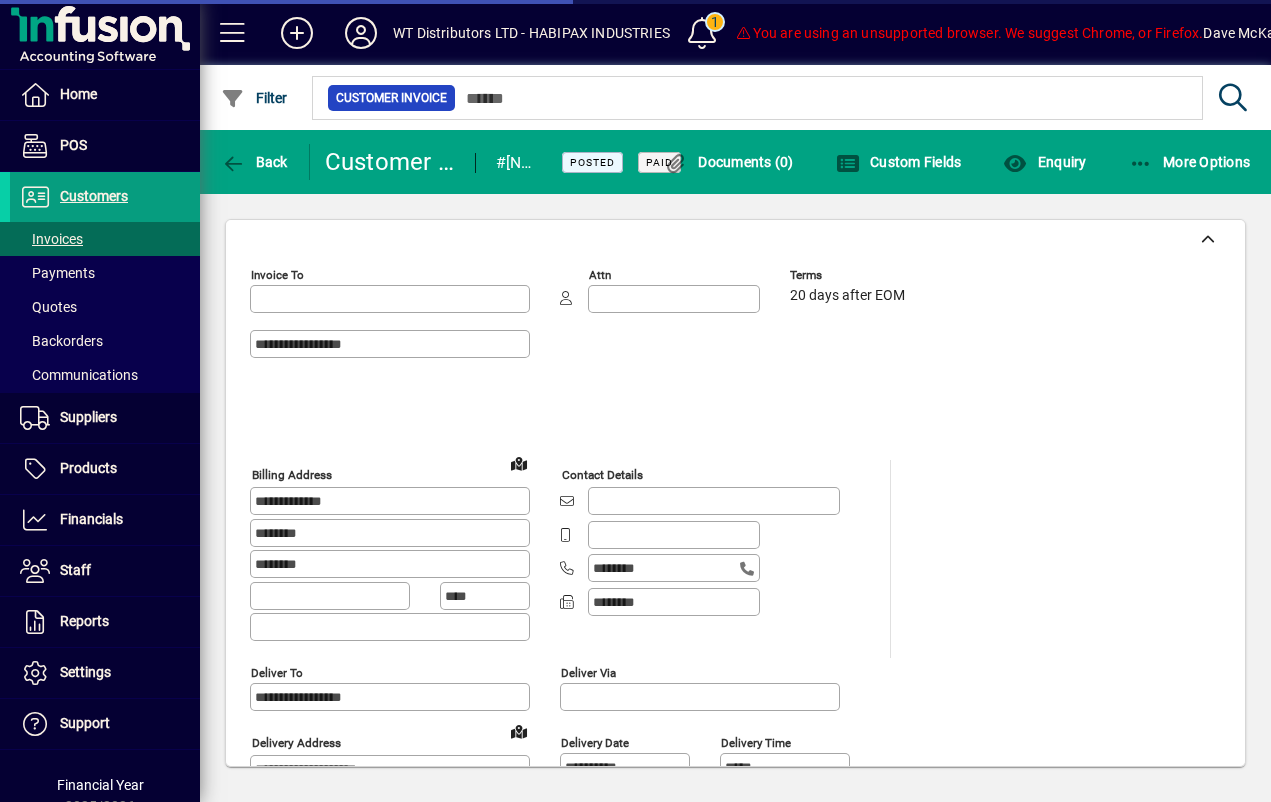 type on "**********" 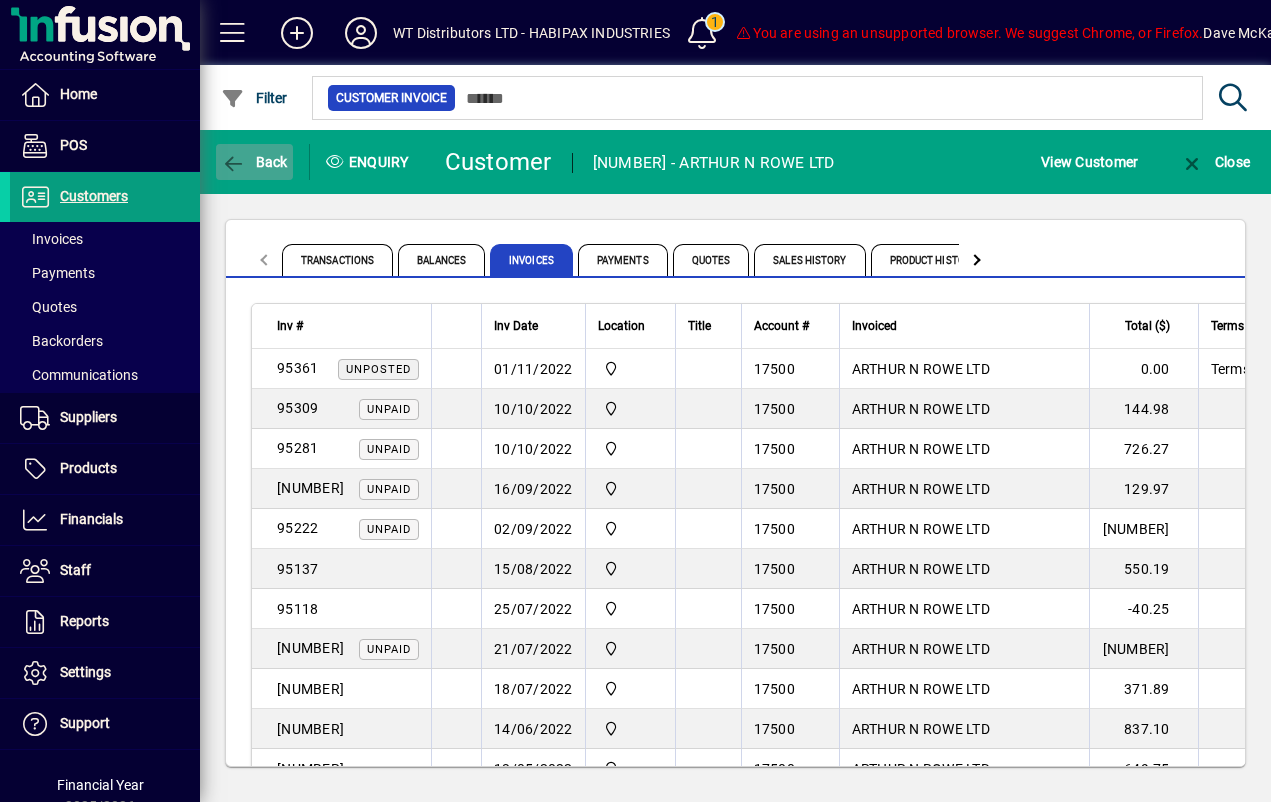 click on "Back" 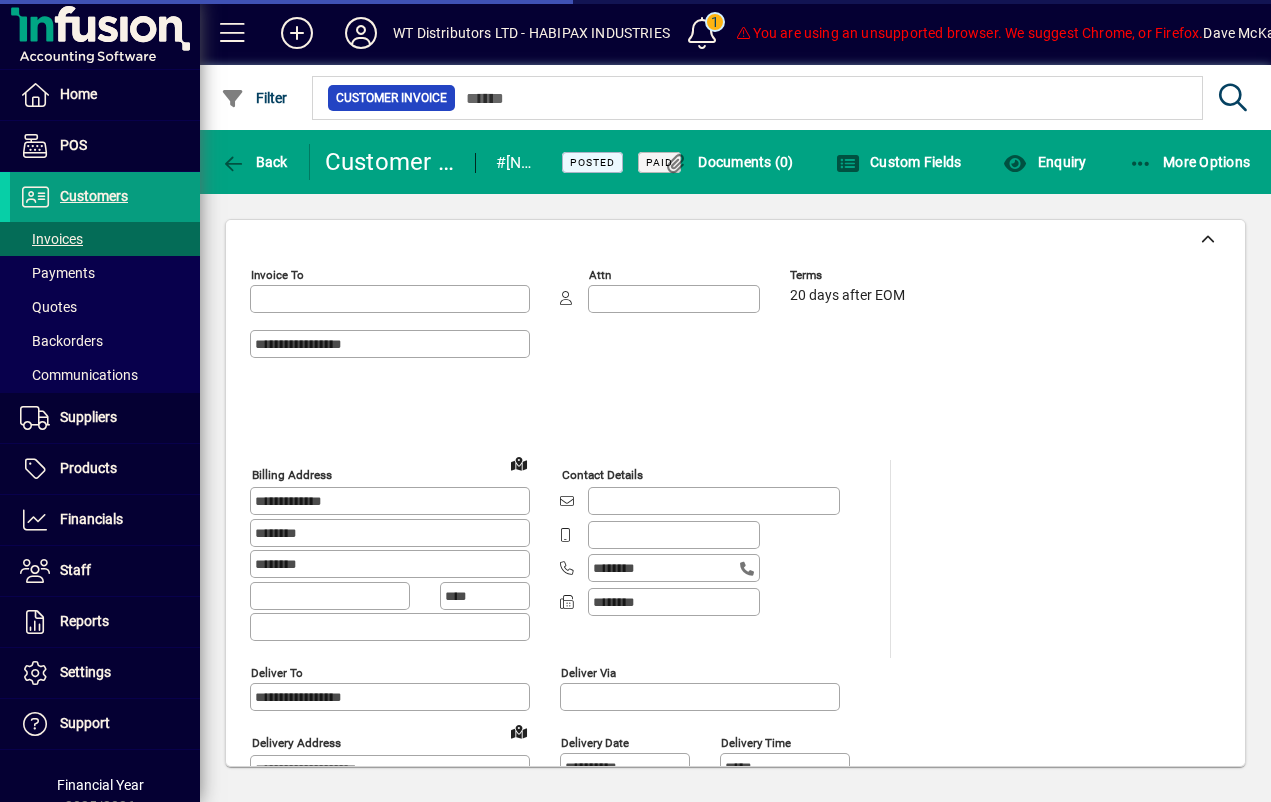 type on "**********" 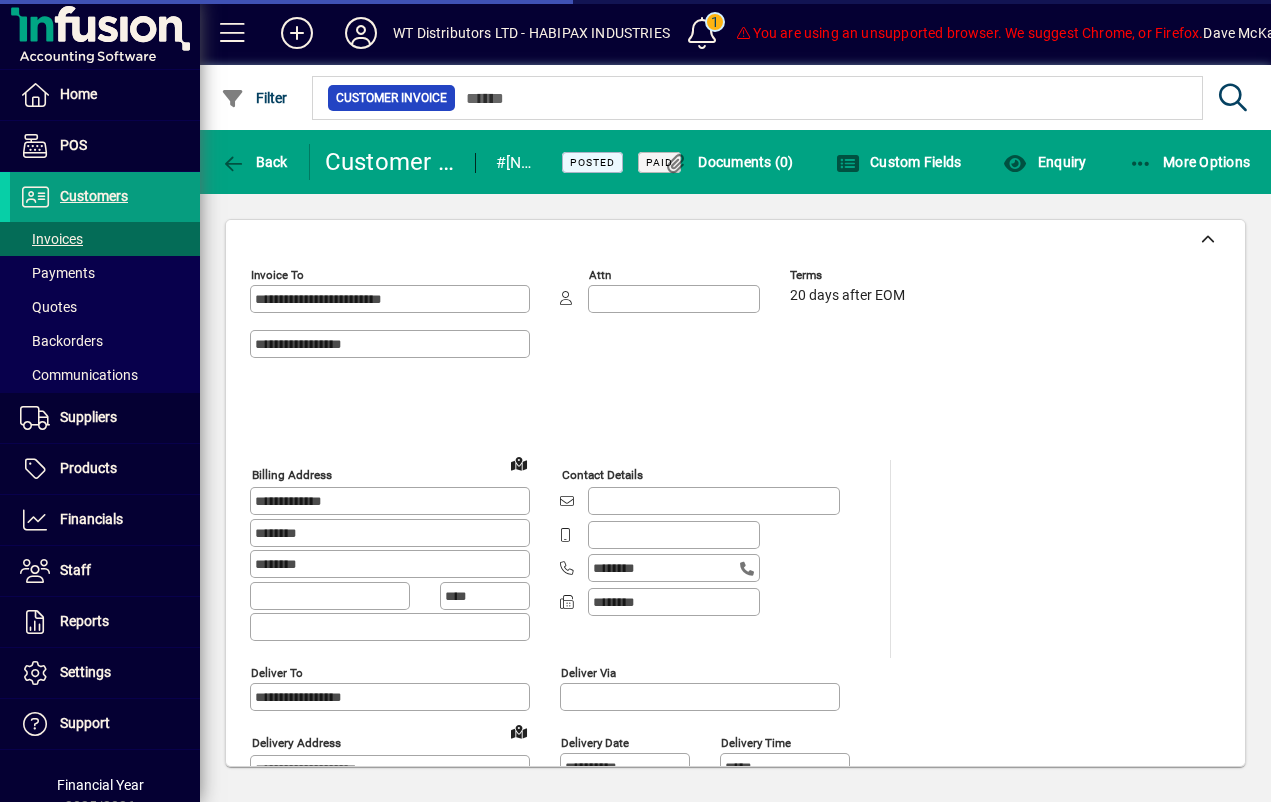 type on "*******" 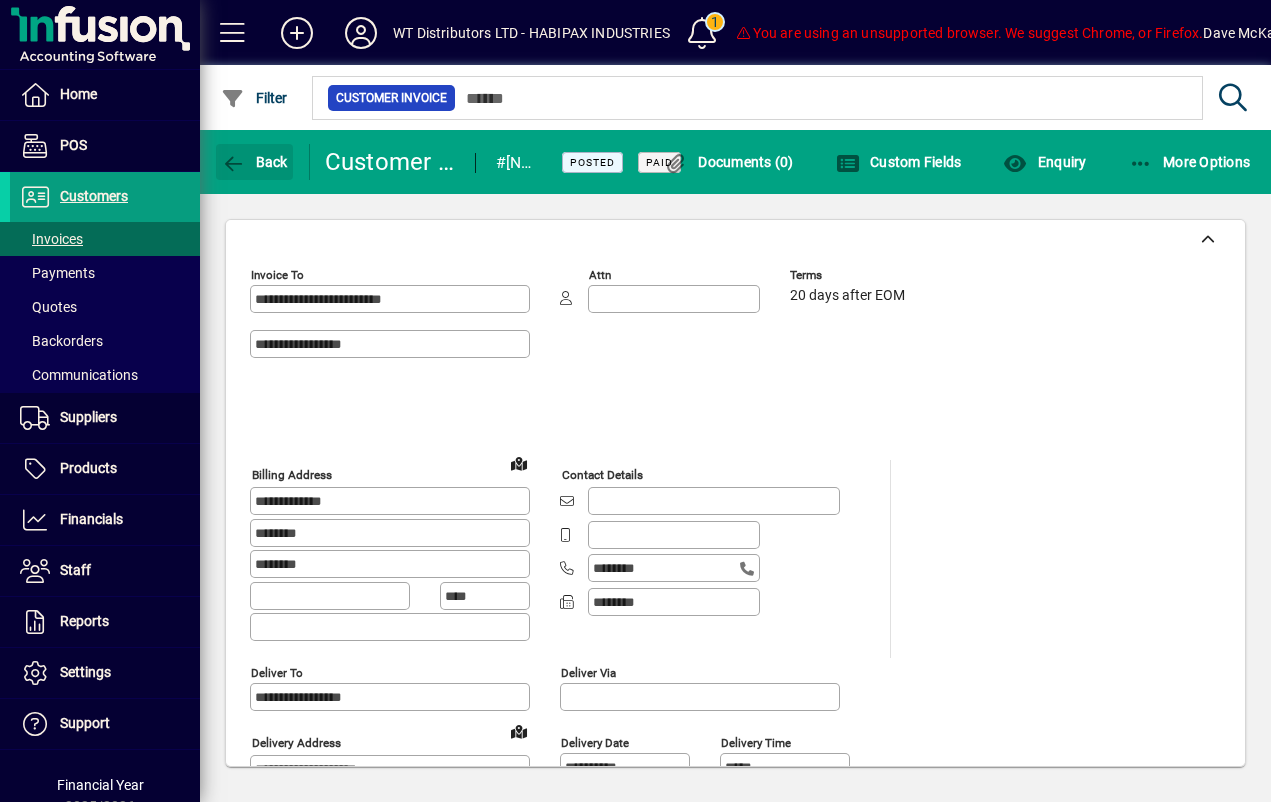click on "Back" 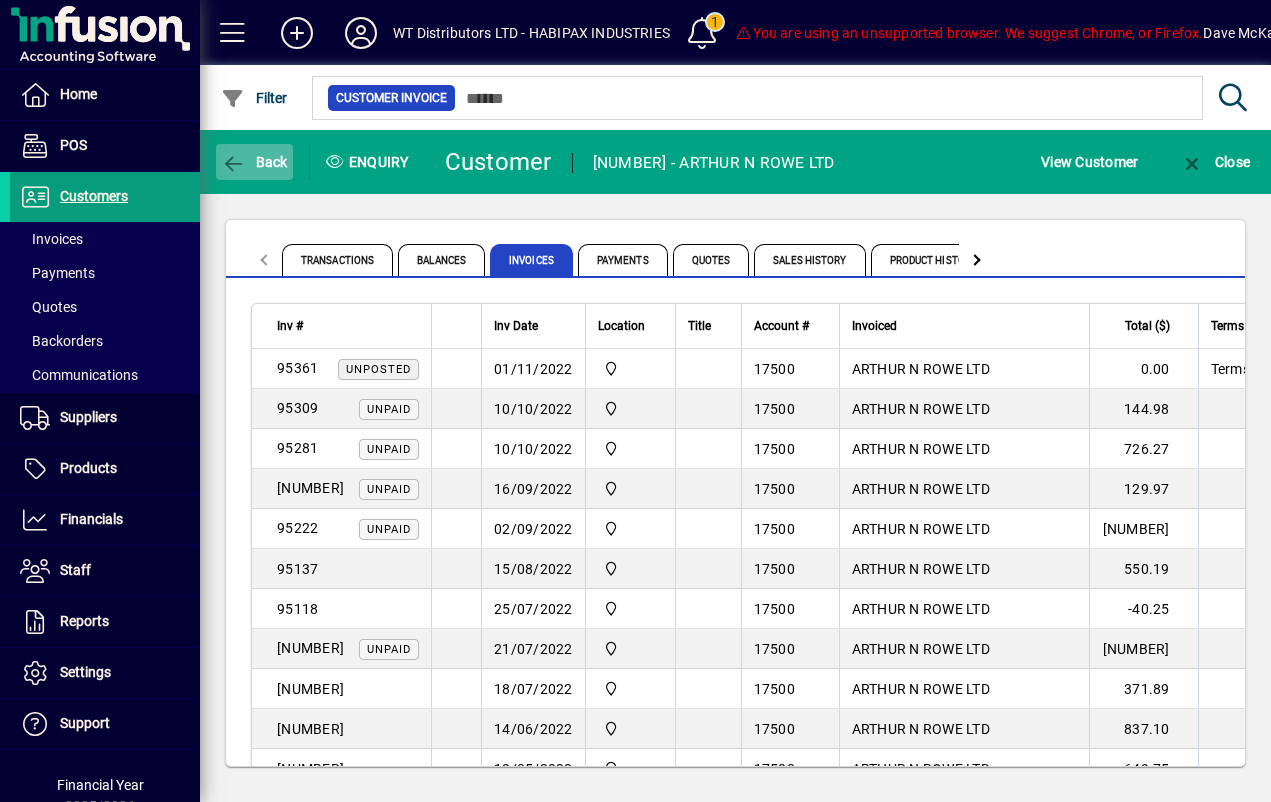 click 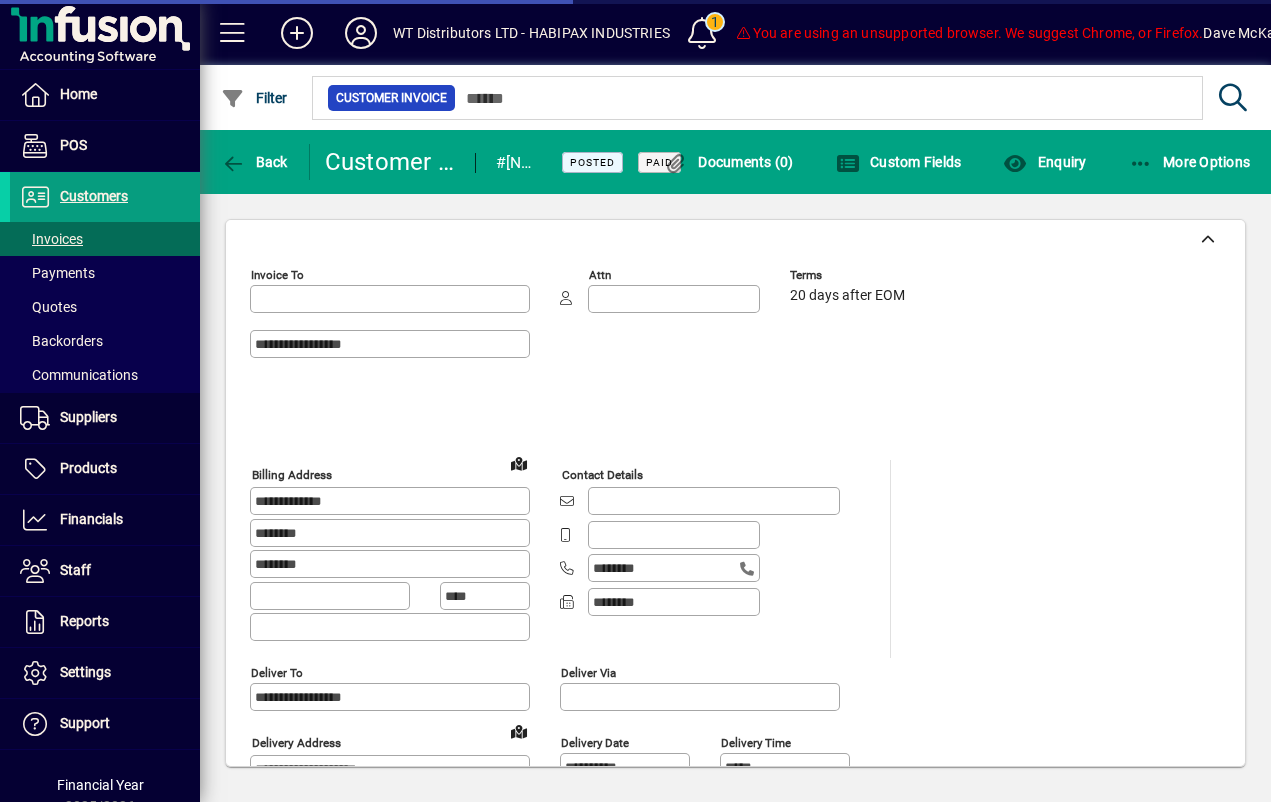 type on "**********" 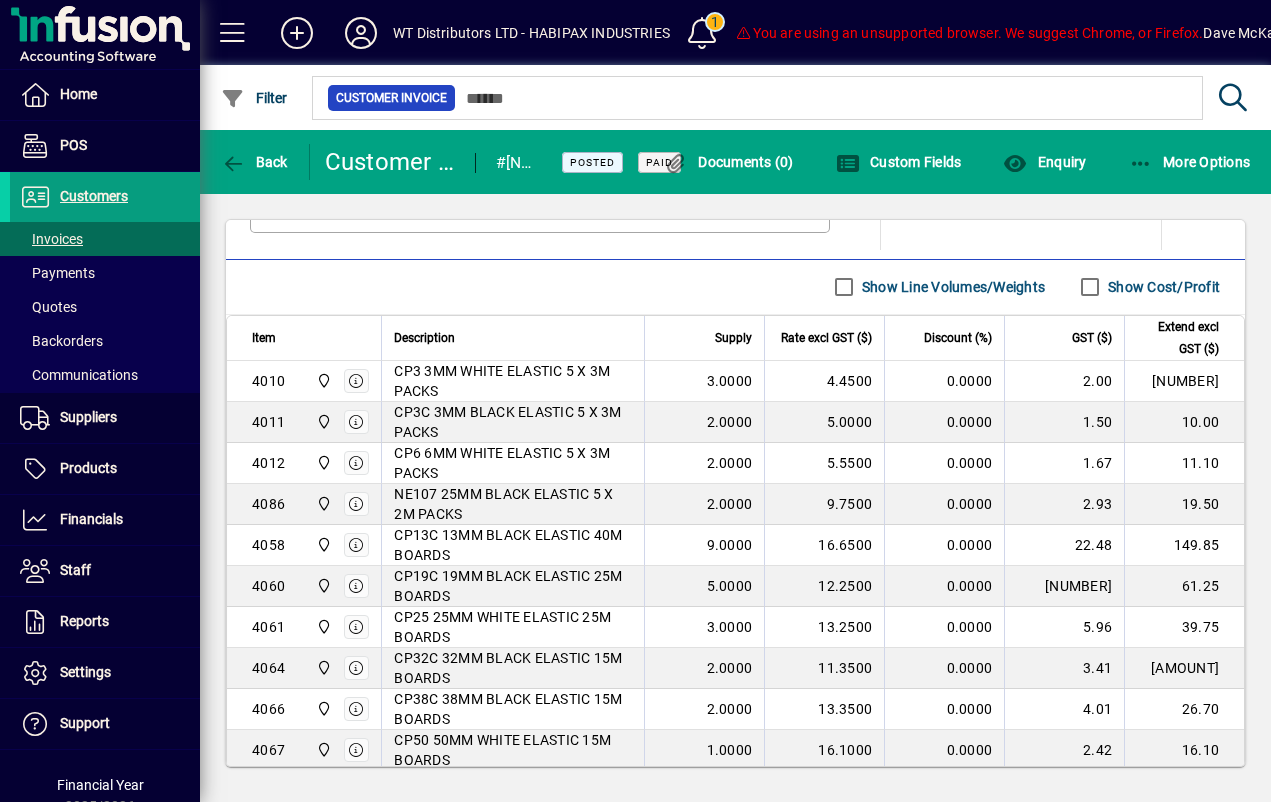scroll, scrollTop: 1053, scrollLeft: 0, axis: vertical 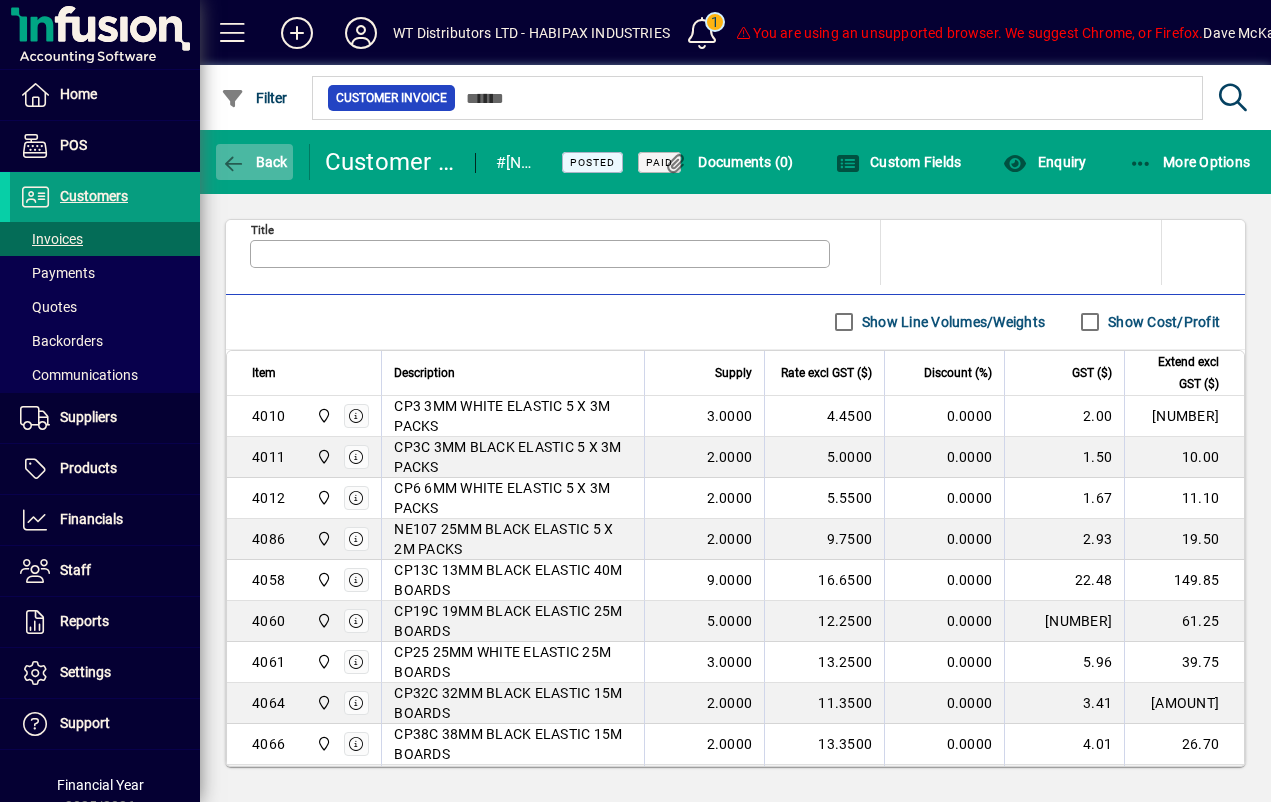 click 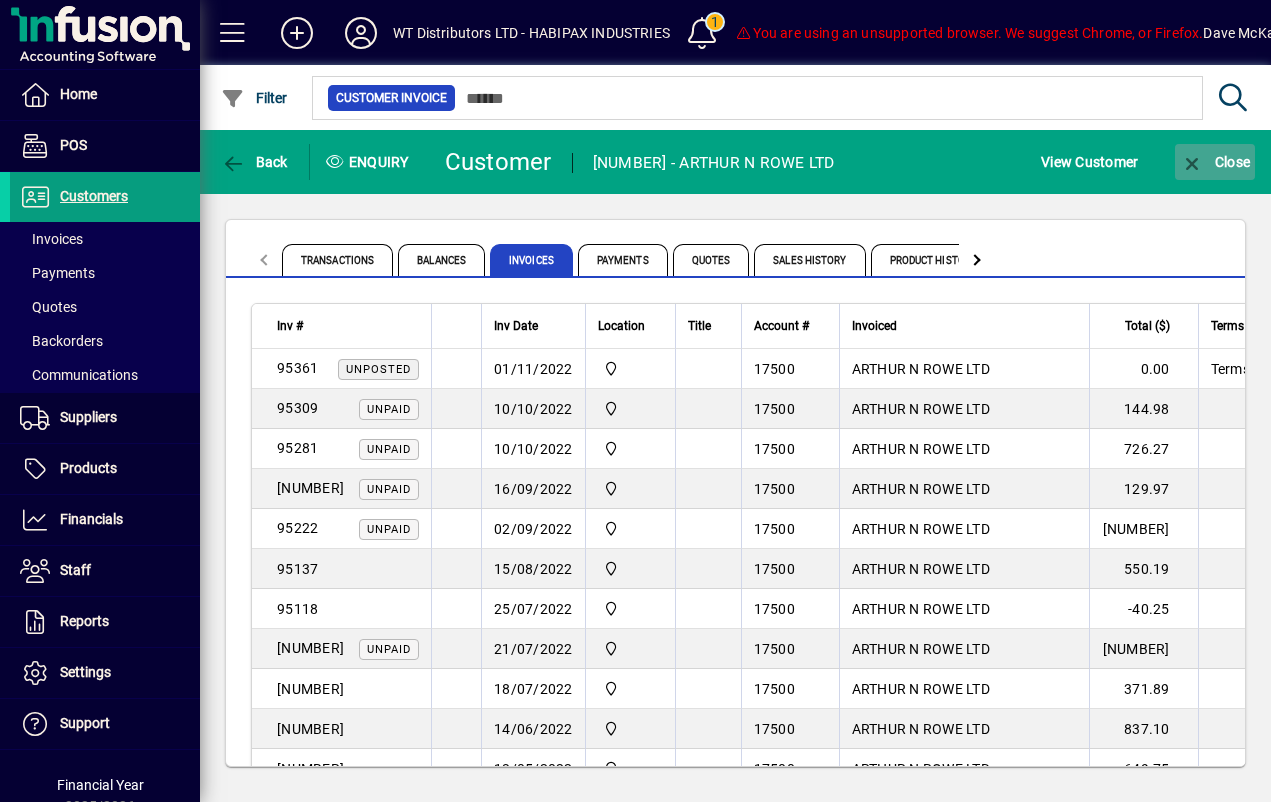 click 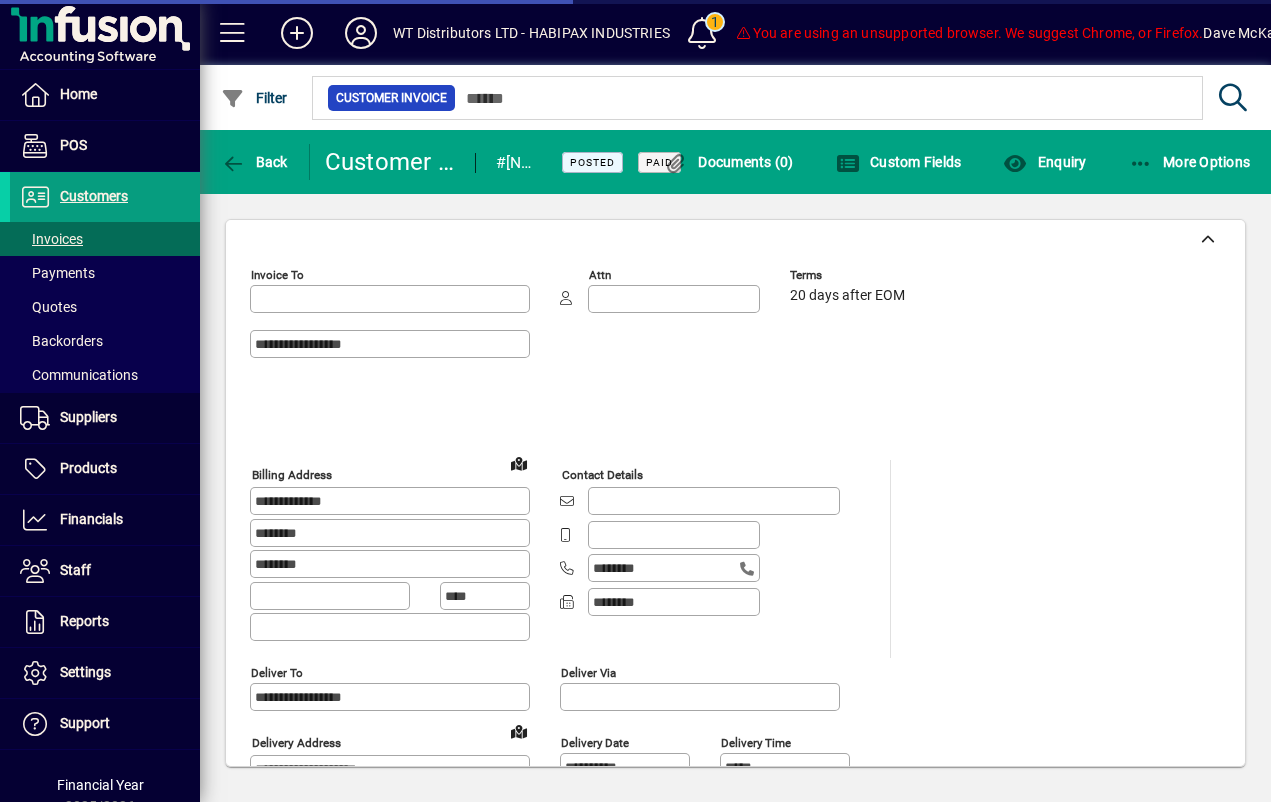 type on "**********" 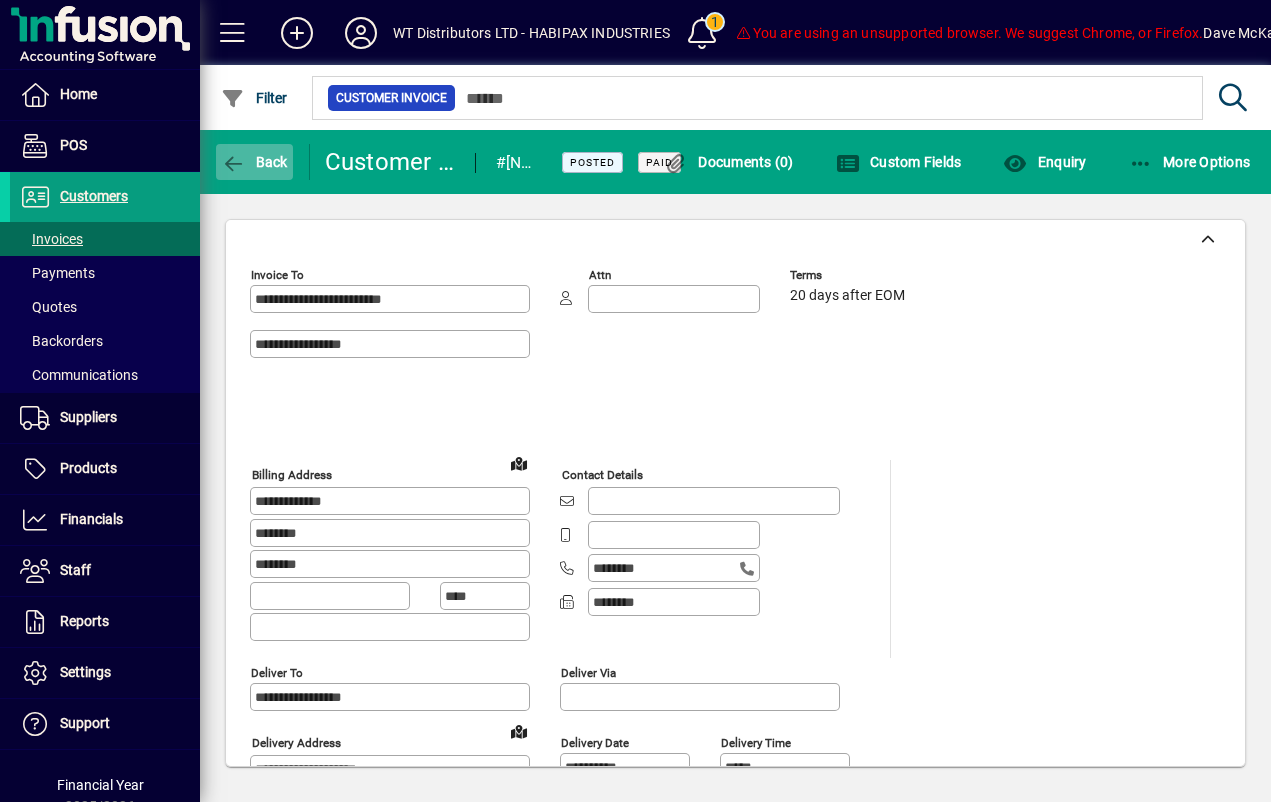 click 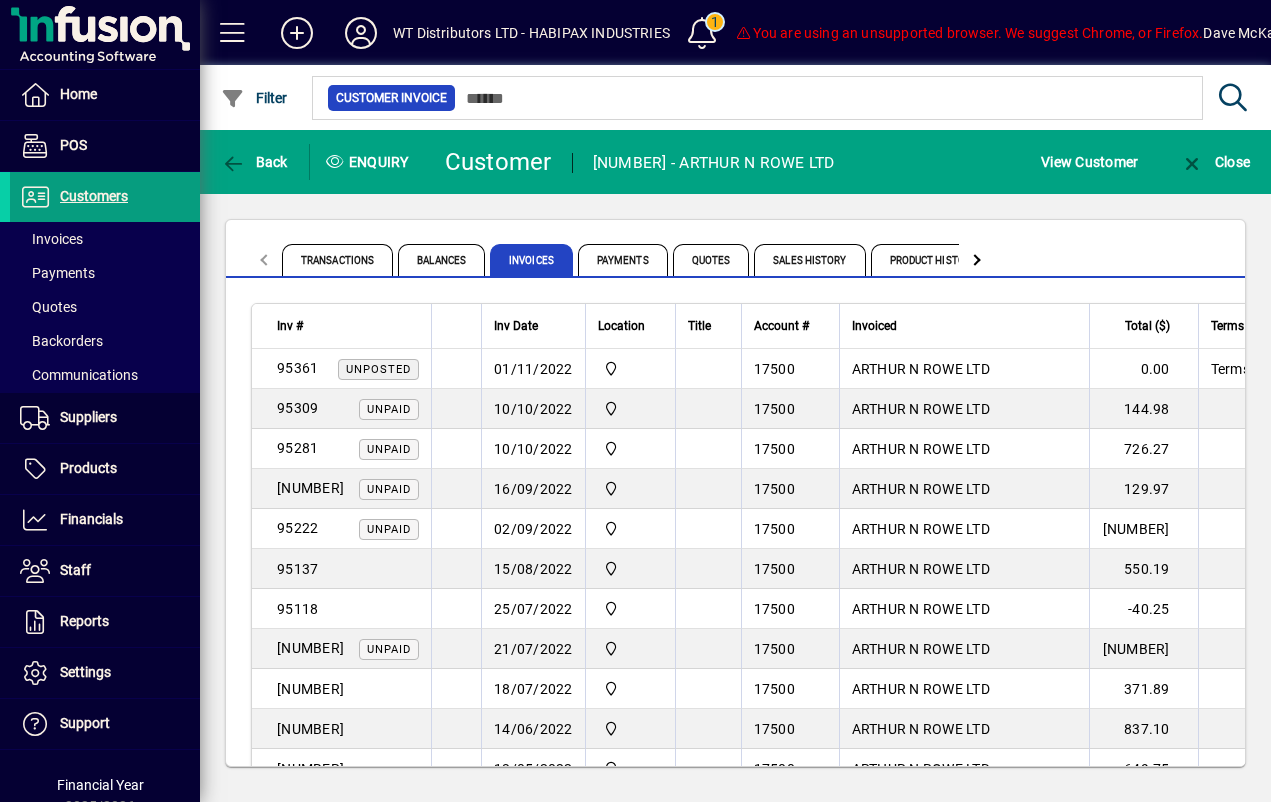 click 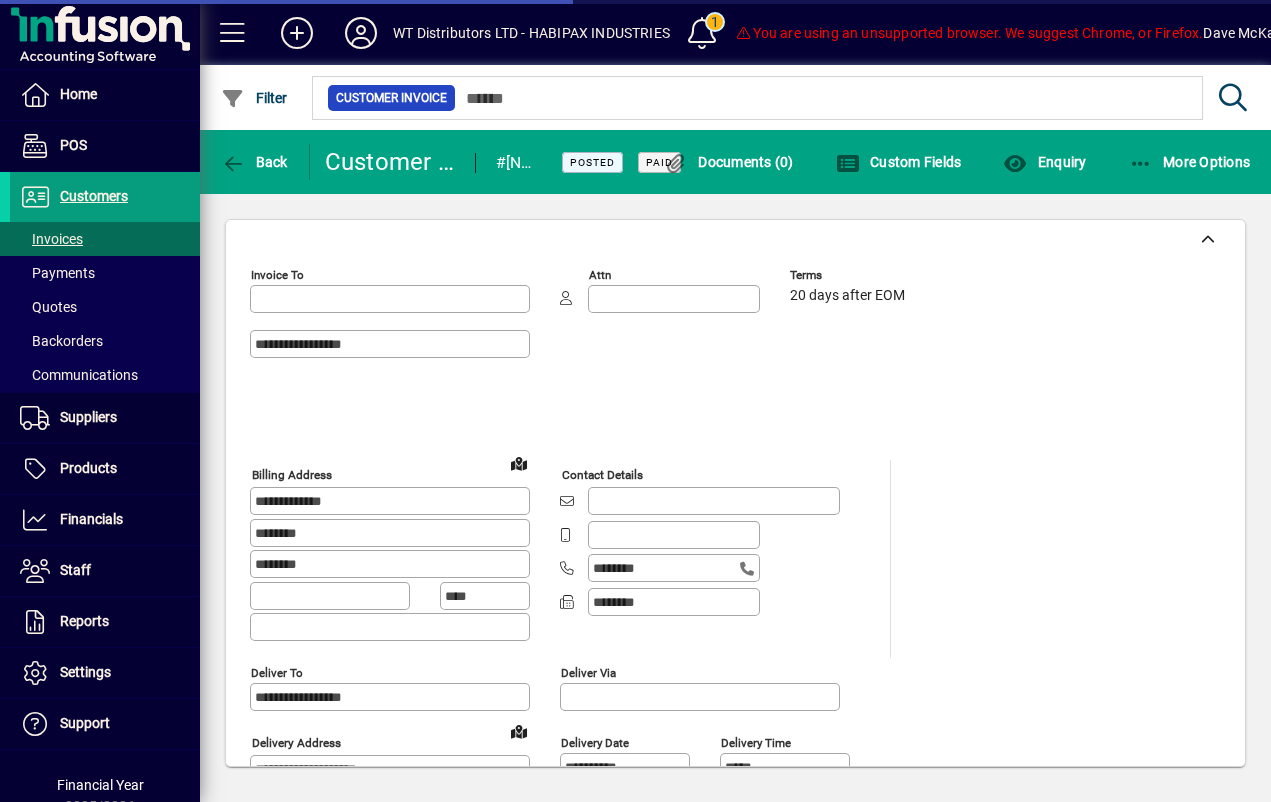 type on "**********" 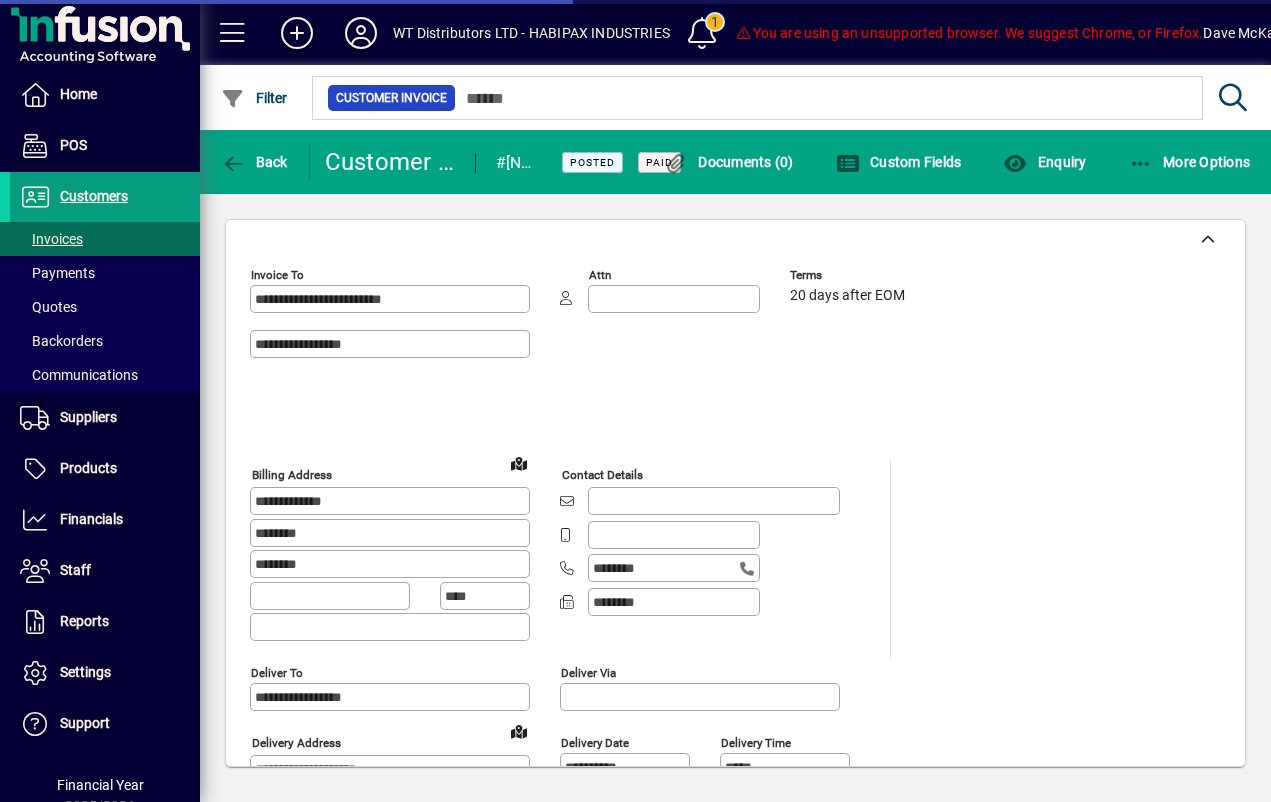 type on "*******" 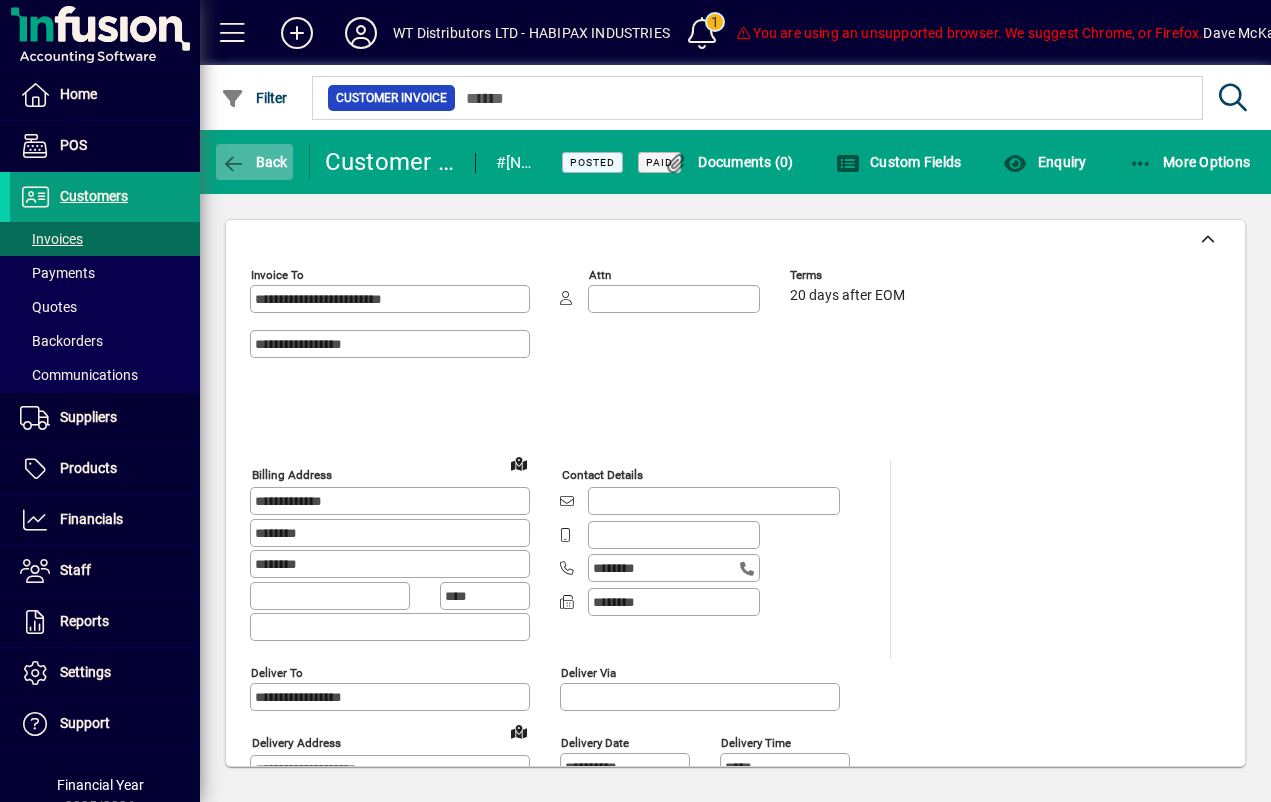 click on "Back" 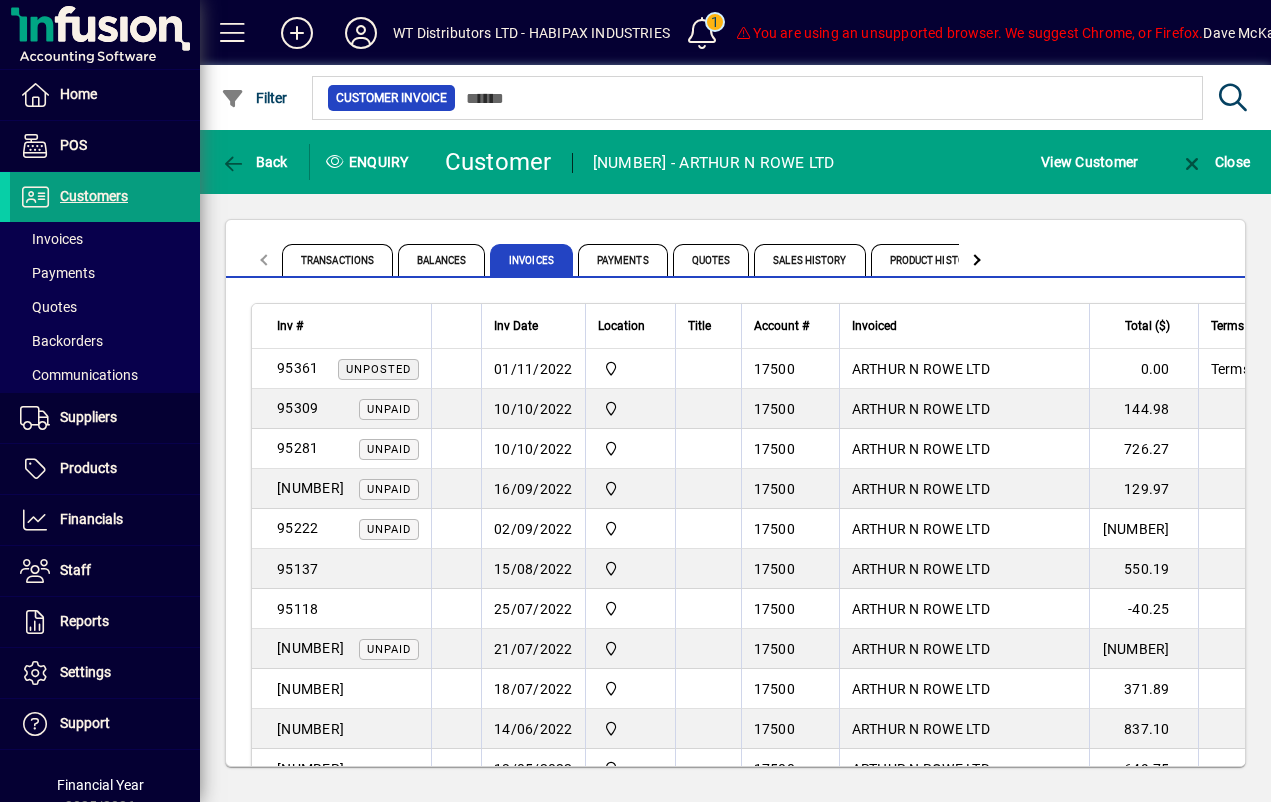 click on "Transactions Balances Invoices Payments Quotes Sales History Product History Communications SMS Messages References" 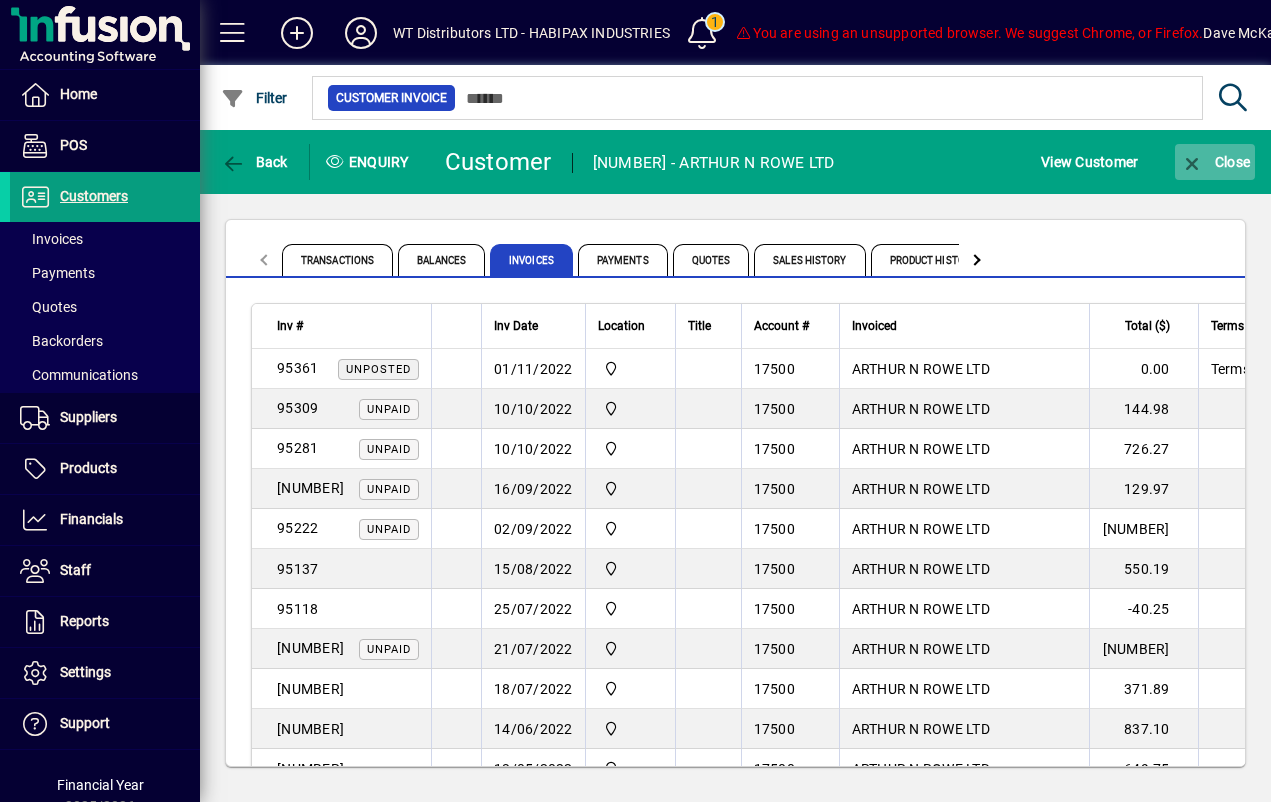 click 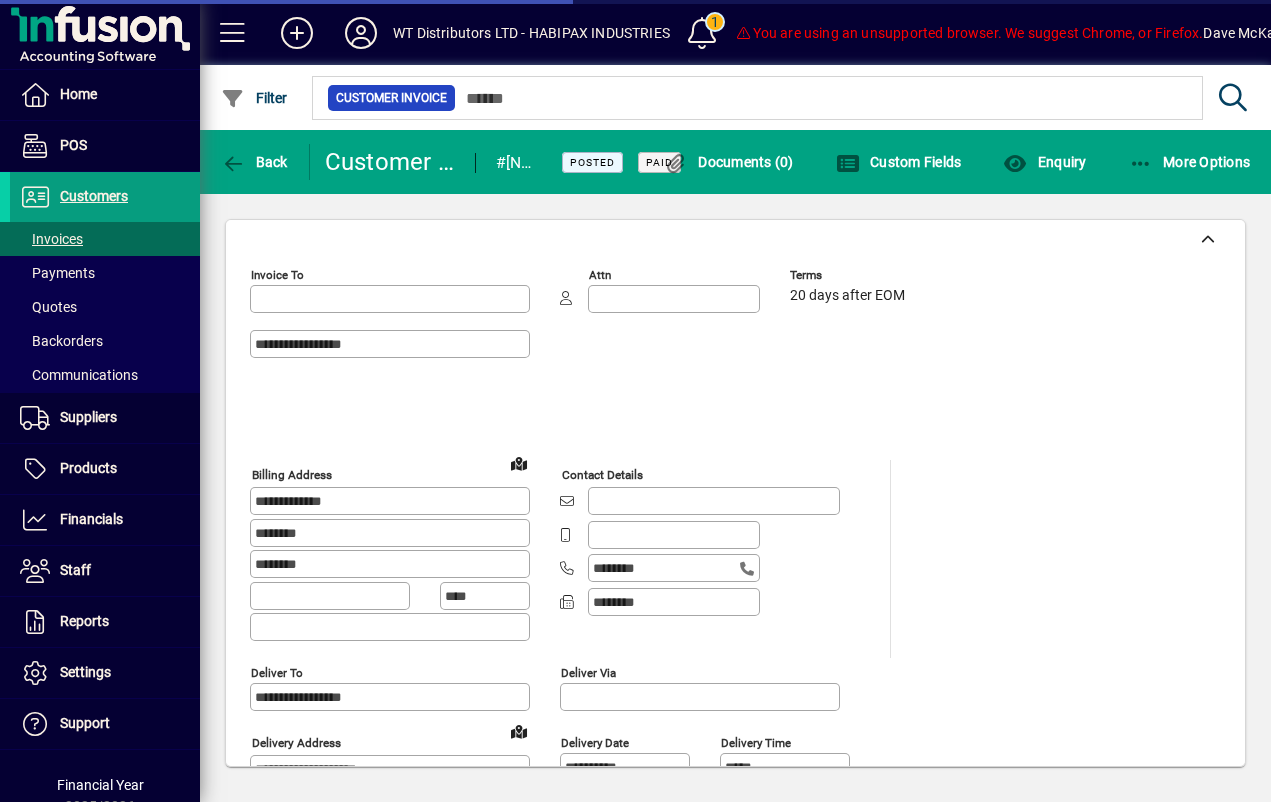 type on "**********" 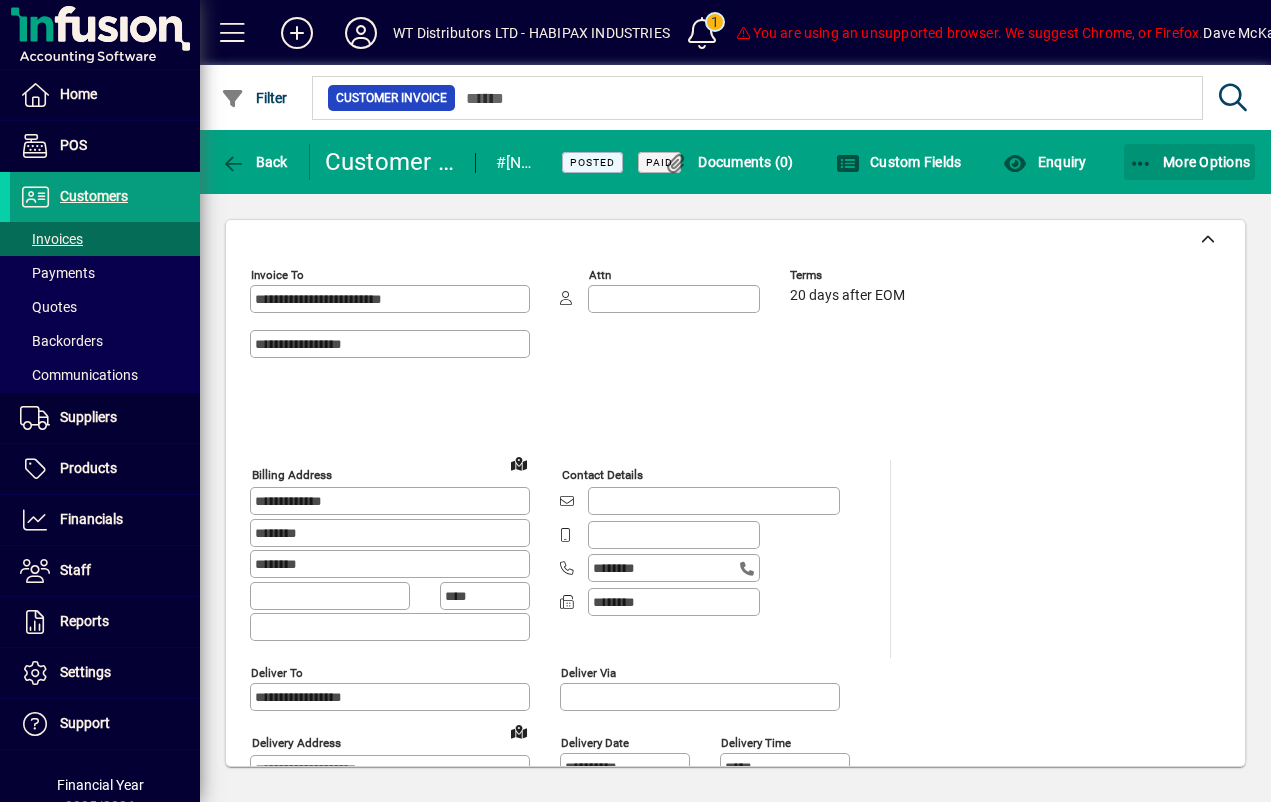 click on "More Options" 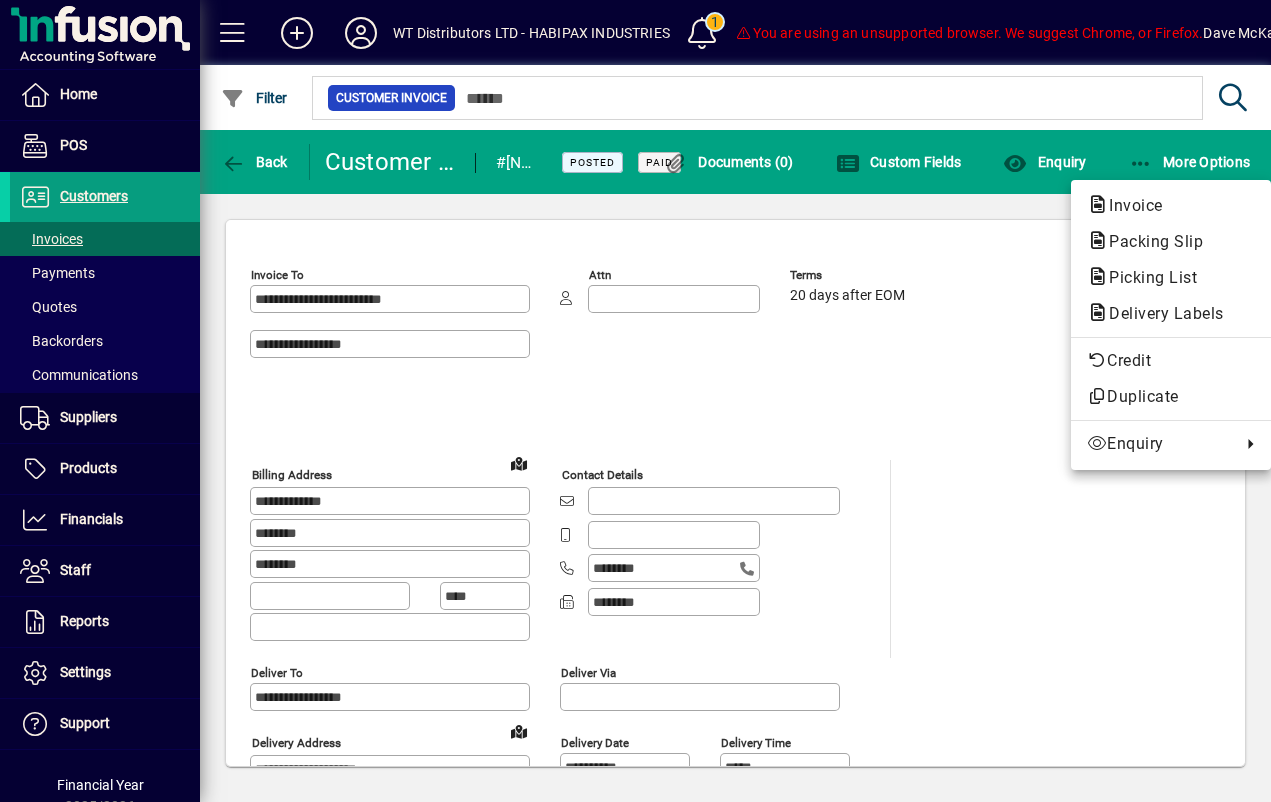 click at bounding box center [635, 401] 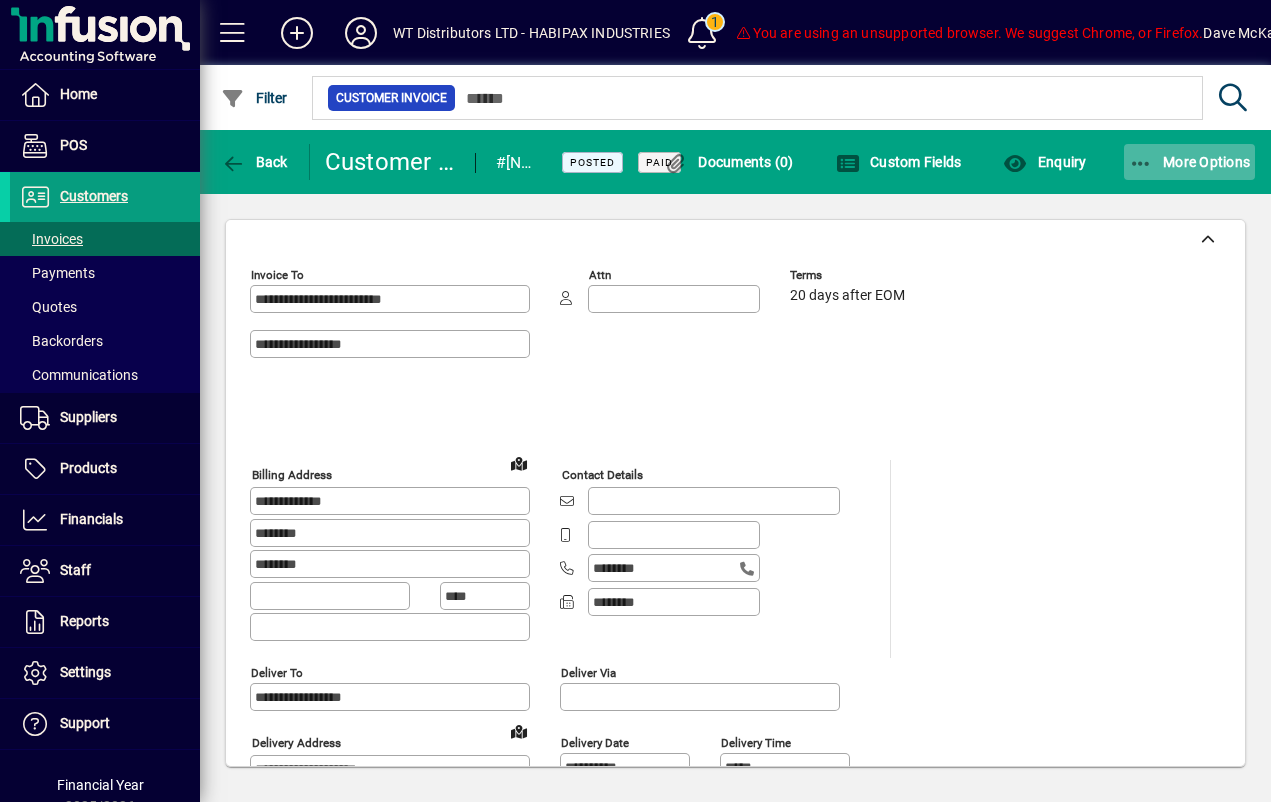 click on "More Options" 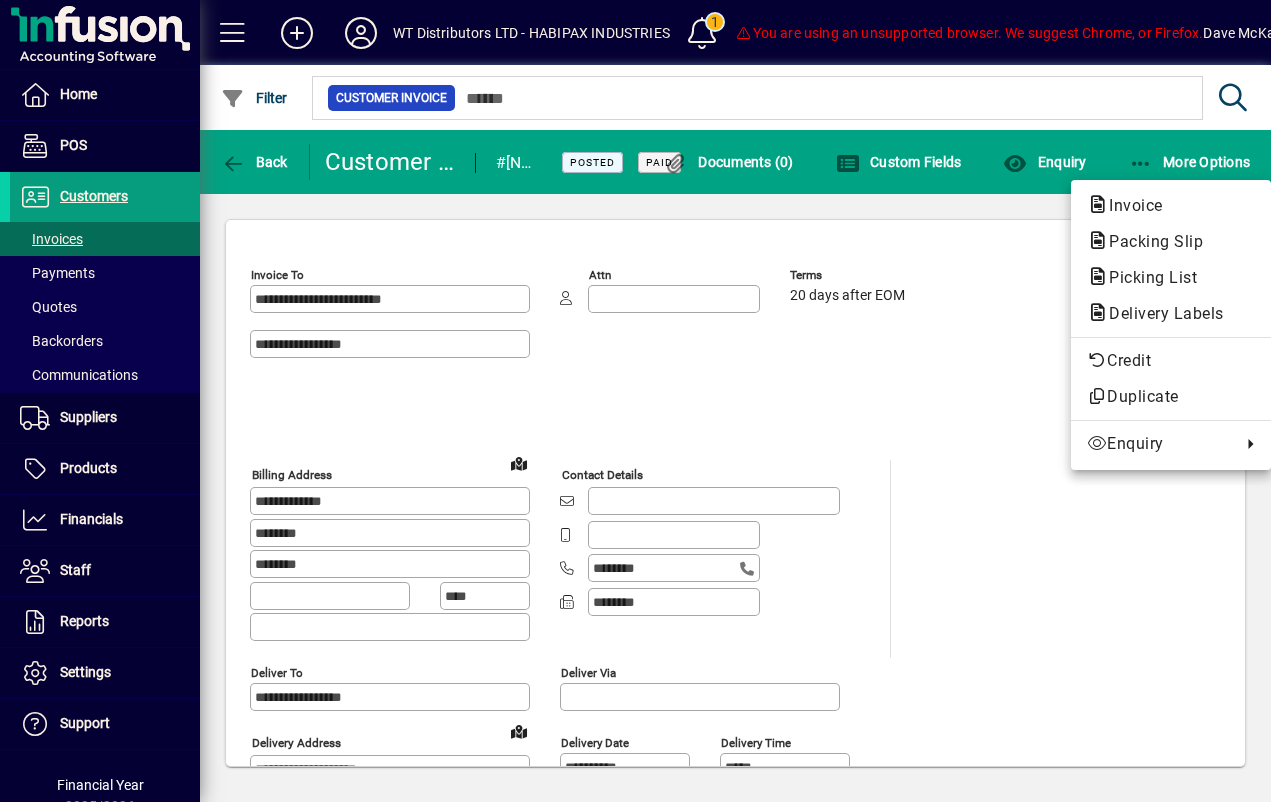 click at bounding box center [635, 401] 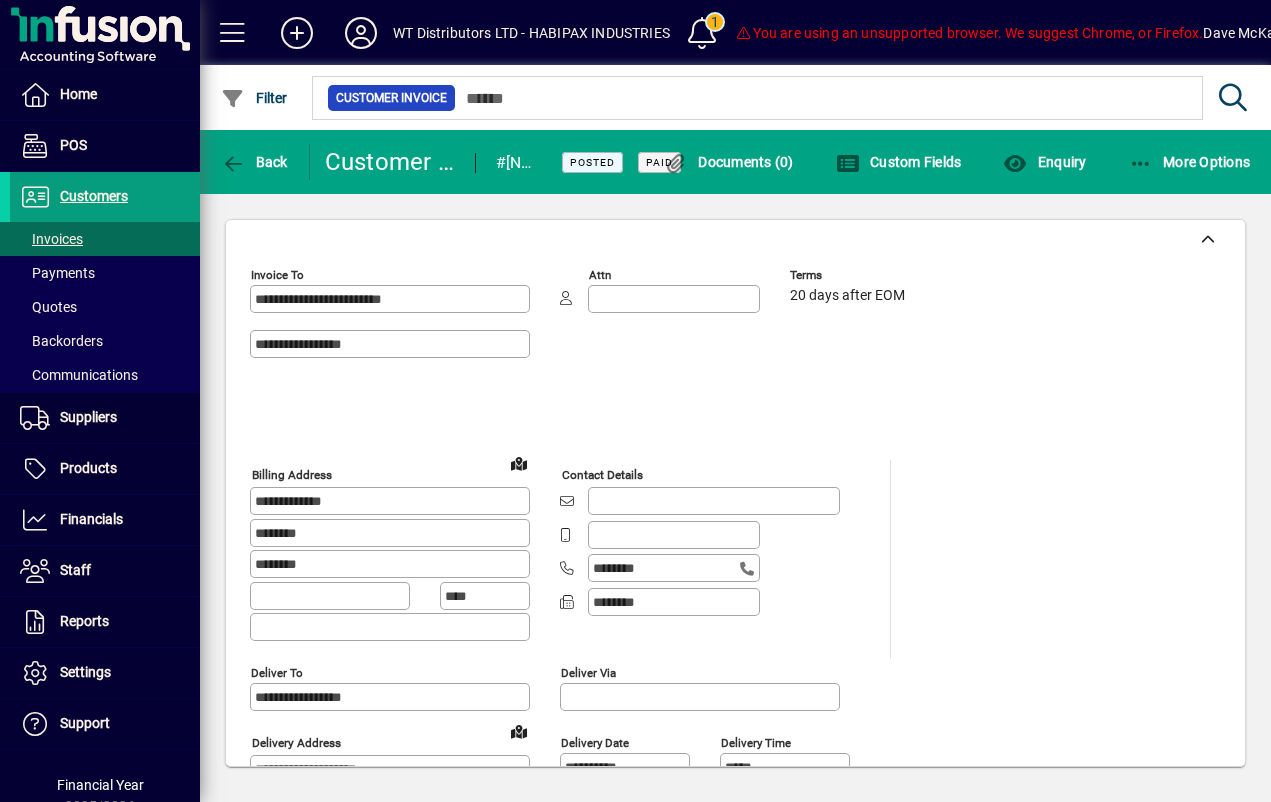 click on "Enquiry" 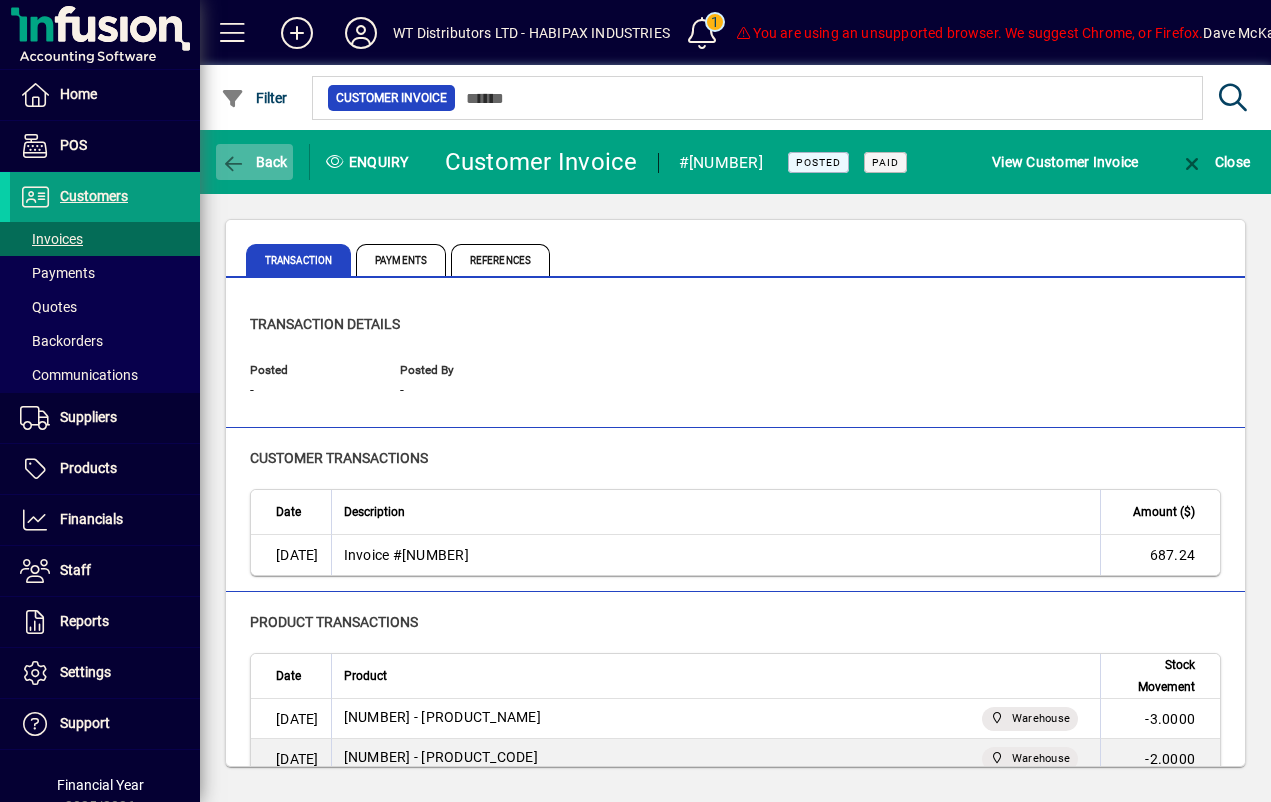 click 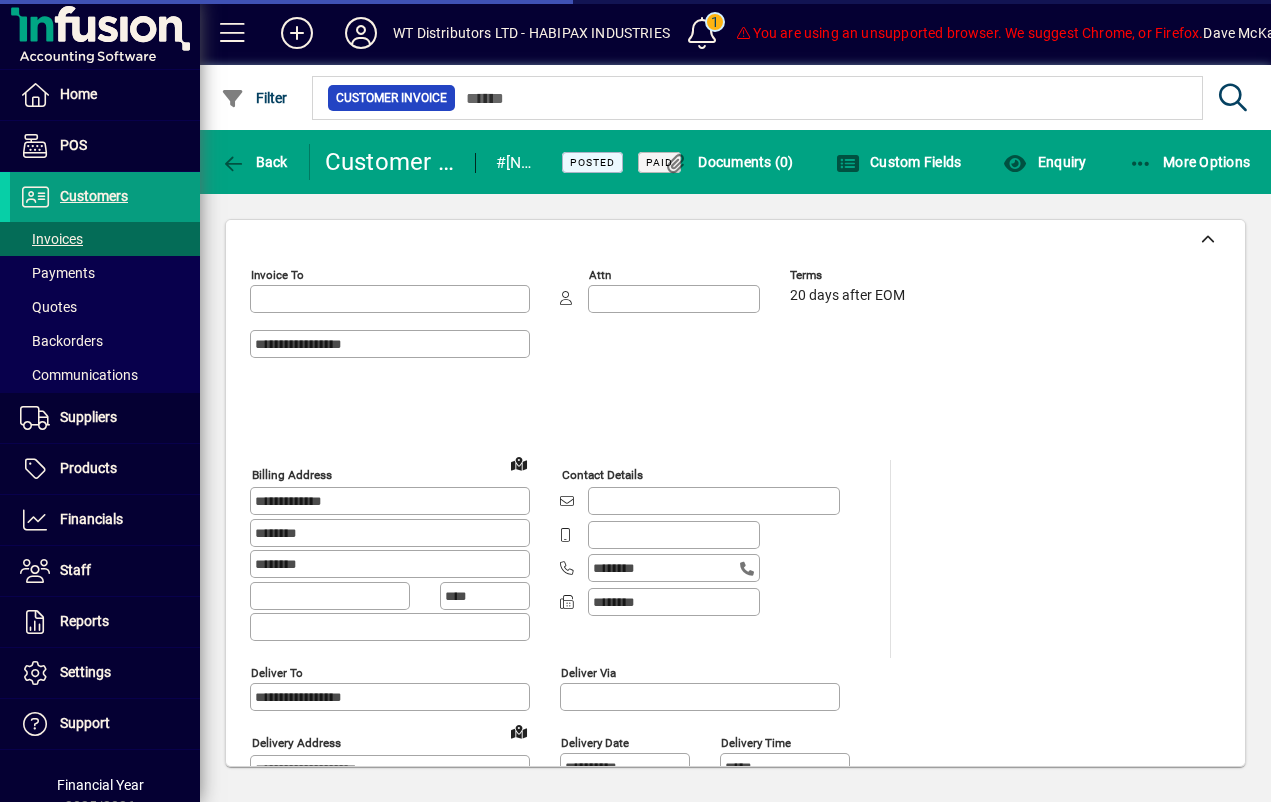 type on "**********" 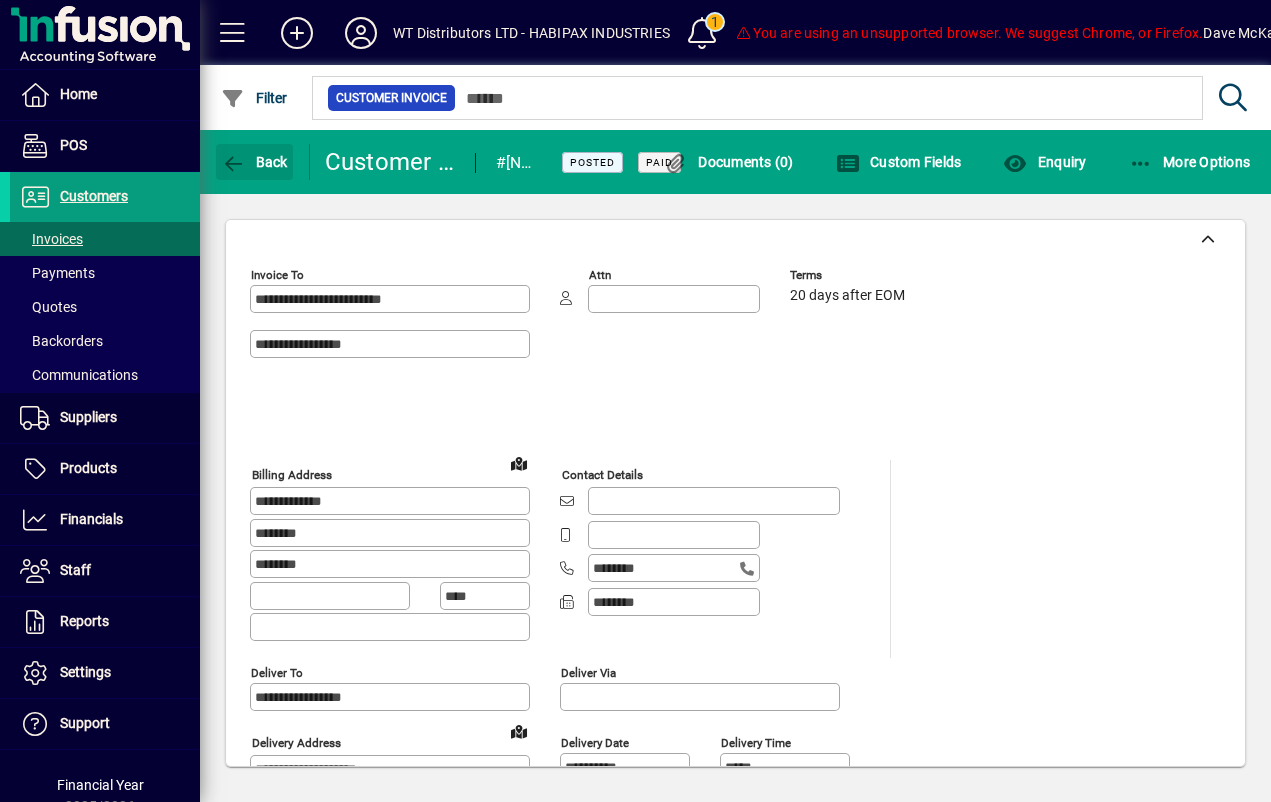 click 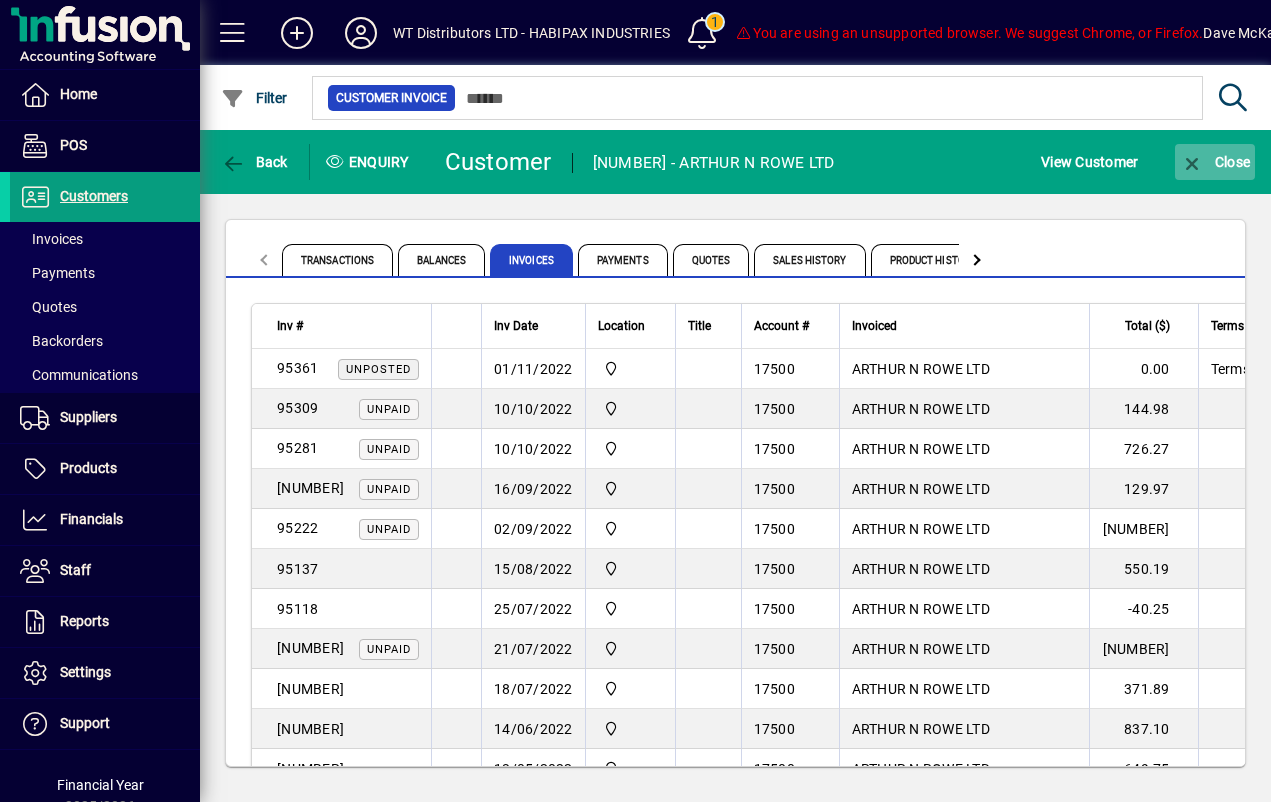 click 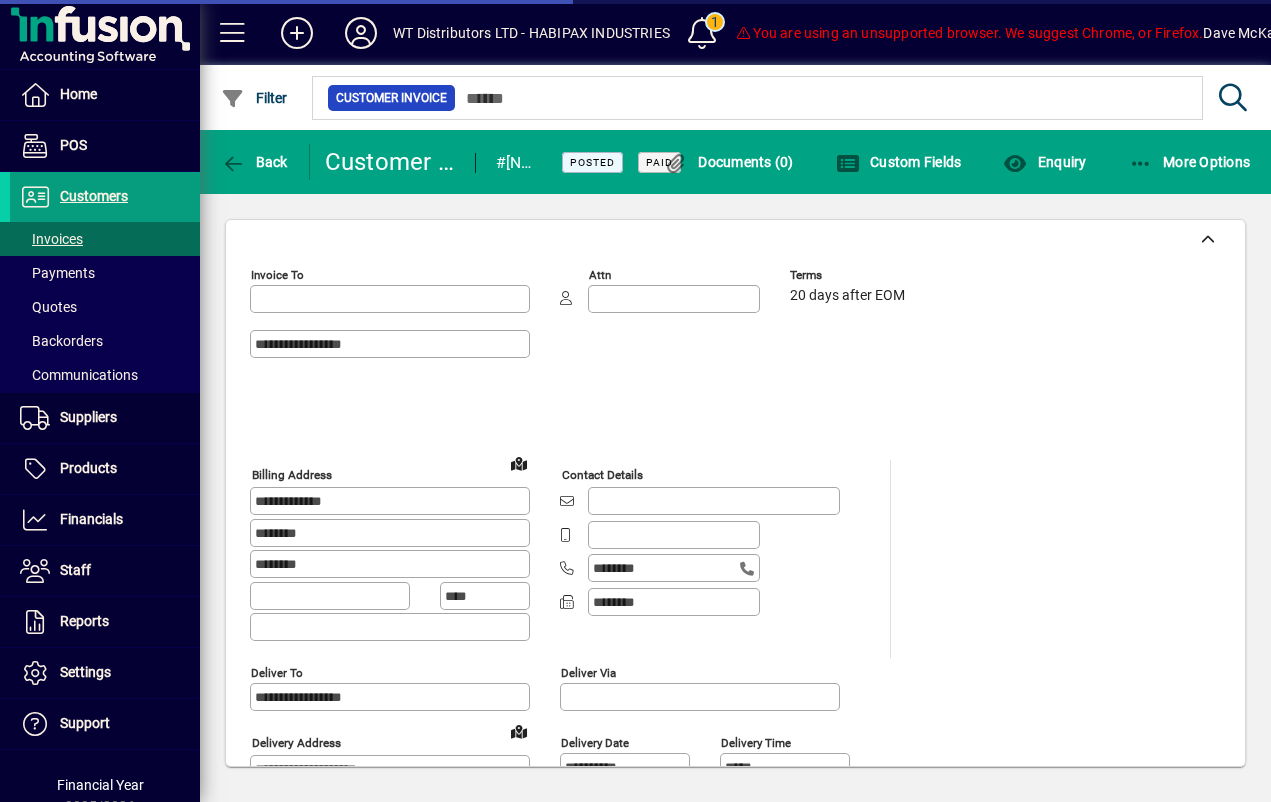 type on "**********" 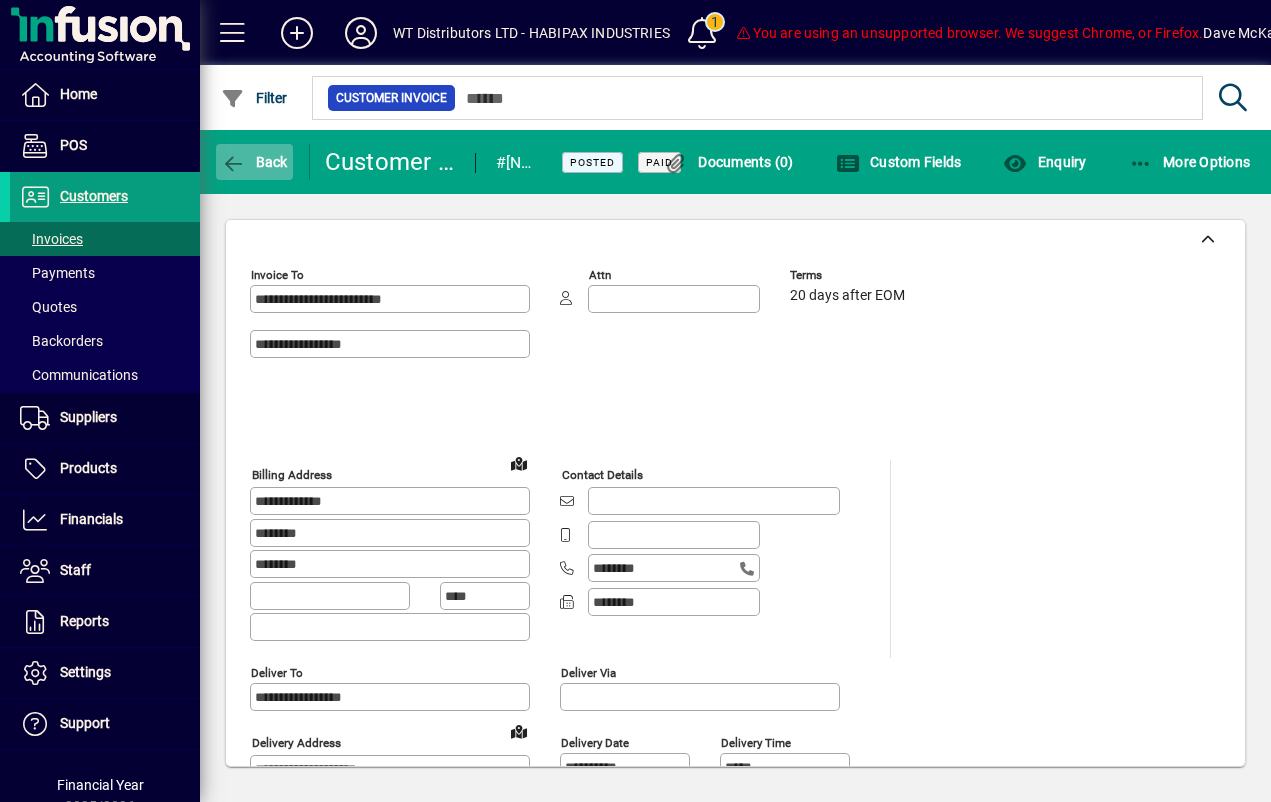 click 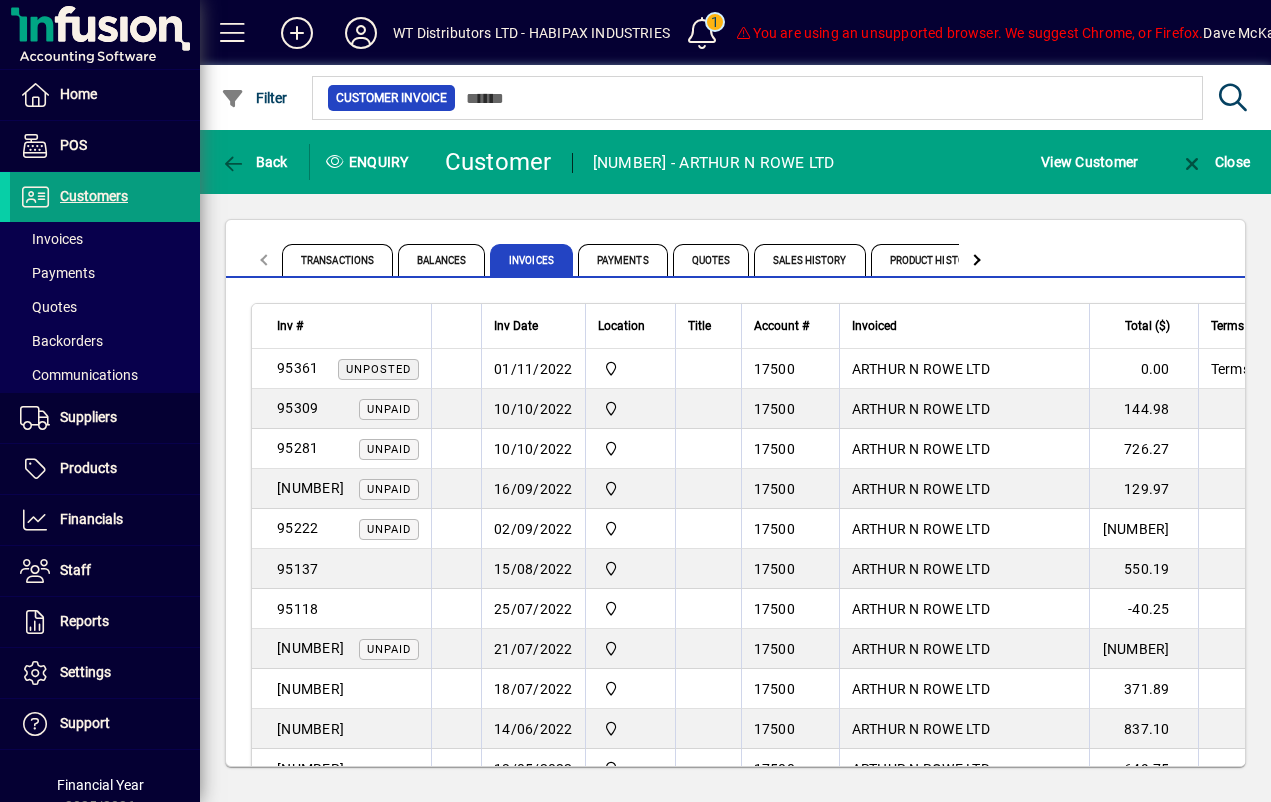 click 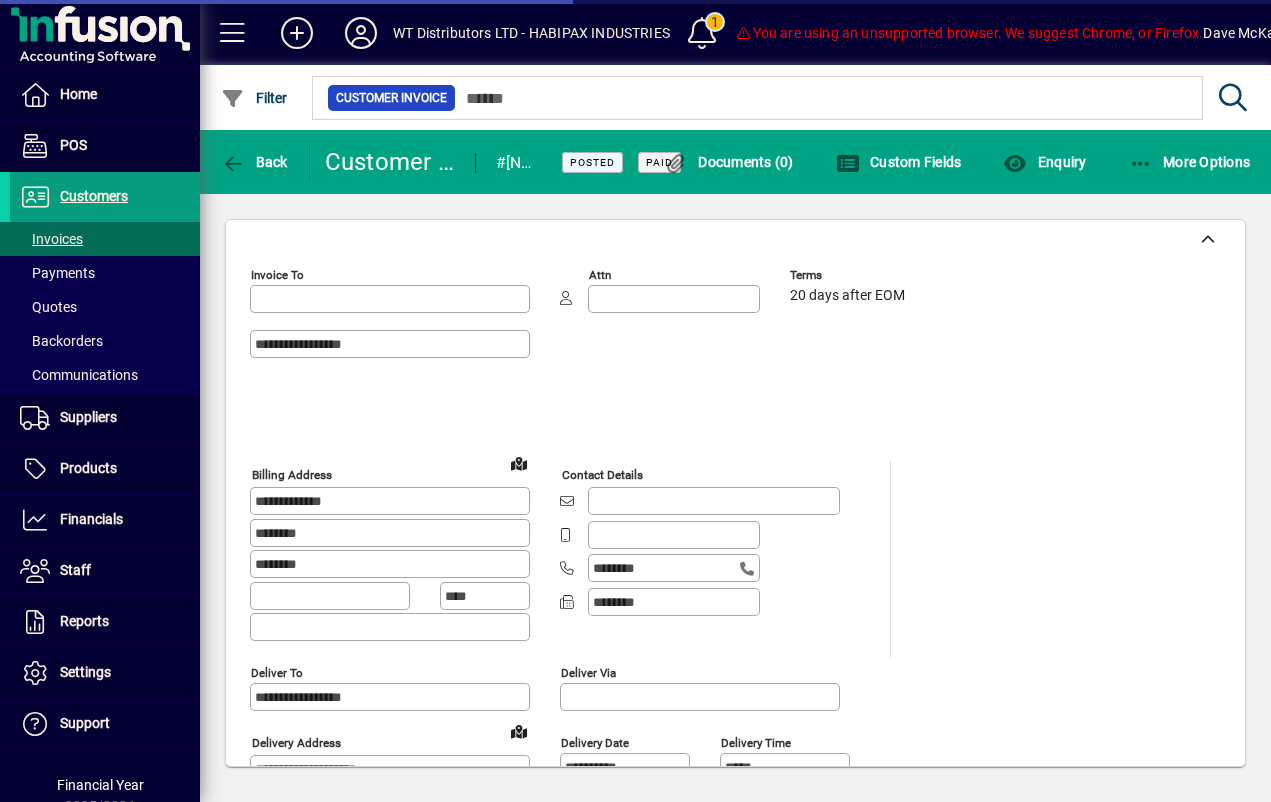 type on "**********" 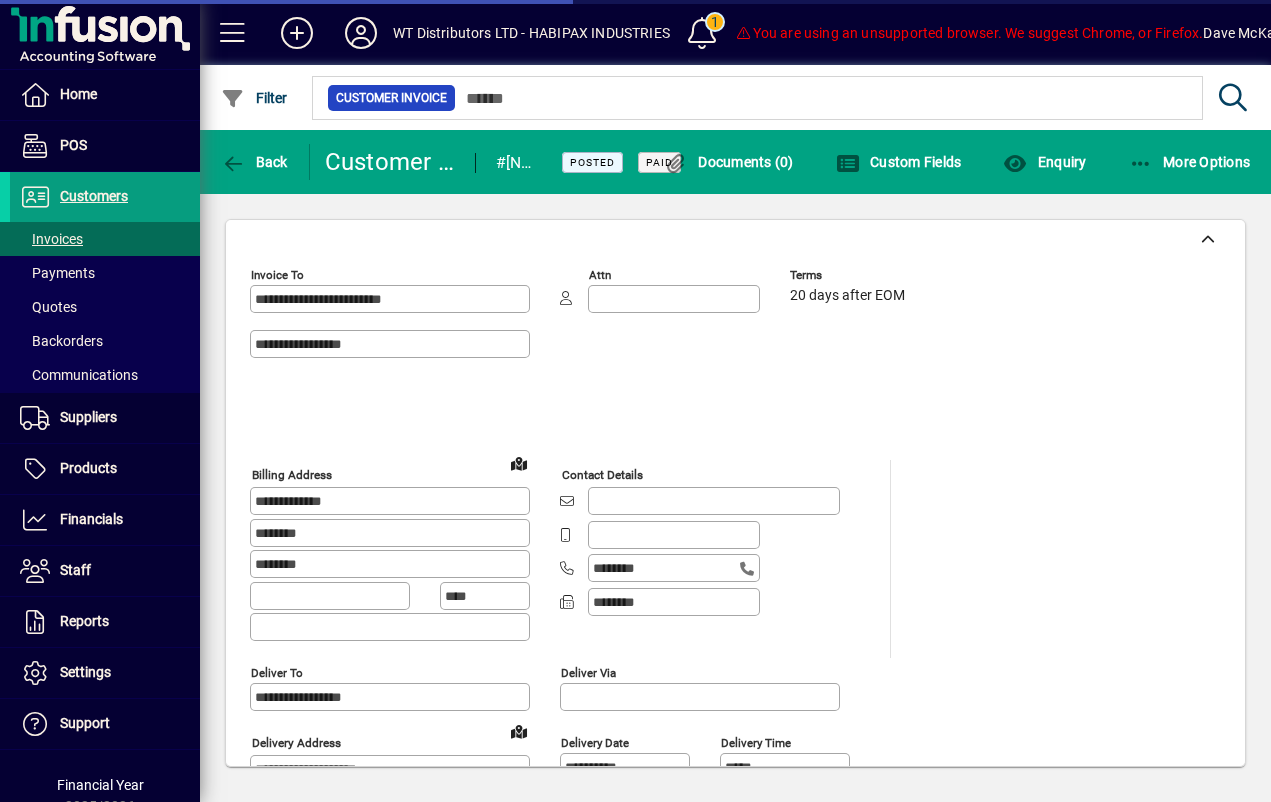 type on "*********" 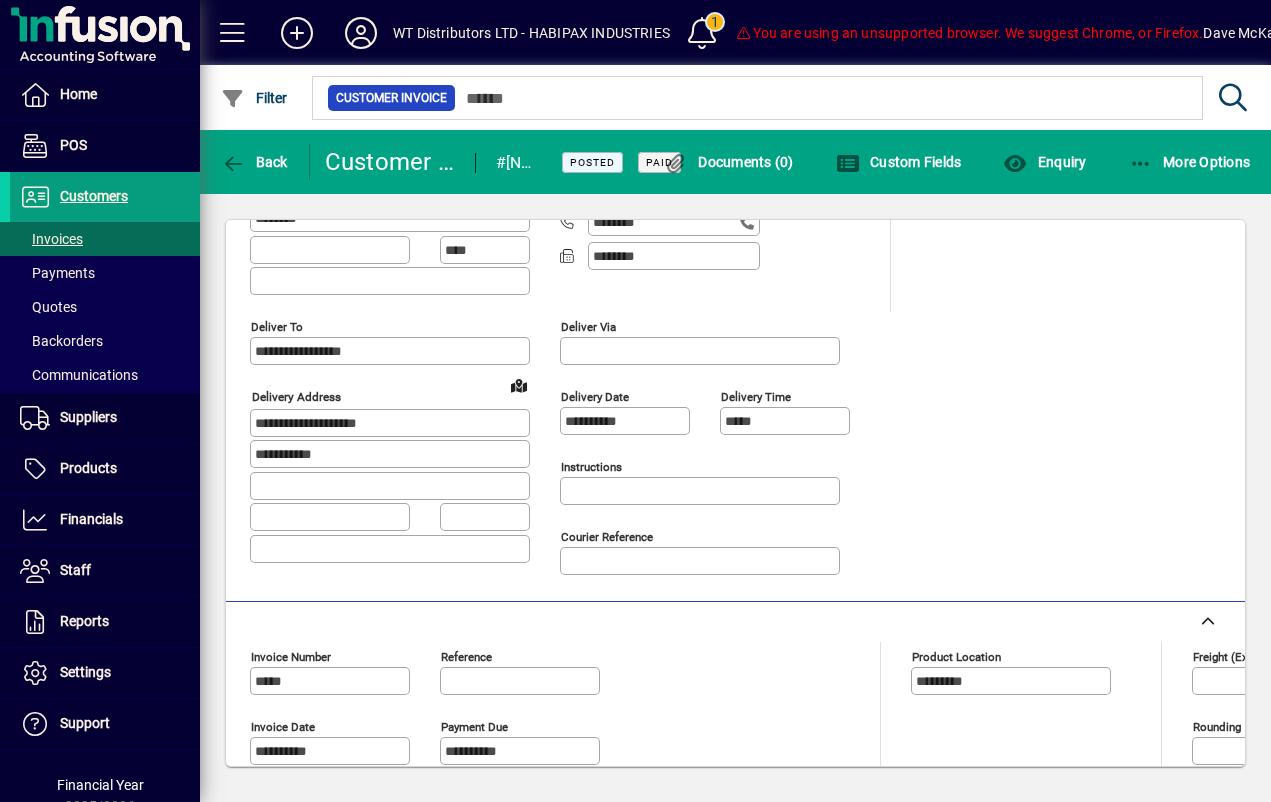 scroll, scrollTop: 329, scrollLeft: 0, axis: vertical 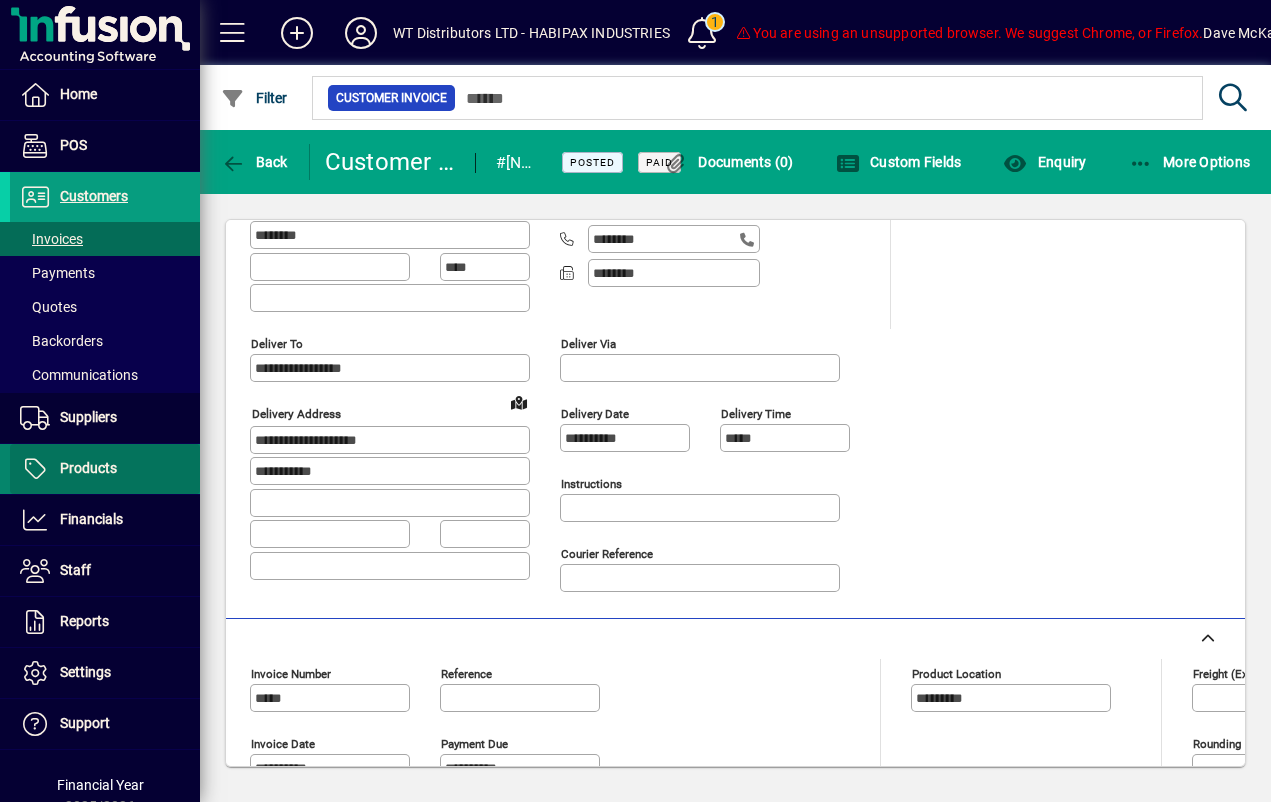 click on "Products" at bounding box center (88, 468) 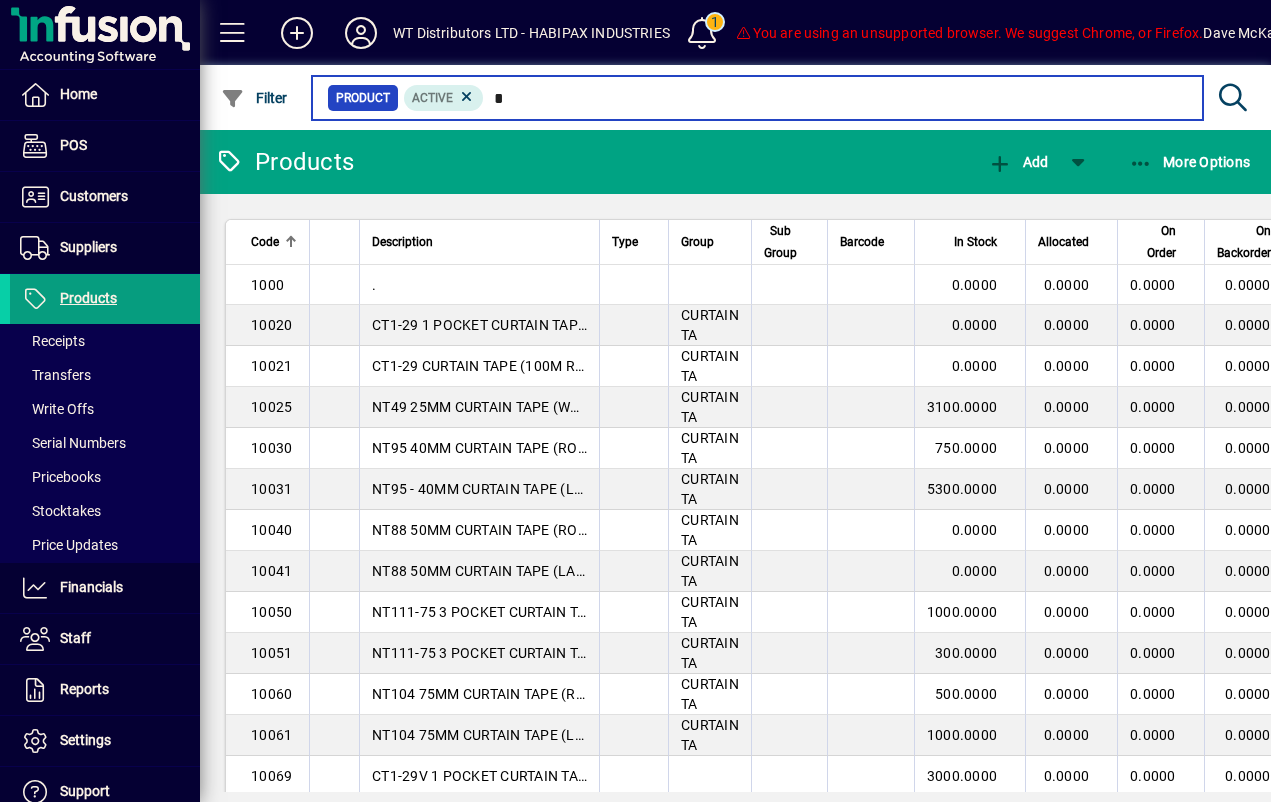 type on "**" 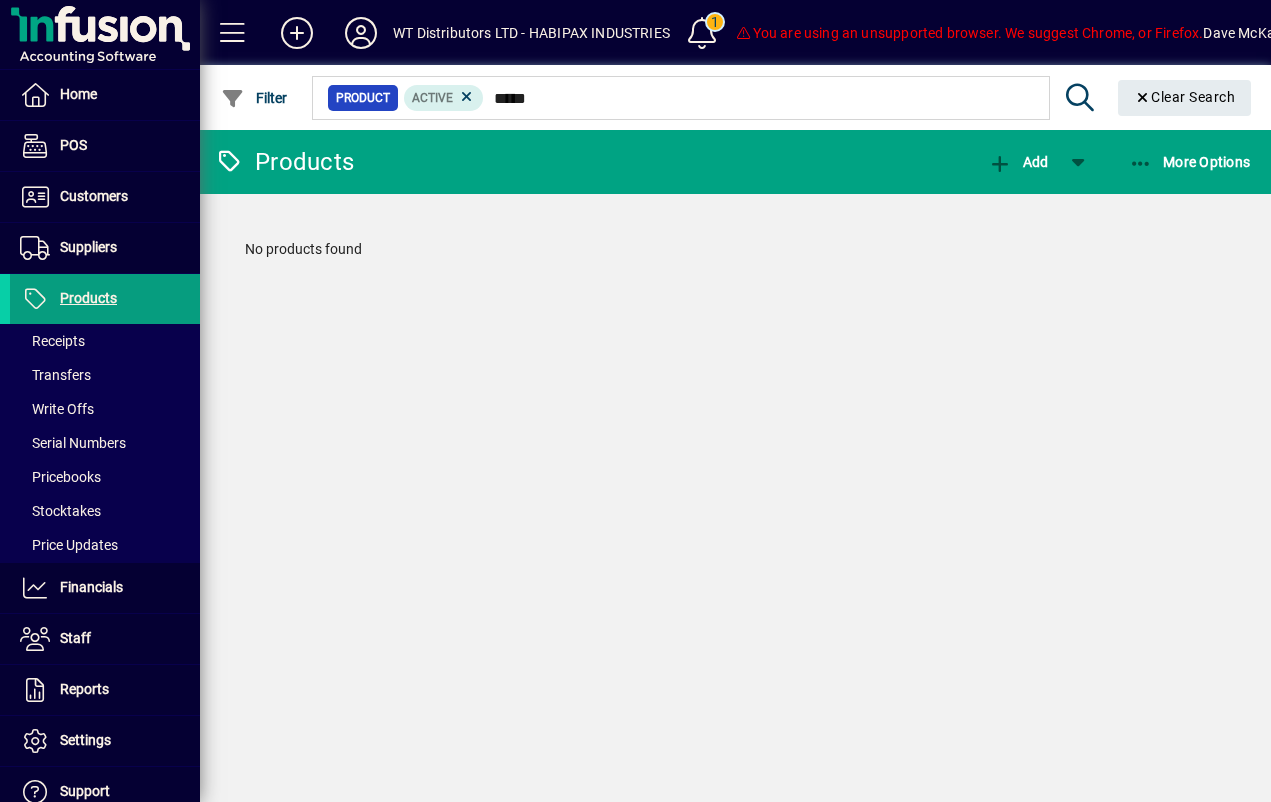 scroll, scrollTop: 0, scrollLeft: 0, axis: both 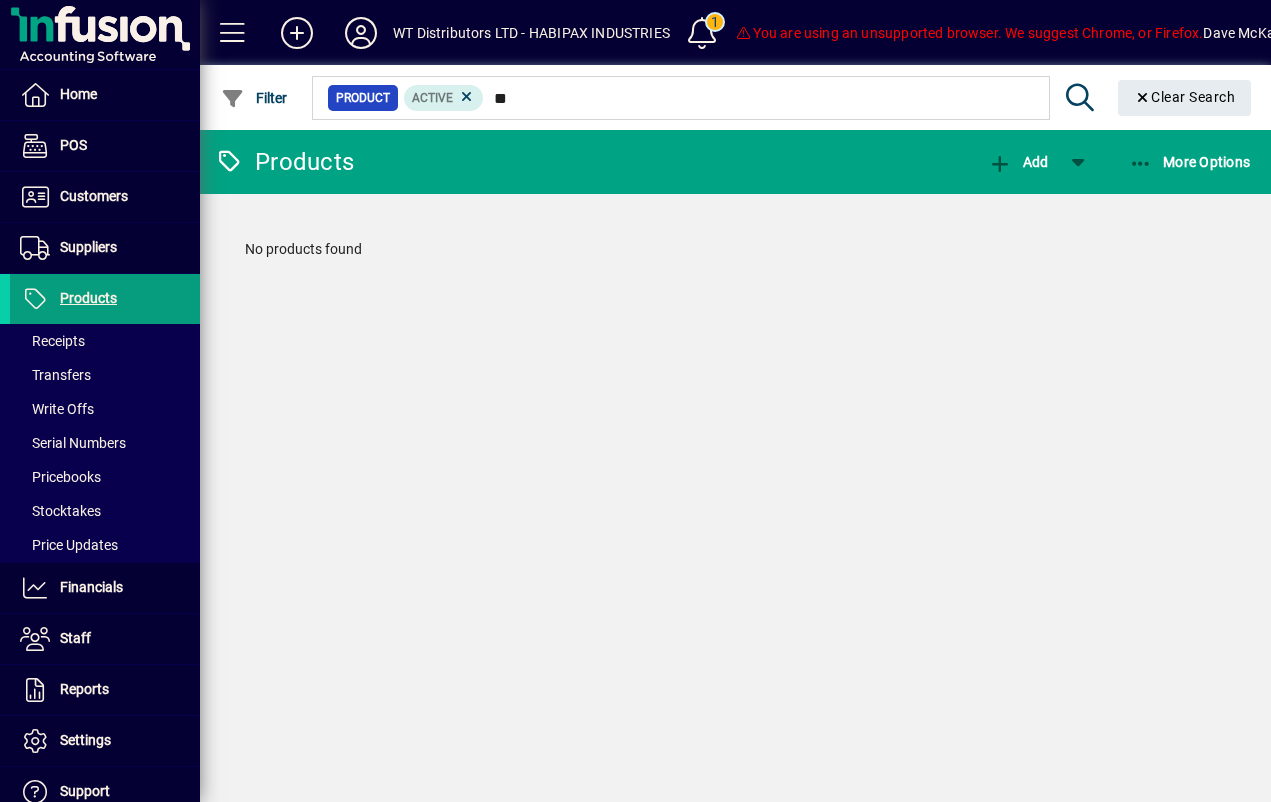 type on "*" 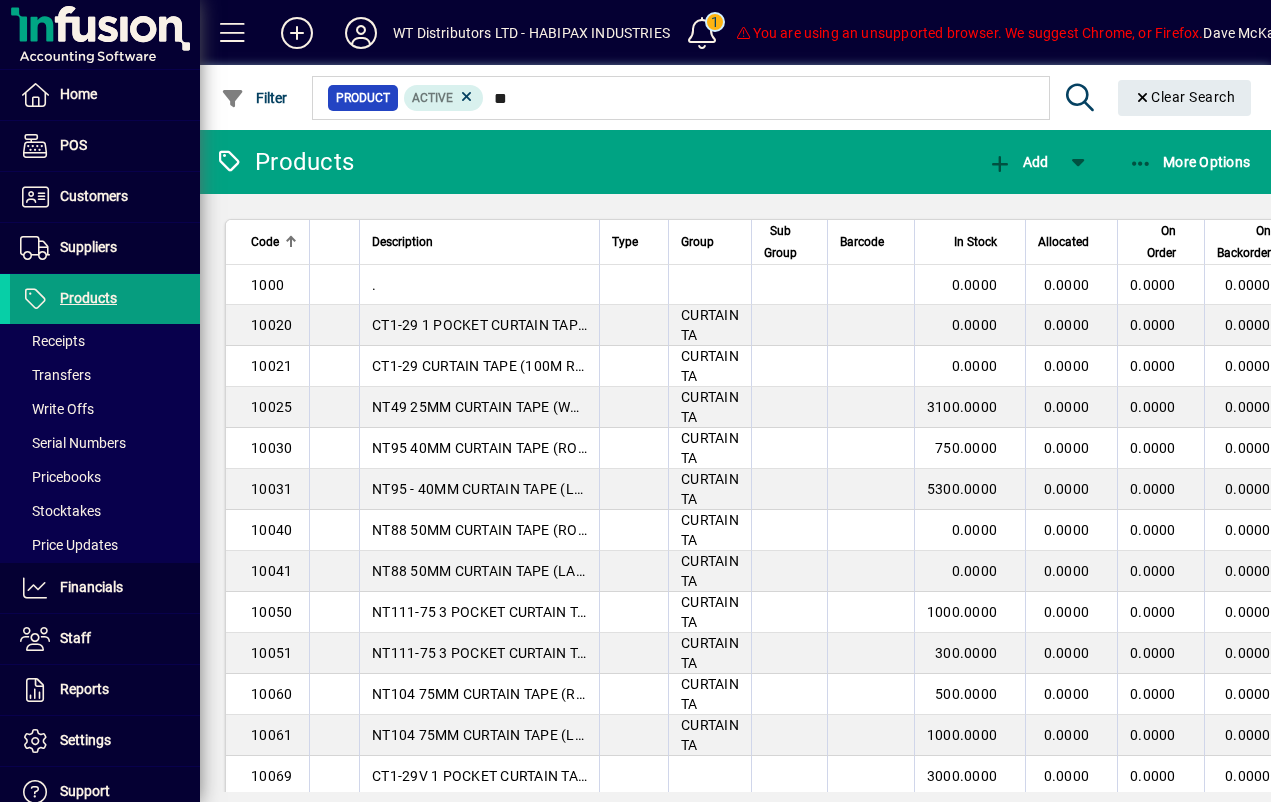 type on "***" 